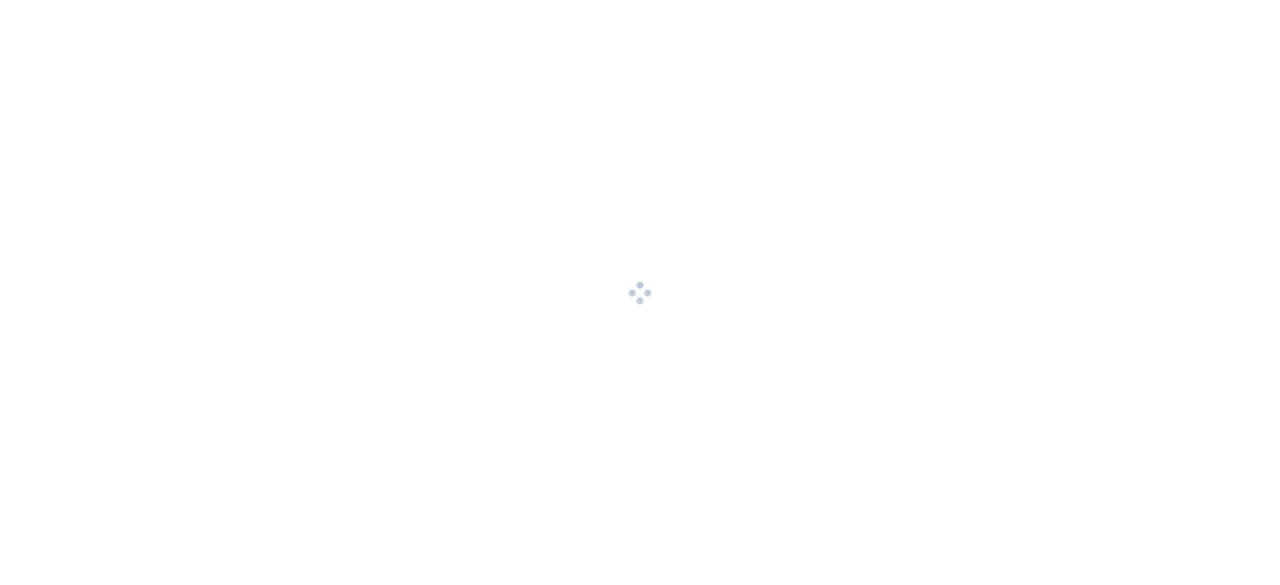 scroll, scrollTop: 0, scrollLeft: 0, axis: both 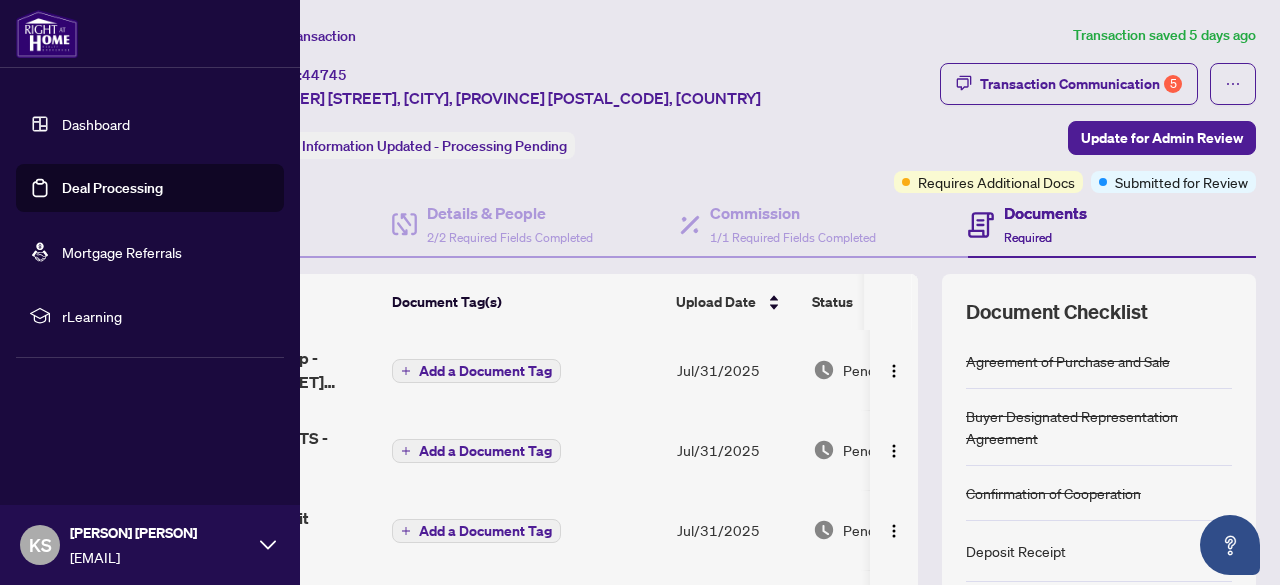 click on "Deal Processing" at bounding box center (112, 188) 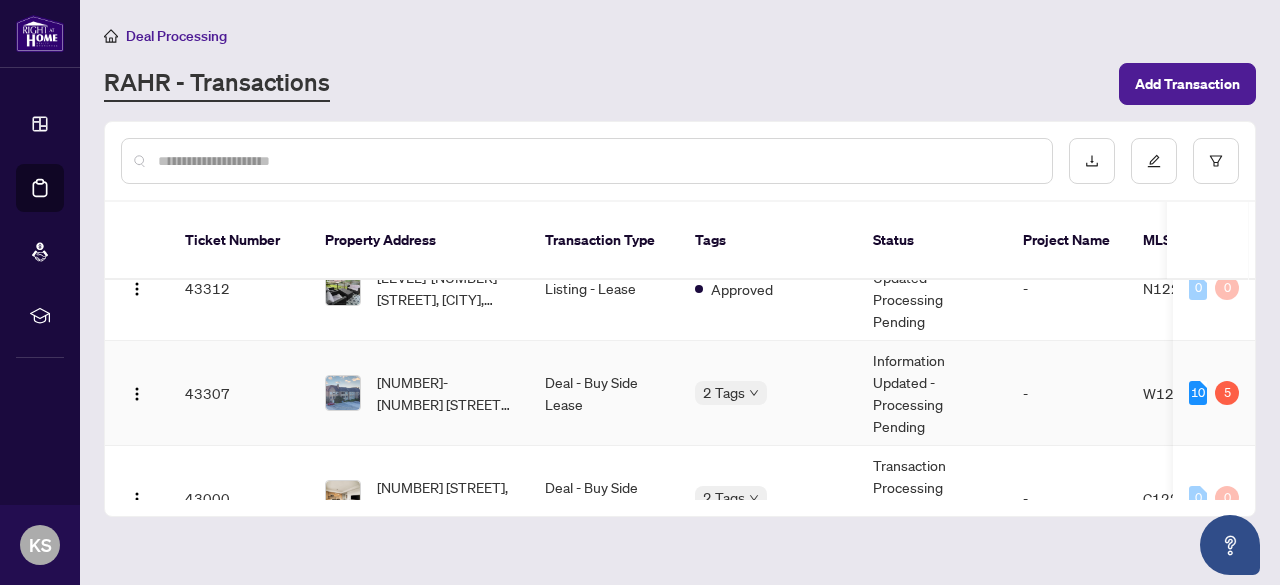 scroll, scrollTop: 231, scrollLeft: 0, axis: vertical 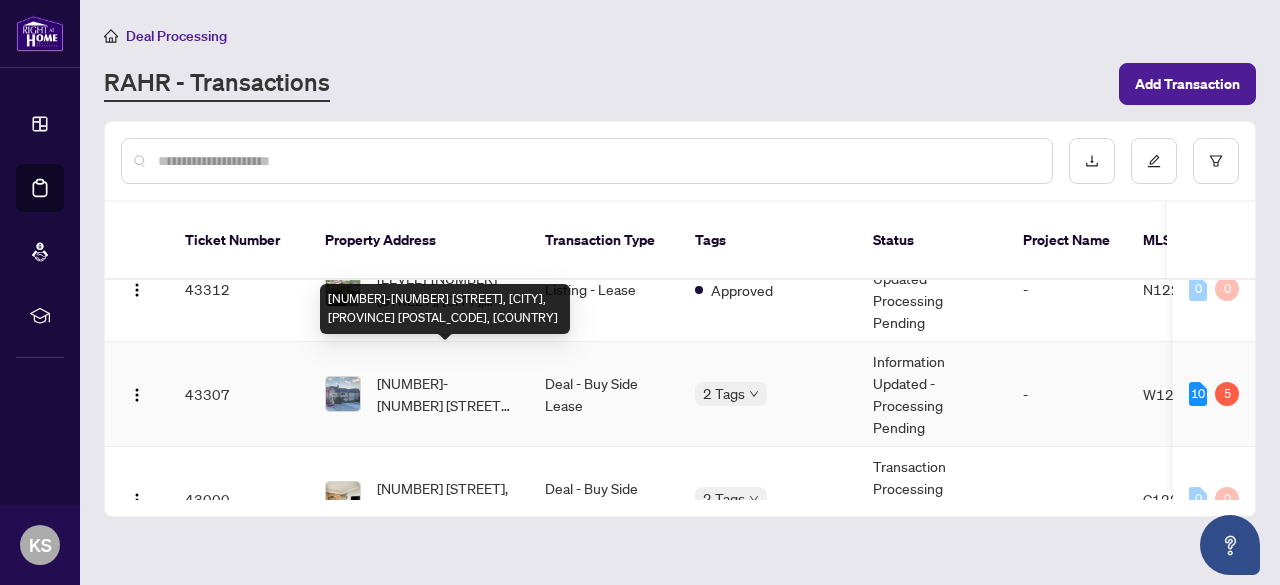 click on "[NUMBER]-[NUMBER] [STREET], [CITY], [PROVINCE] [POSTAL_CODE], [COUNTRY]" at bounding box center (445, 394) 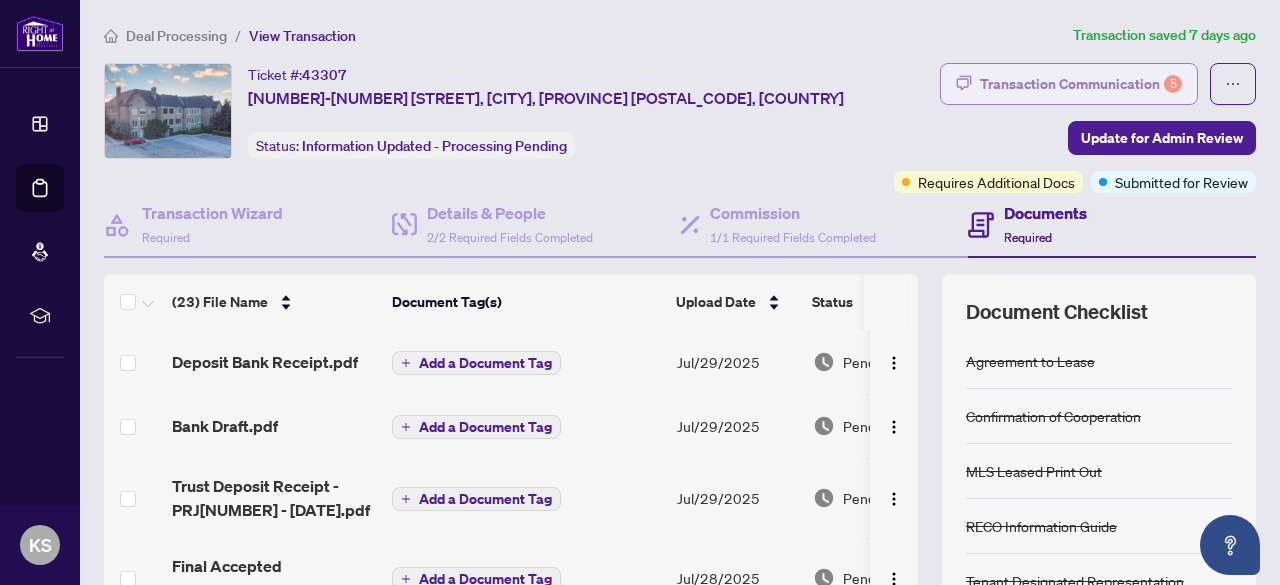 click on "Transaction Communication 5" at bounding box center [1081, 84] 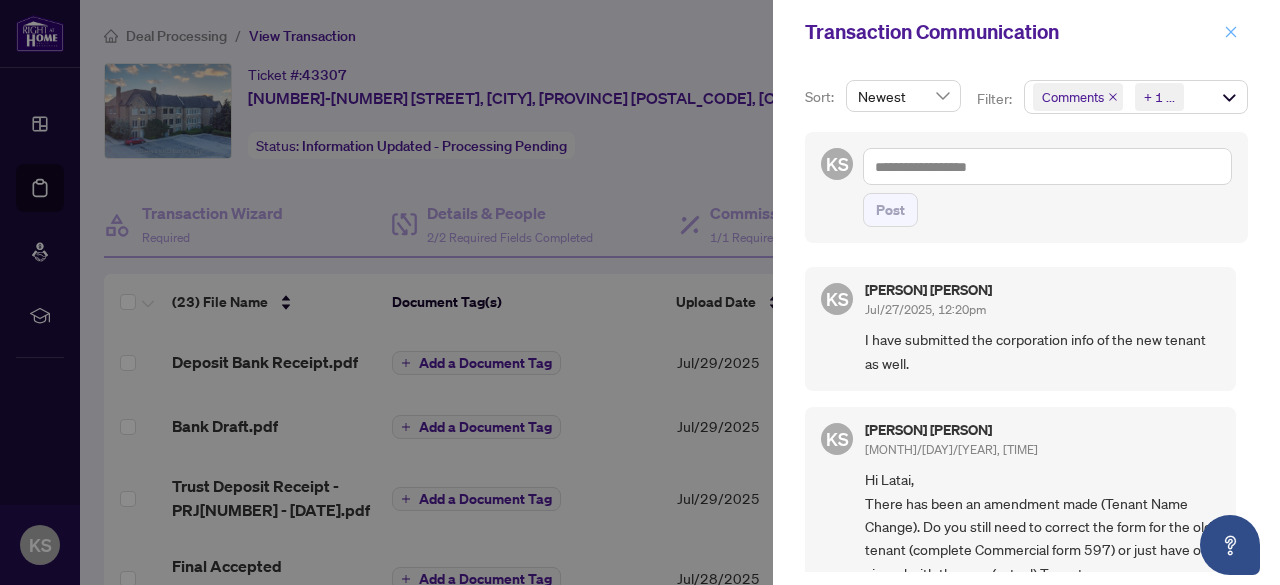 click 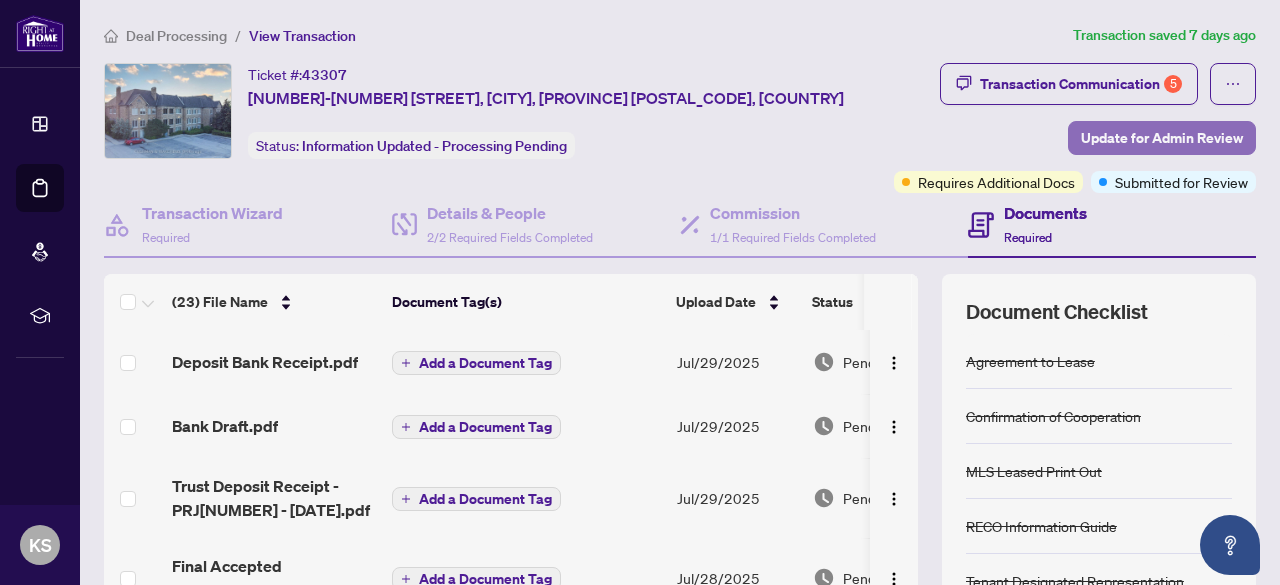 click on "Update for Admin Review" at bounding box center [1162, 138] 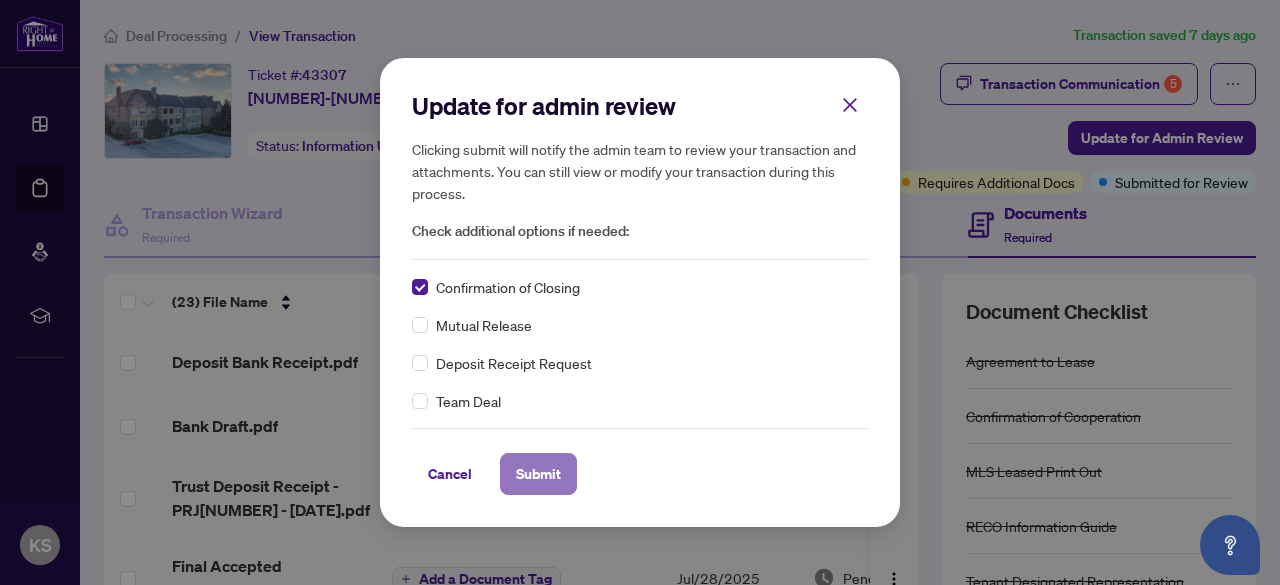 click on "Submit" at bounding box center (538, 474) 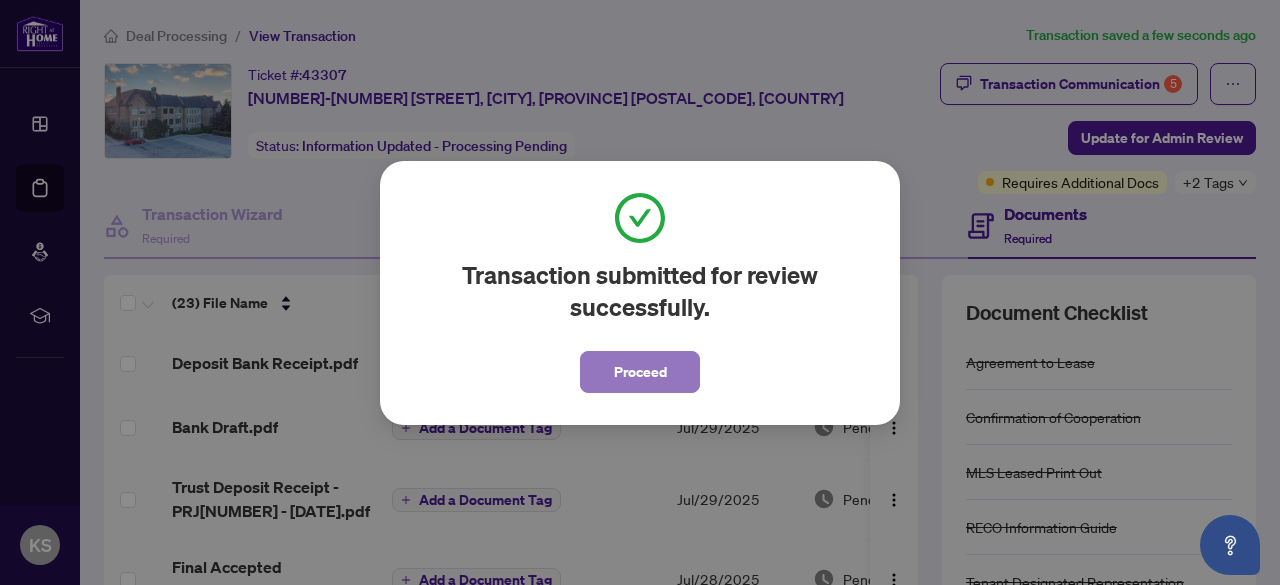 click on "Proceed" at bounding box center [640, 372] 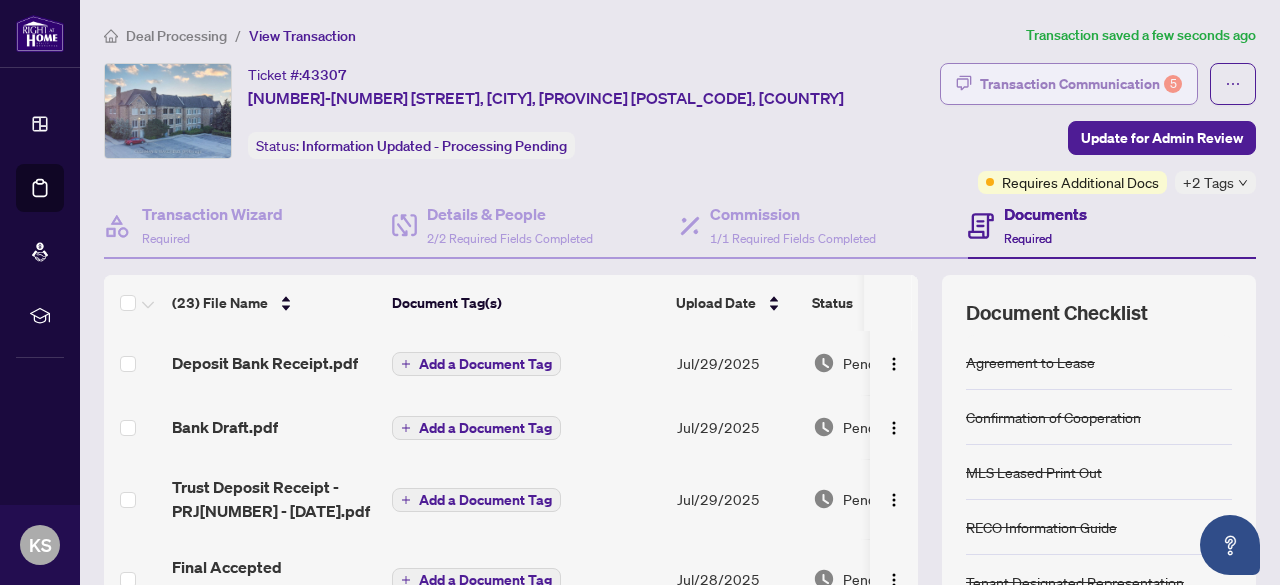click on "Transaction Communication 5" at bounding box center [1081, 84] 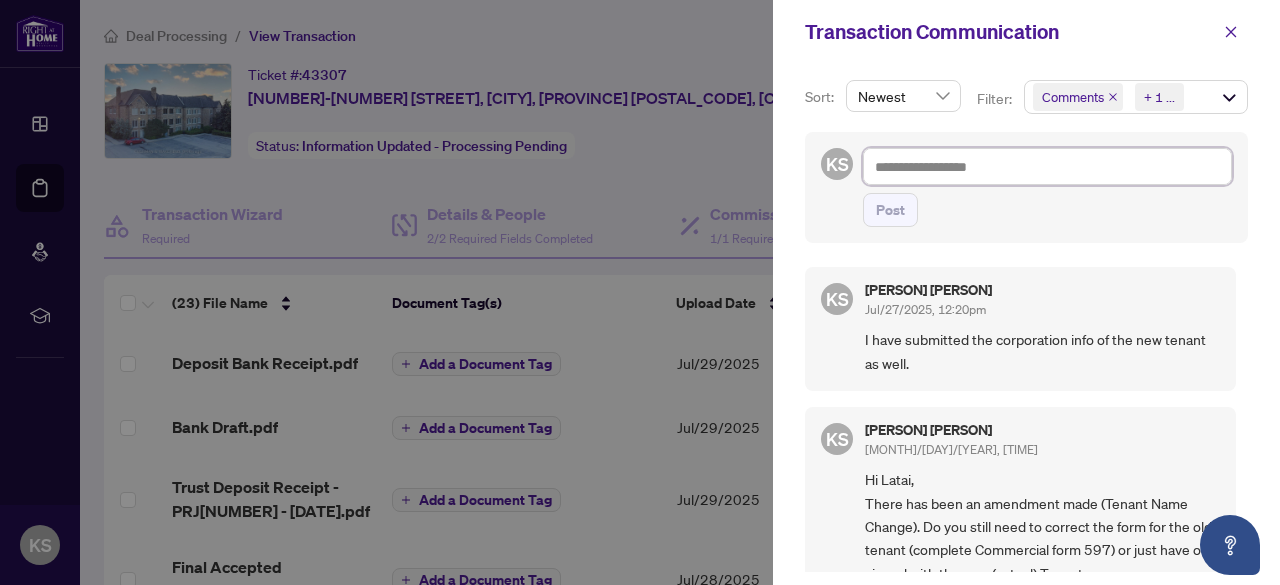 click at bounding box center (1047, 166) 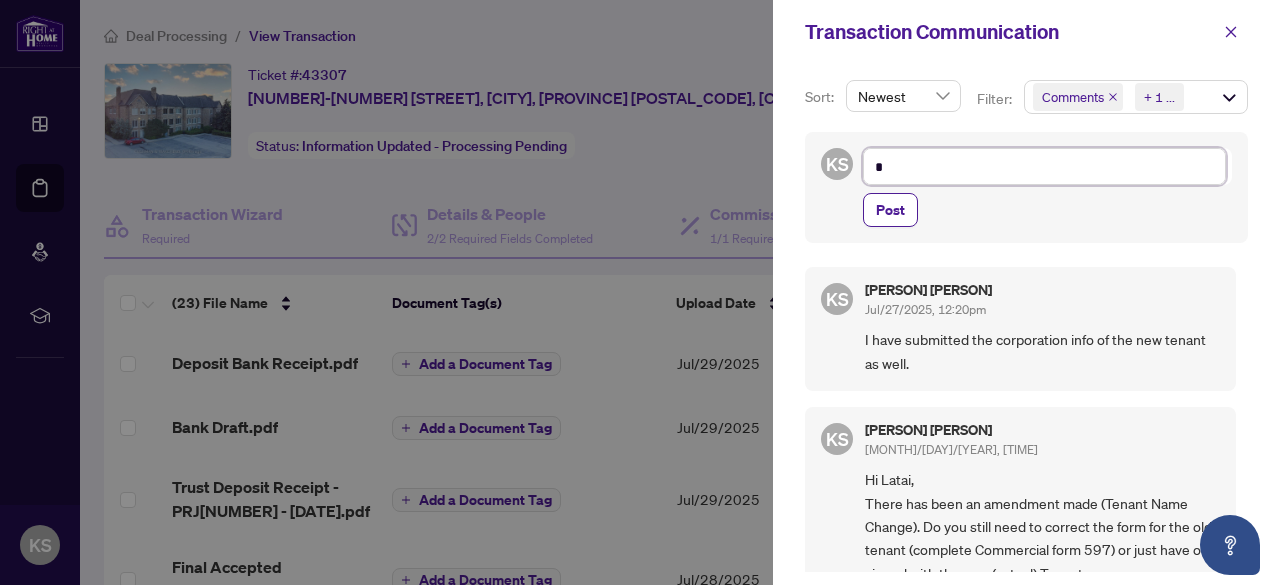 type on "**" 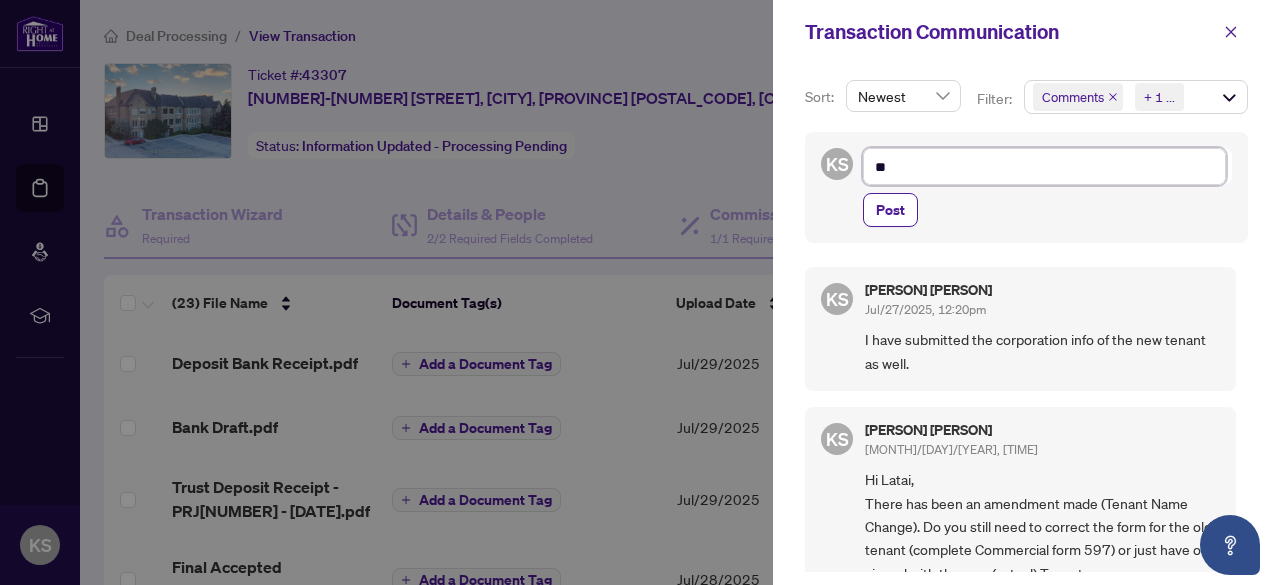 type on "***" 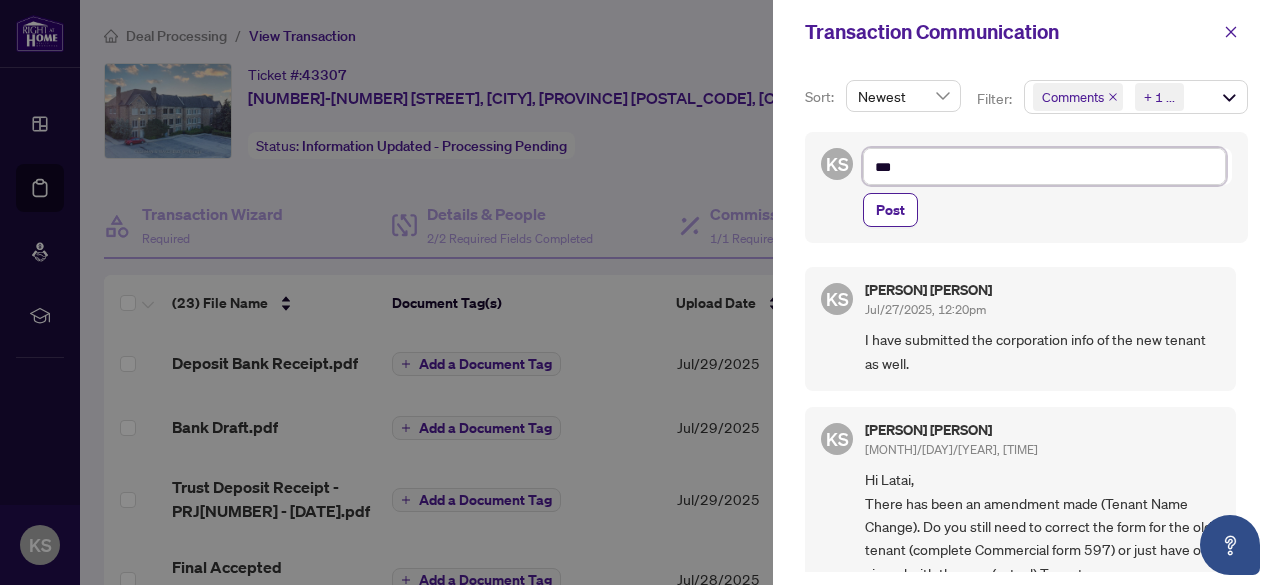 type on "****" 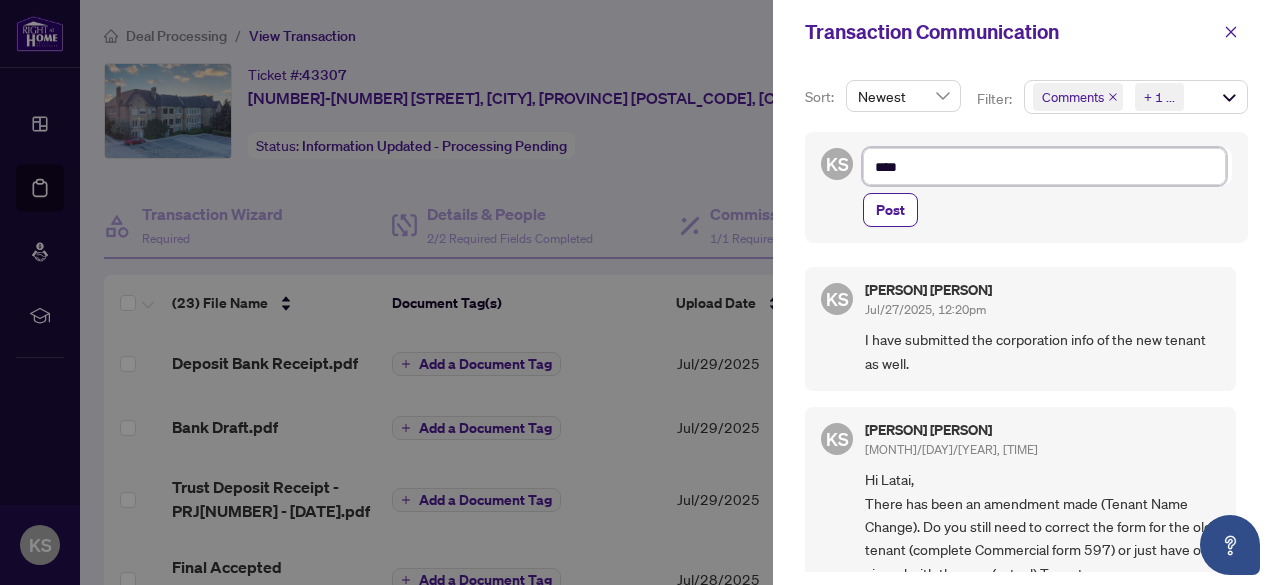type on "****" 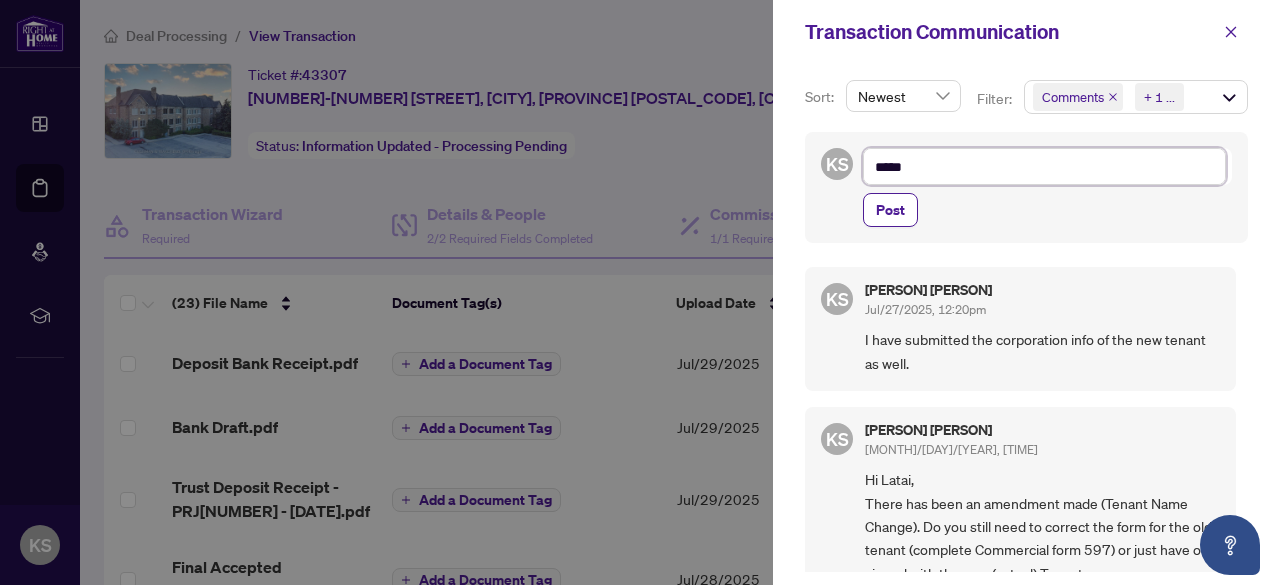 type on "******" 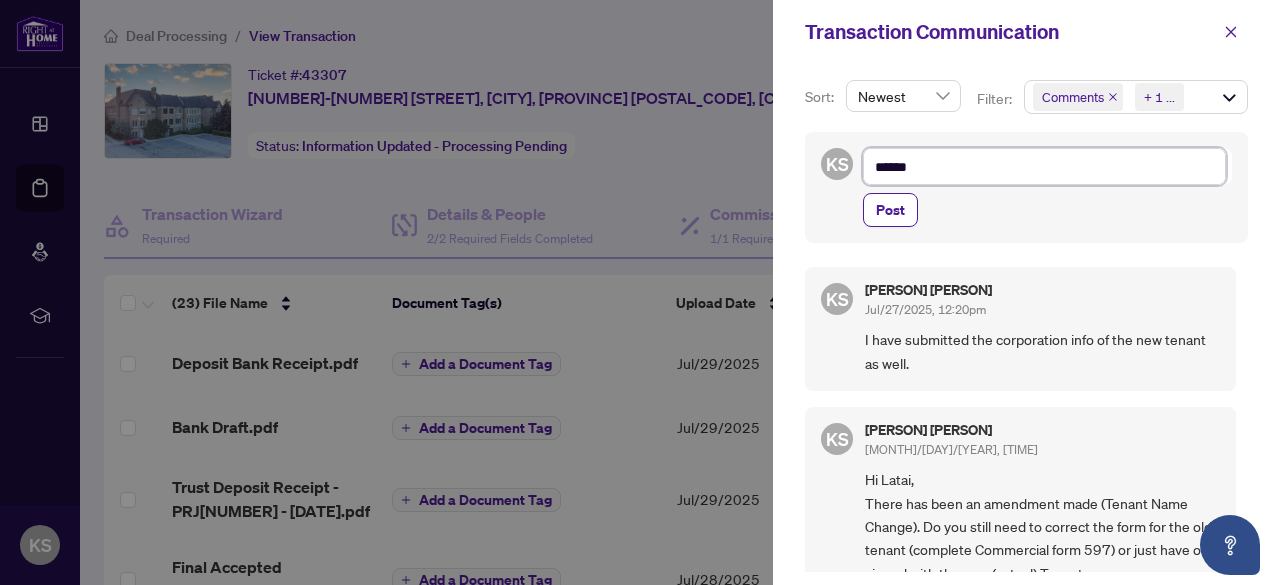 type on "******" 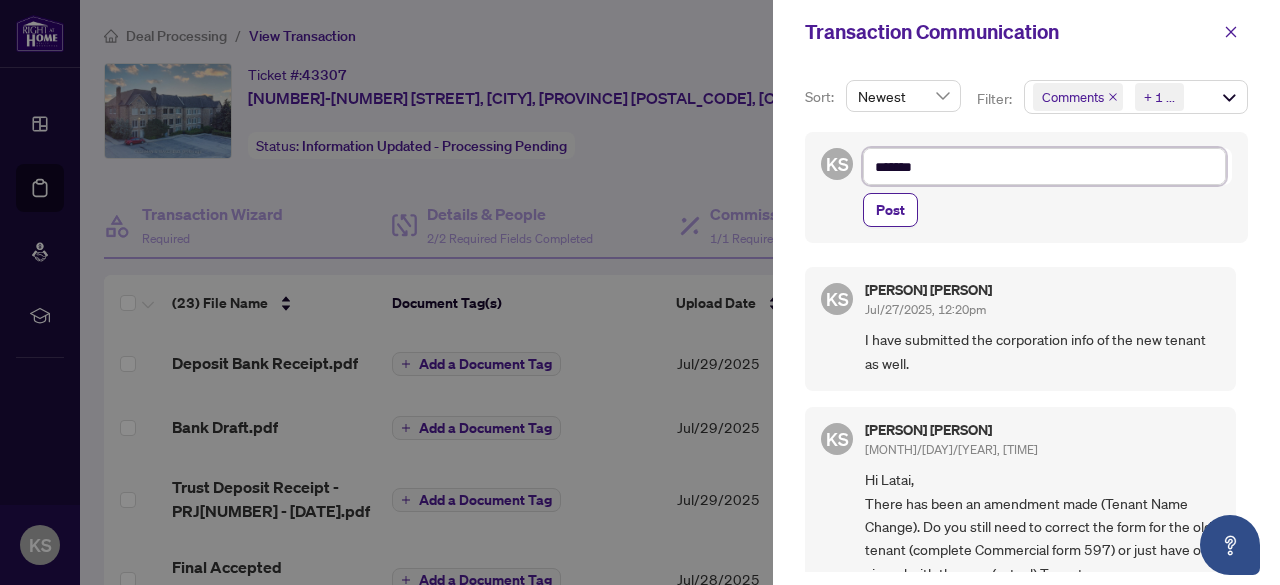 type on "********" 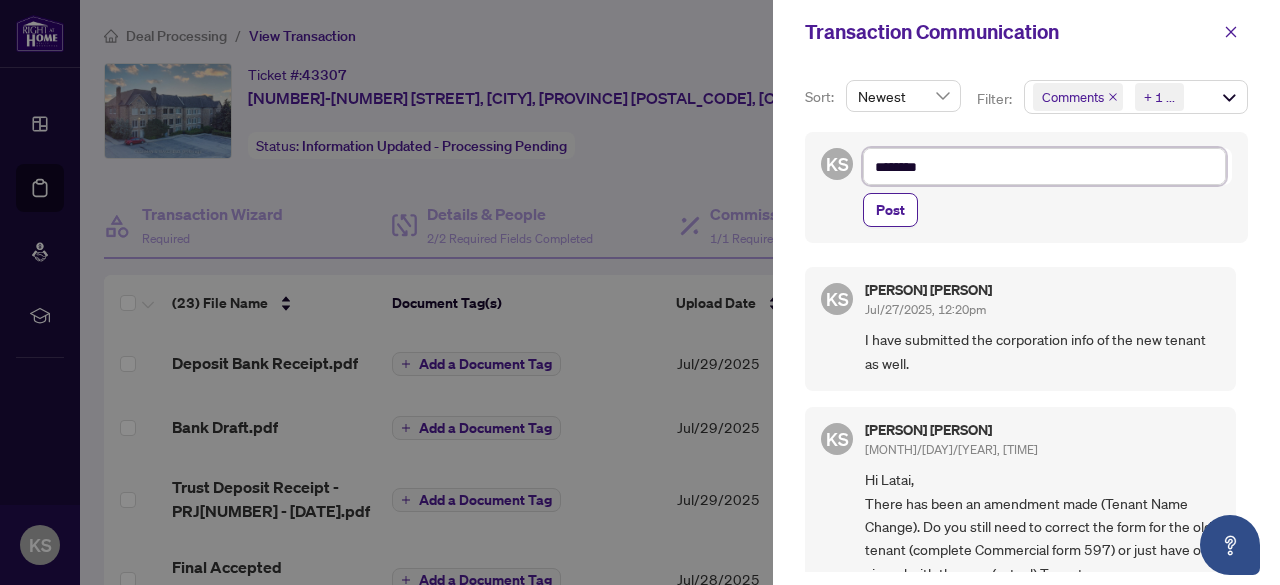 type on "*********" 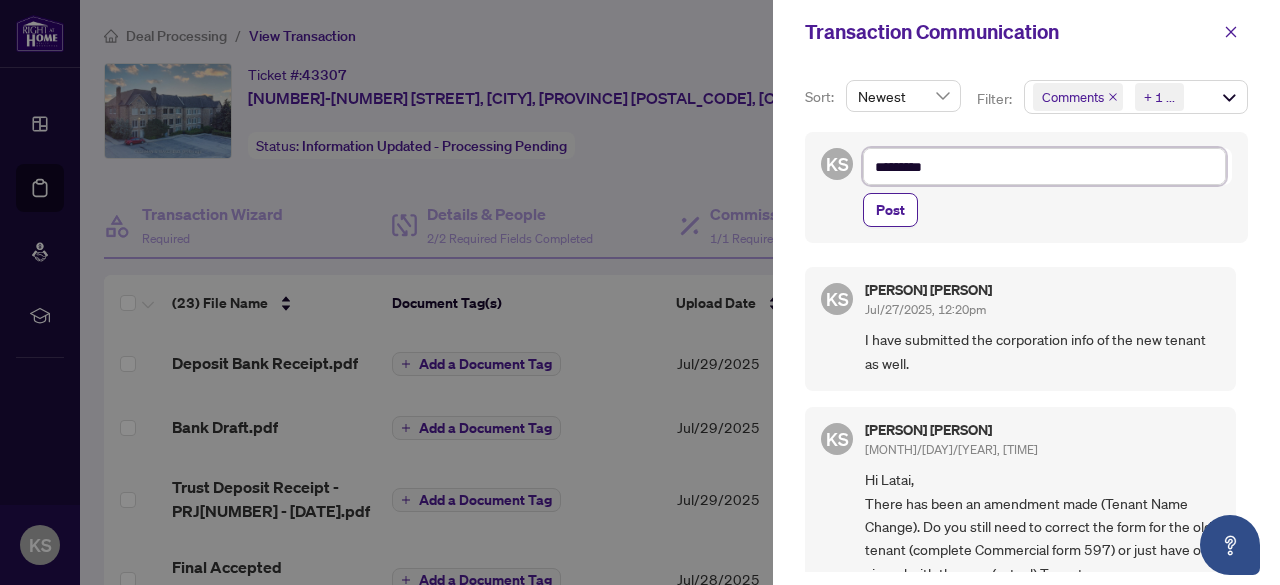 type on "**********" 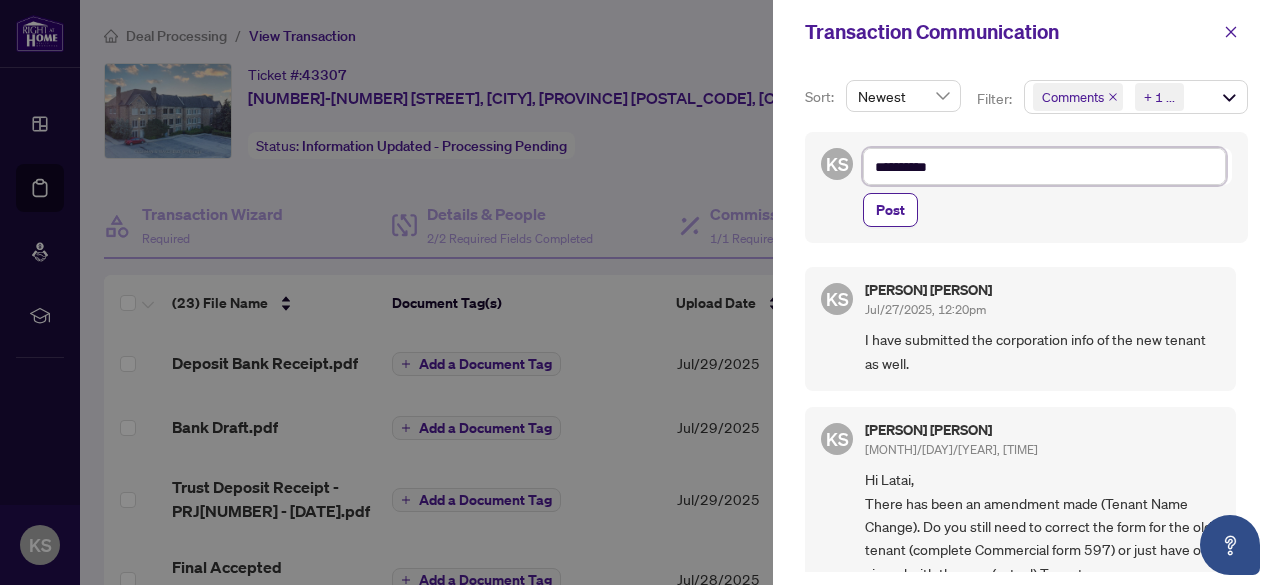 type on "**********" 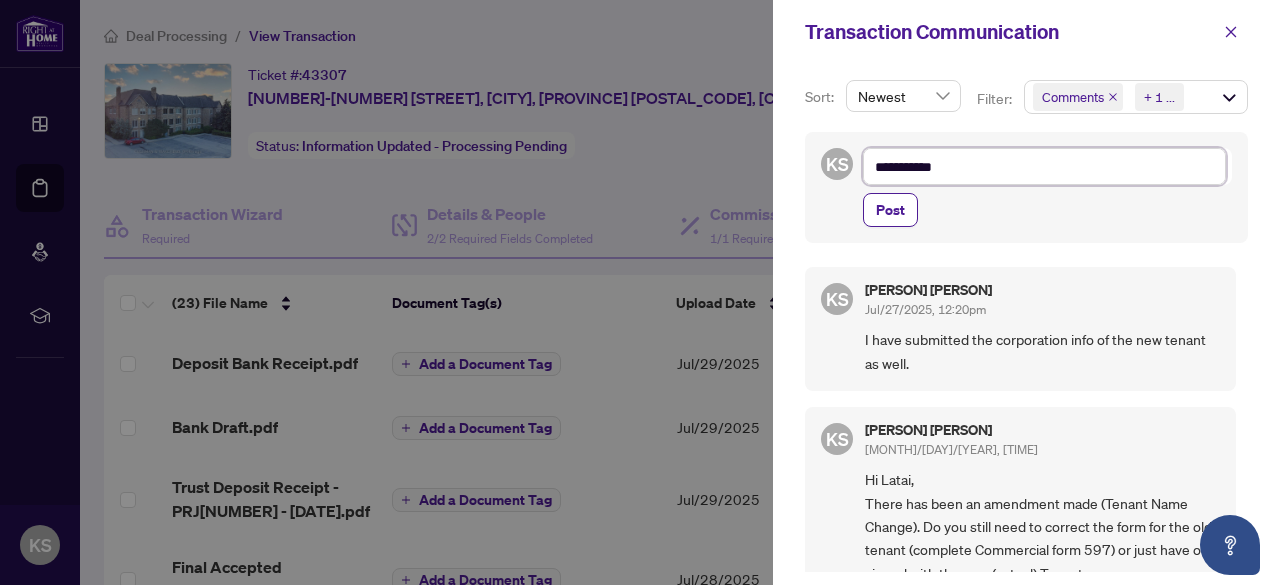 type on "**********" 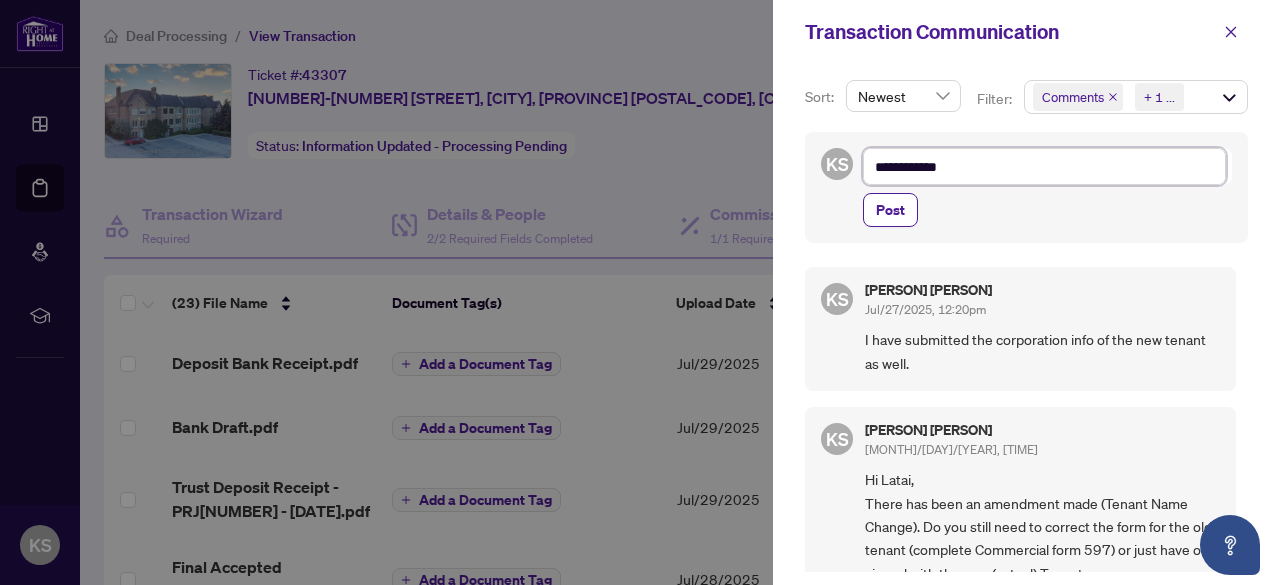 type on "**********" 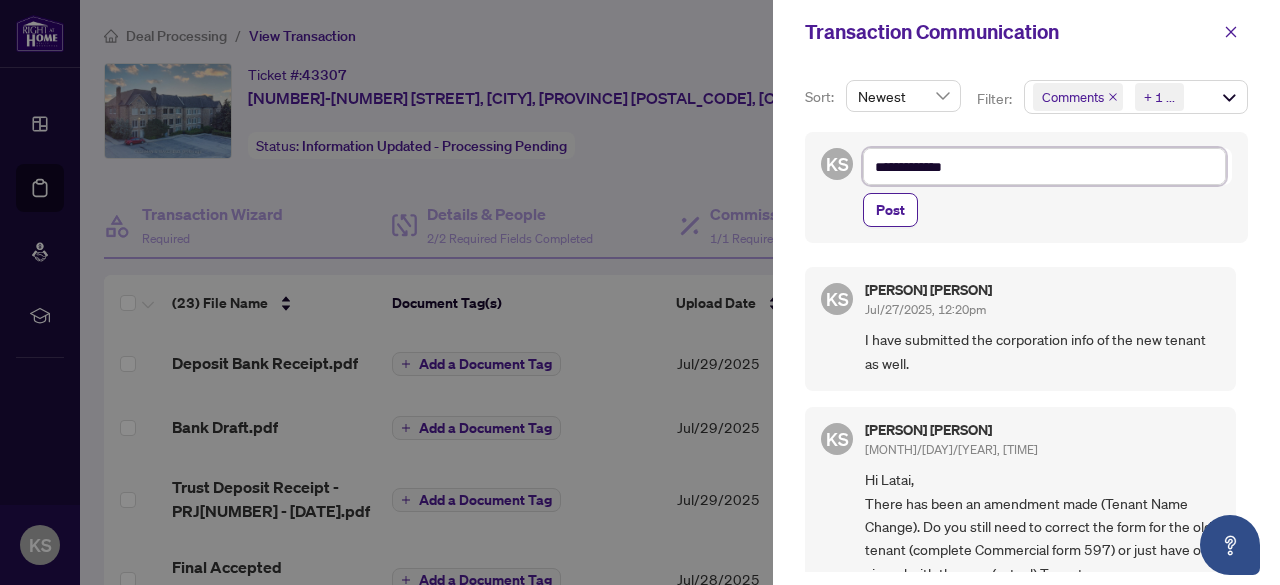 type on "**********" 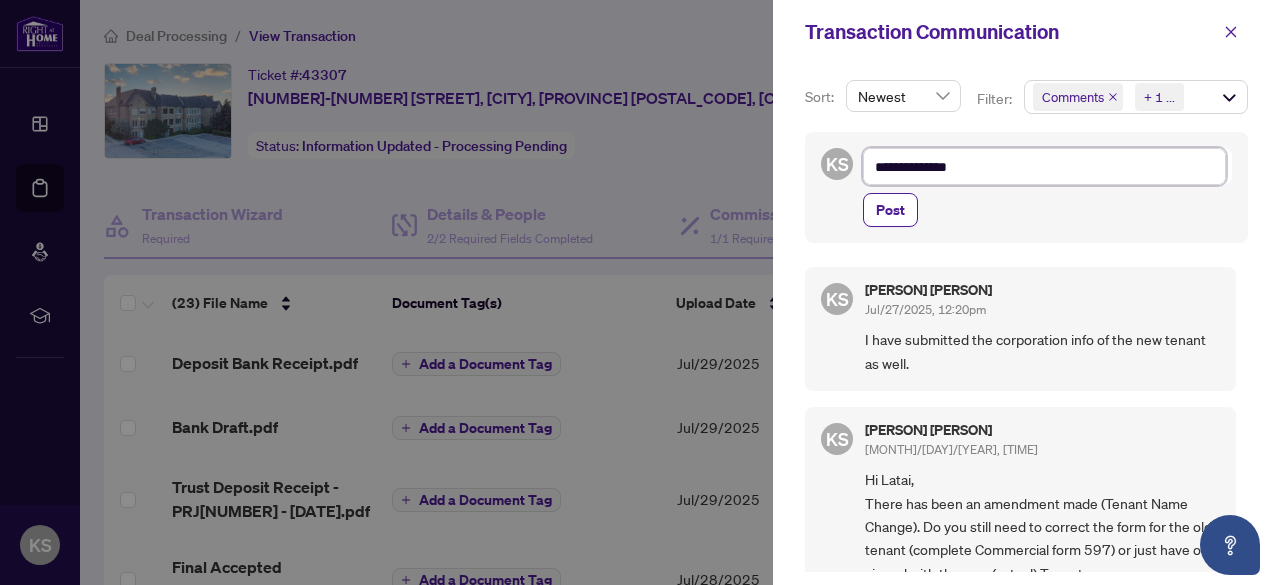 type on "**********" 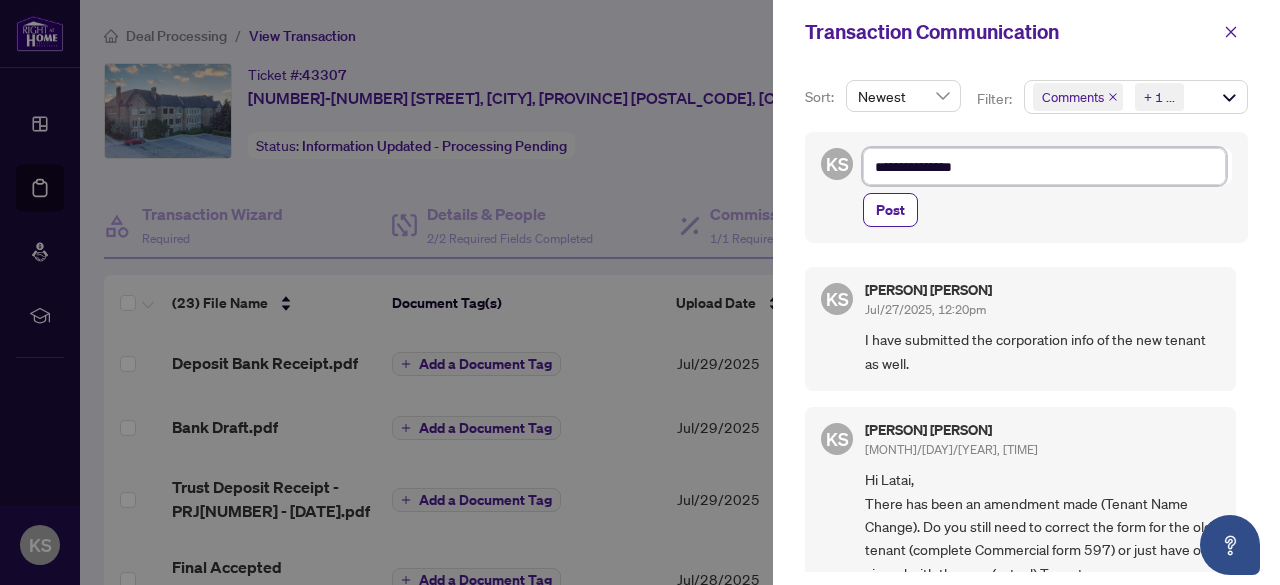 type on "**********" 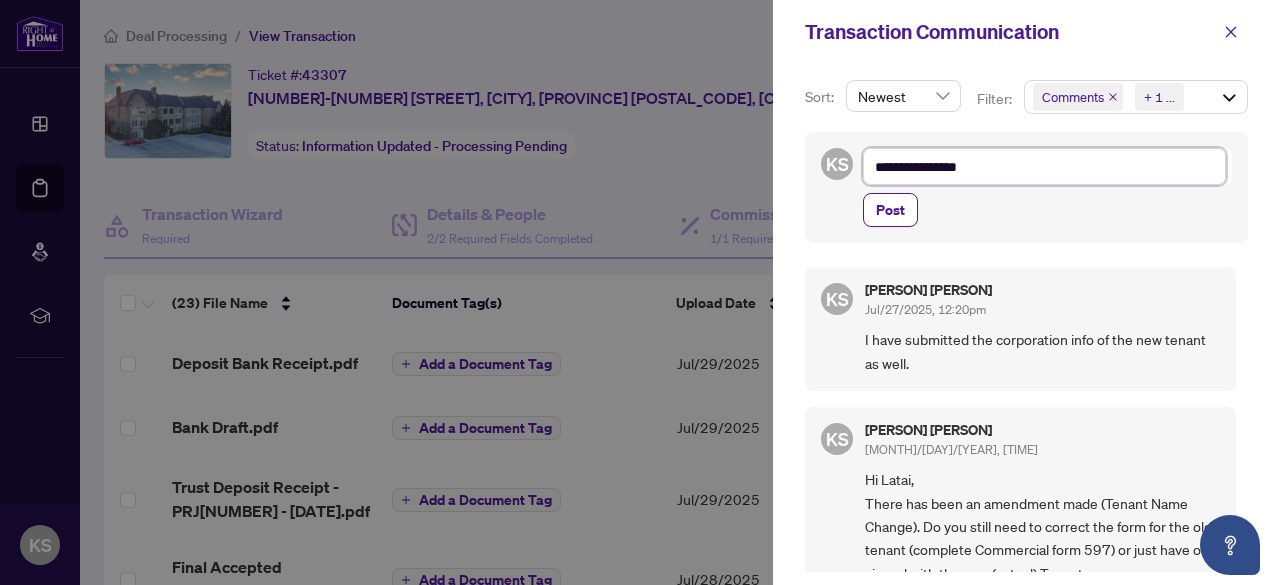 type on "**********" 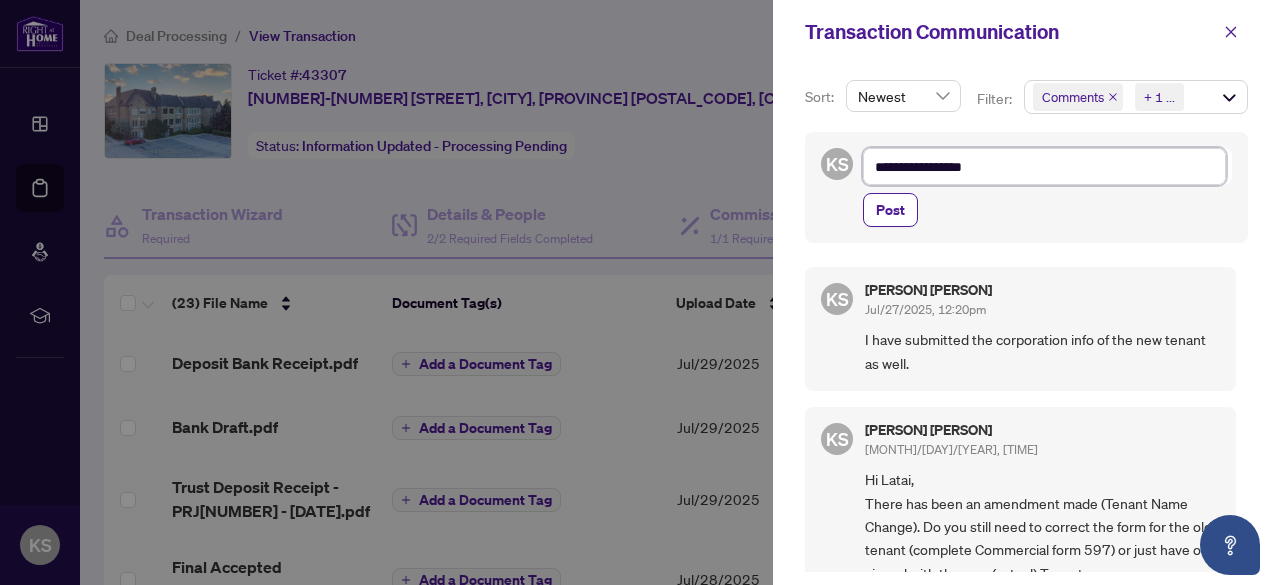 type on "**********" 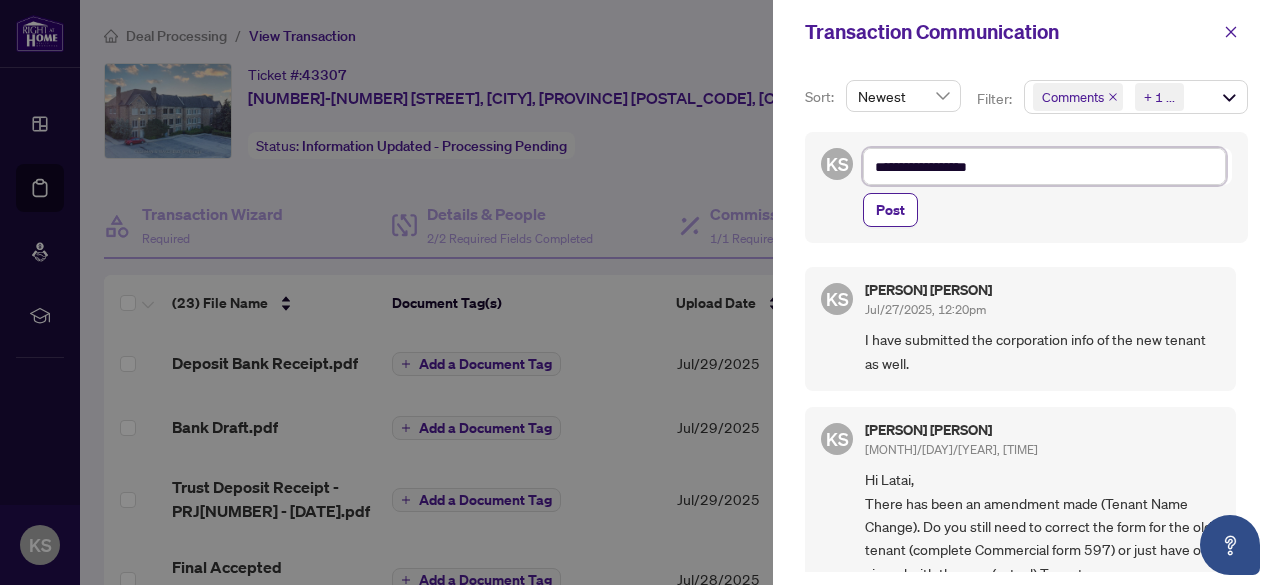 type on "**********" 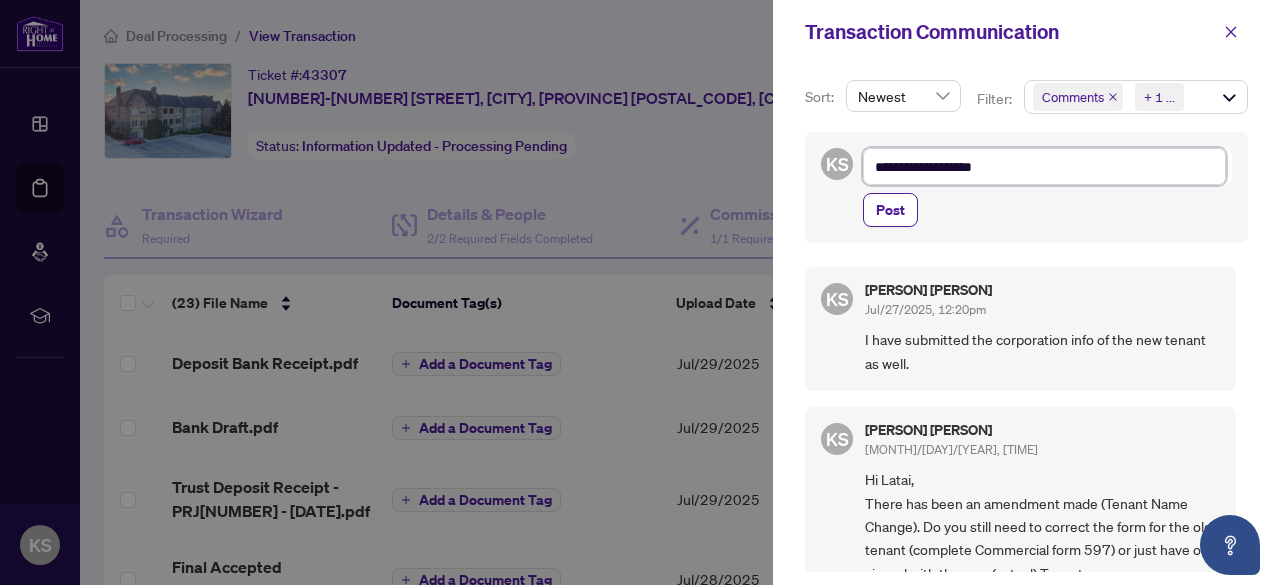 type on "**********" 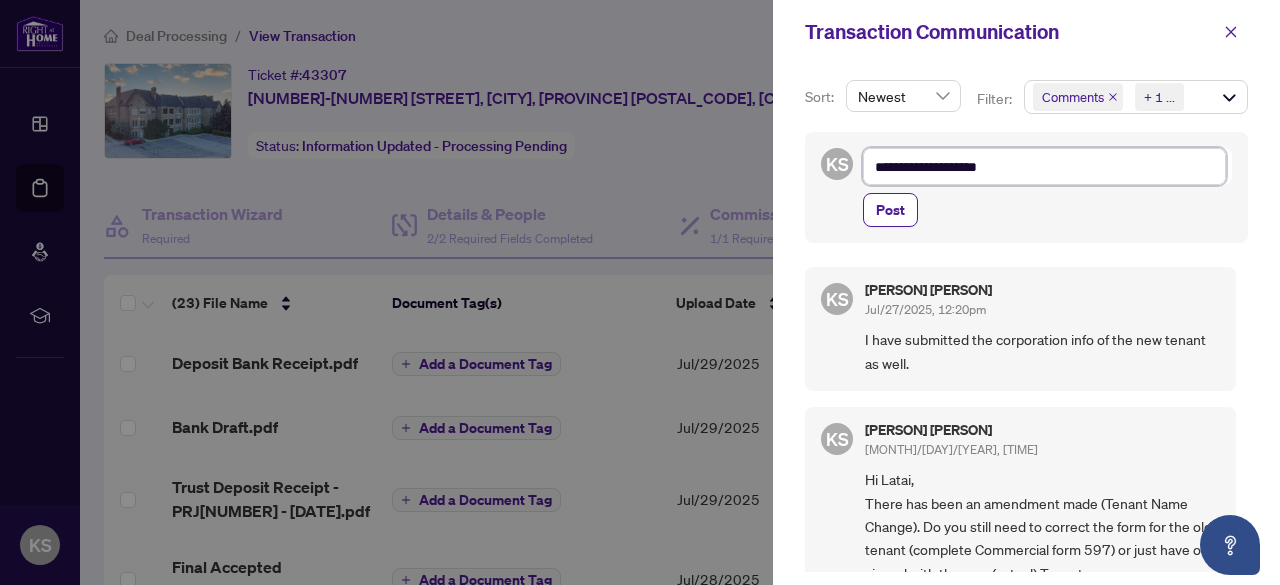 type on "**********" 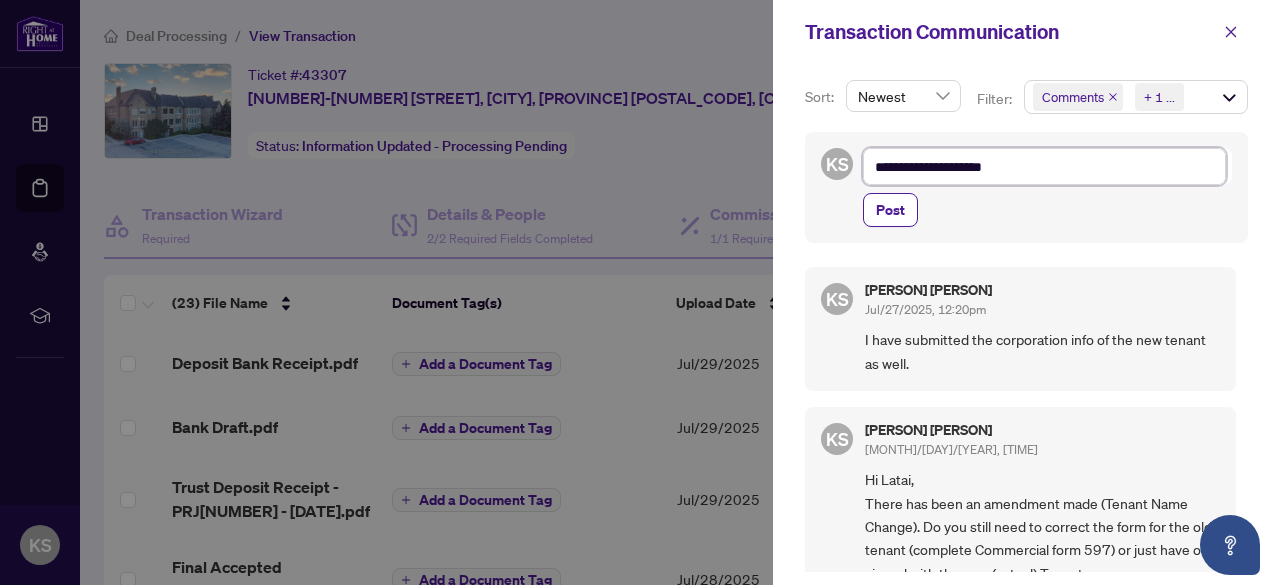 type on "**********" 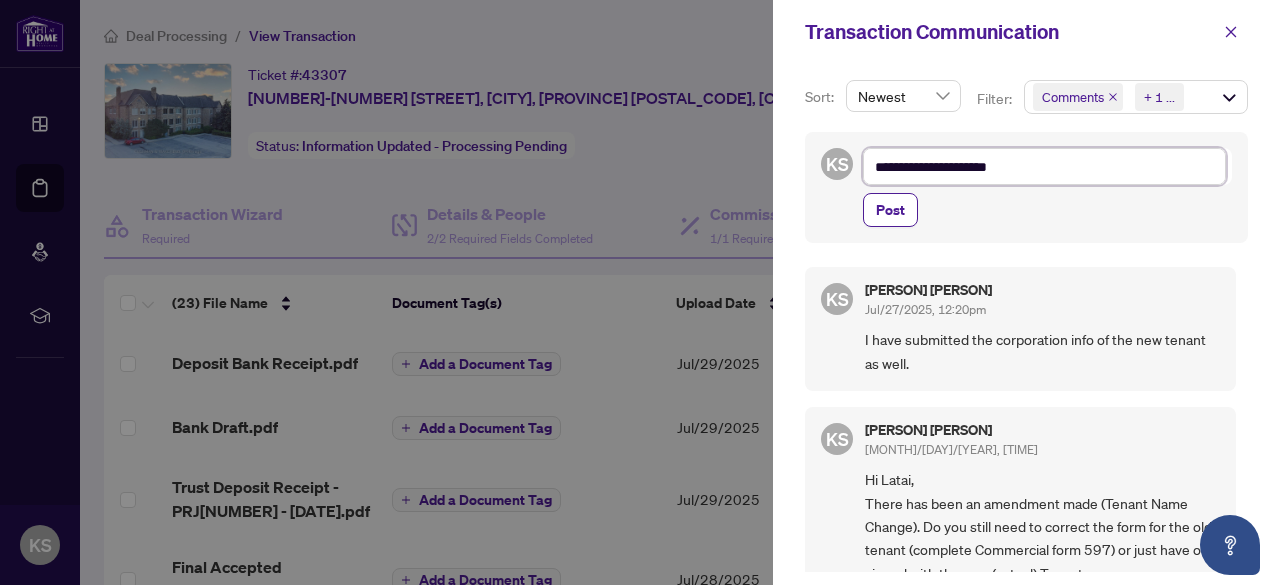 type on "**********" 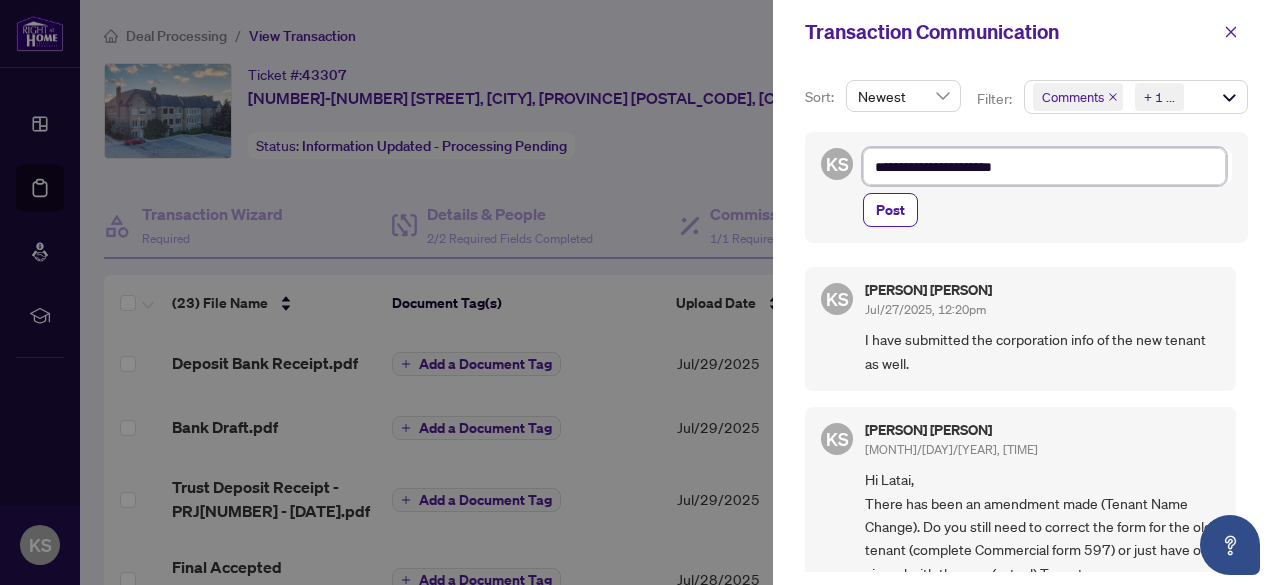 type on "**********" 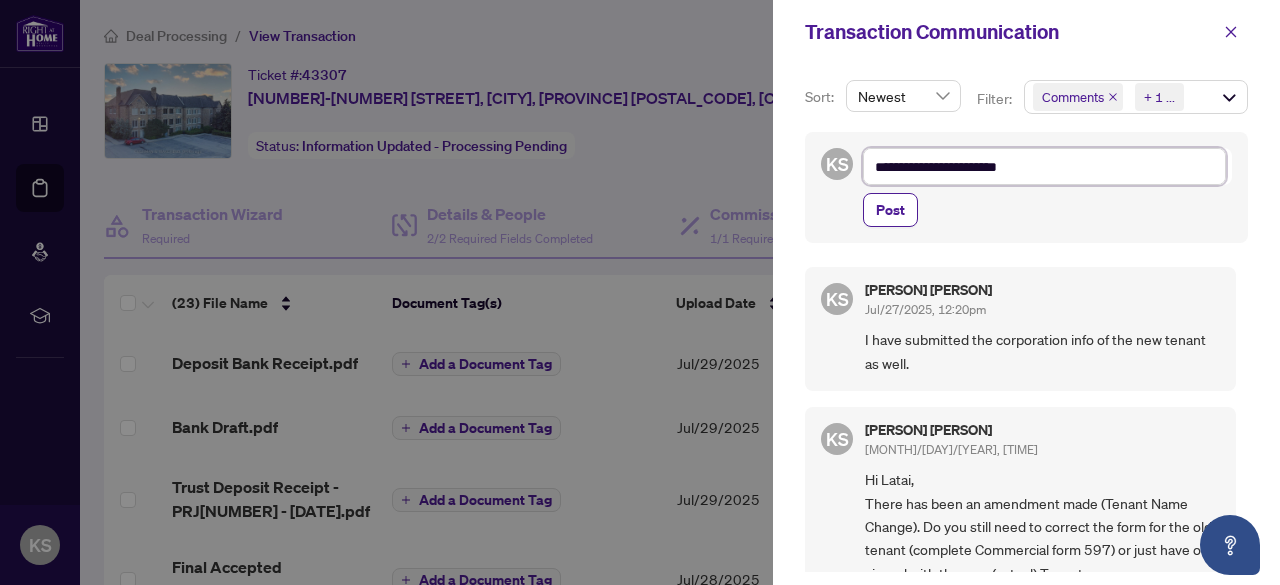 type on "**********" 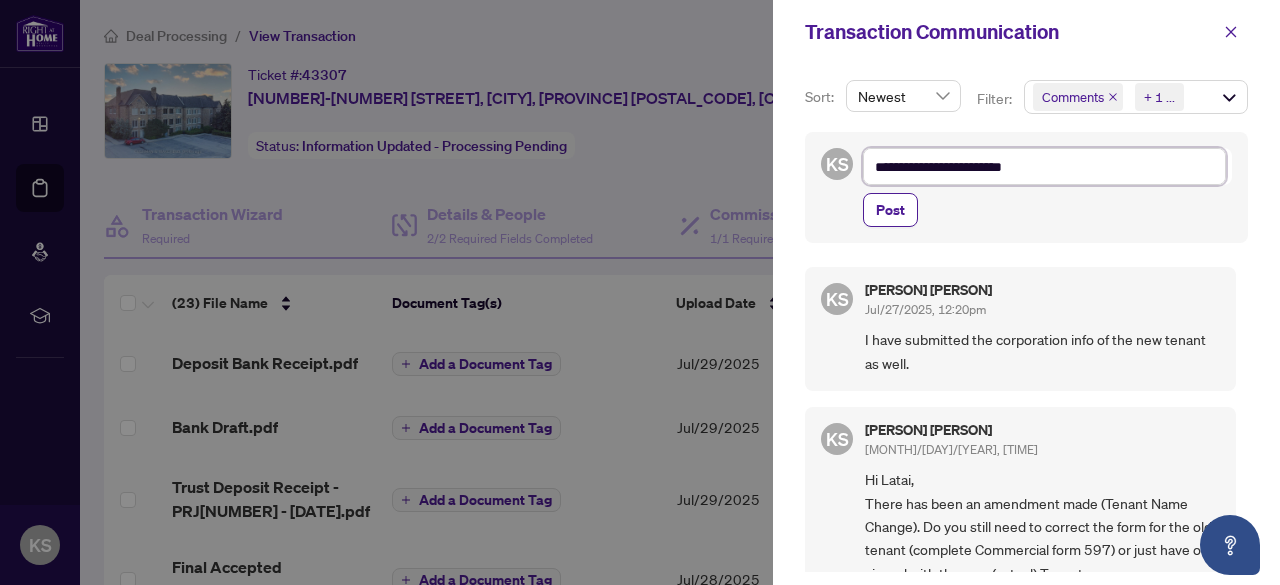 type on "**********" 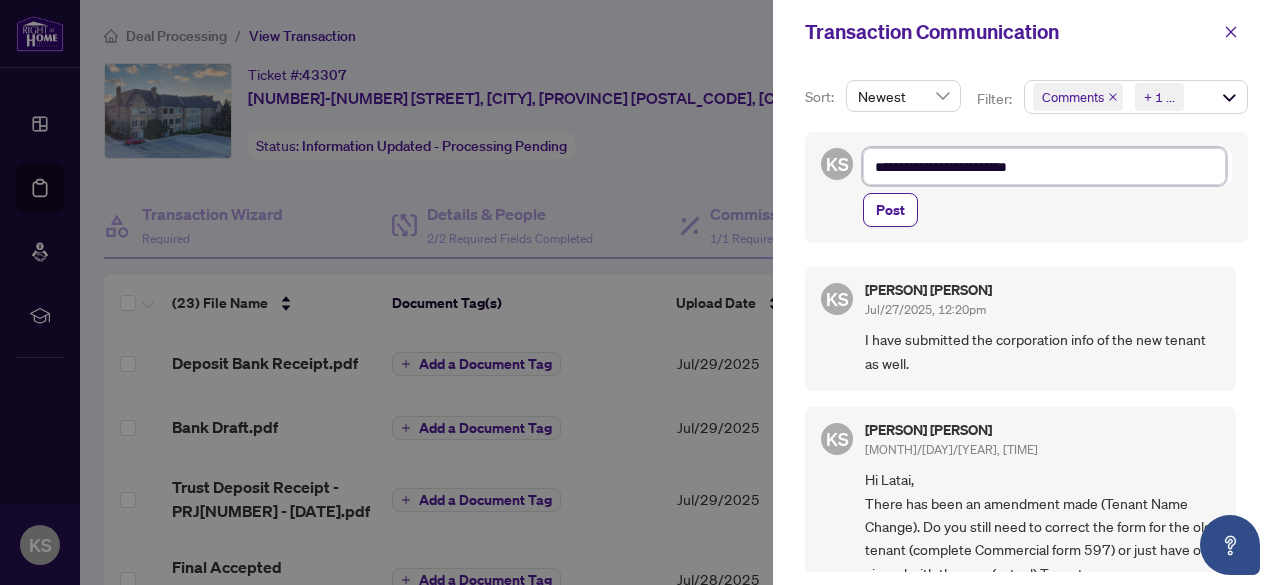type on "**********" 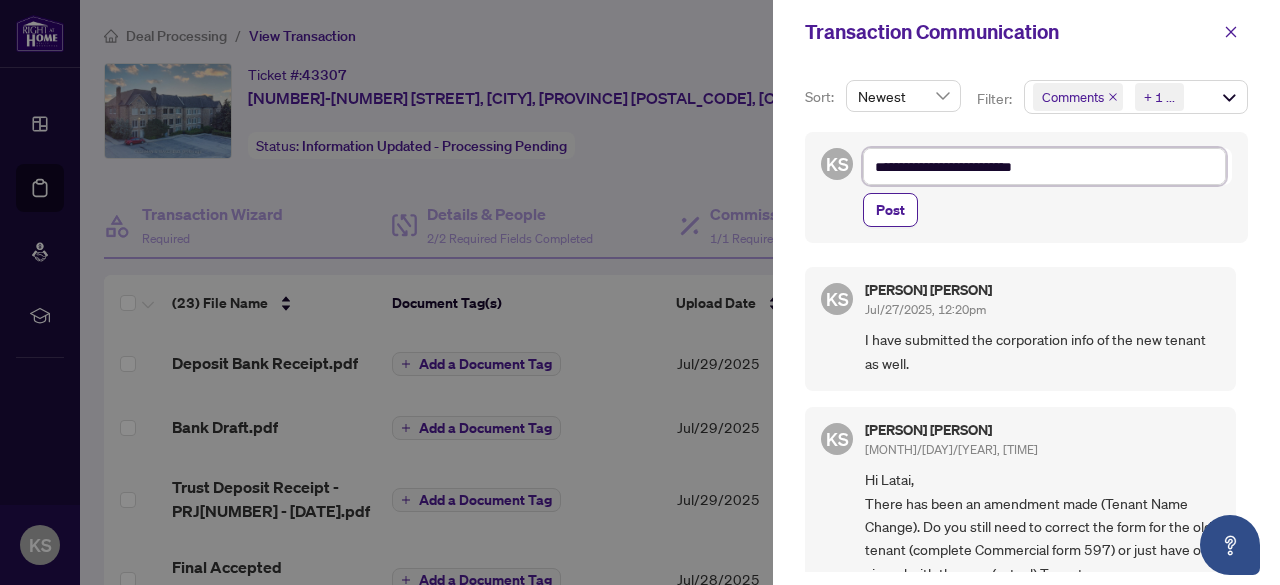 type on "**********" 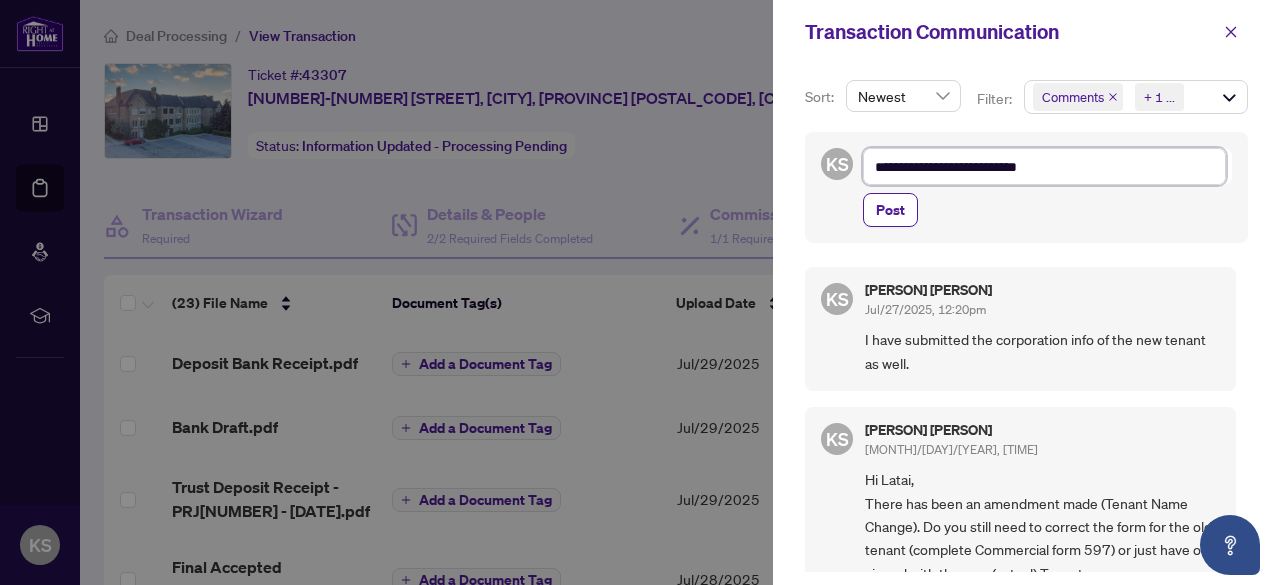 type on "**********" 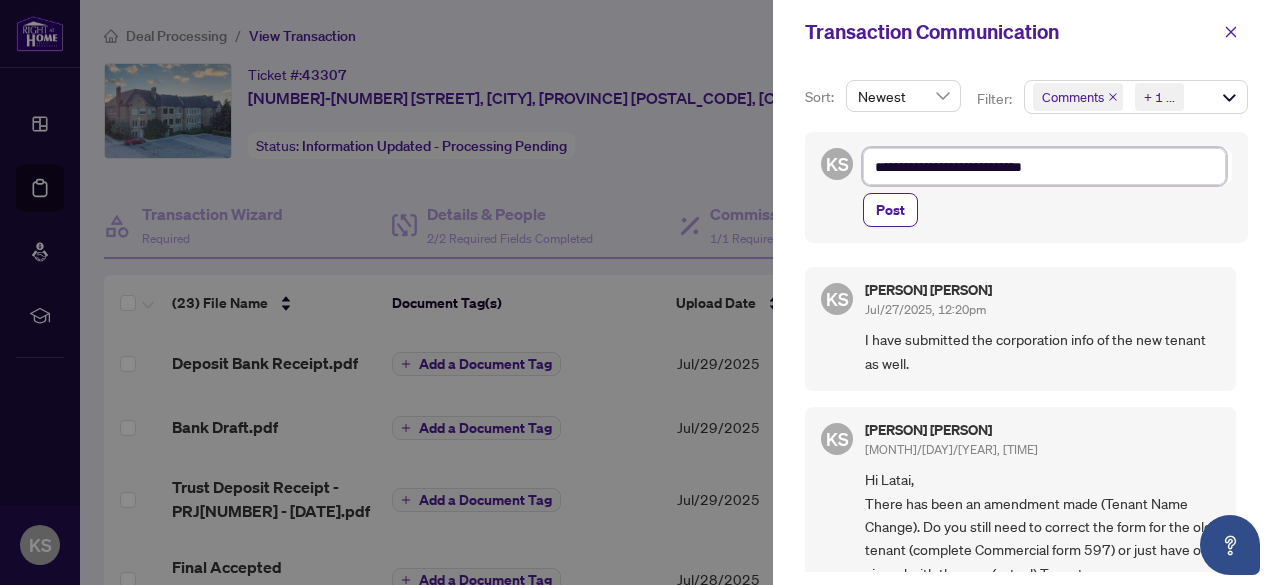type on "**********" 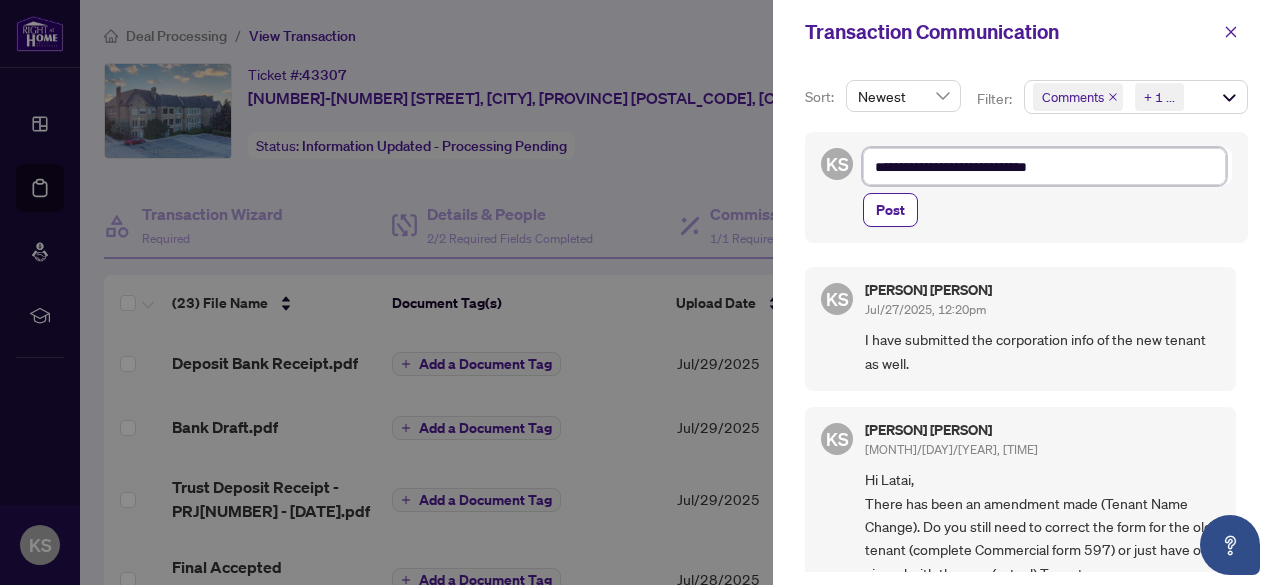 type on "**********" 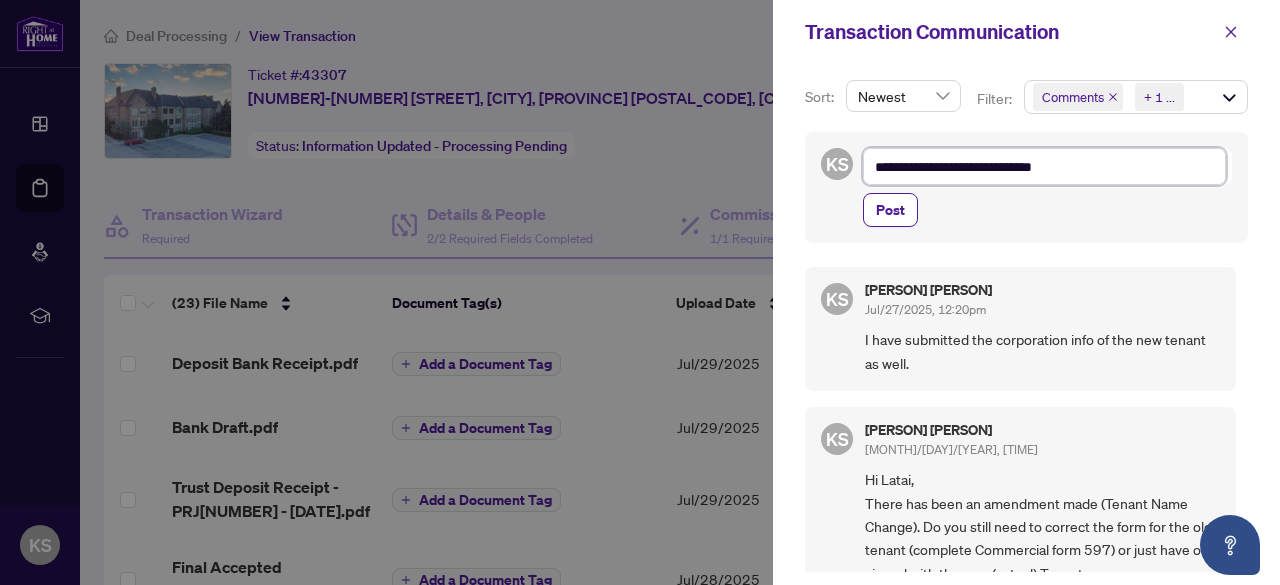 type on "**********" 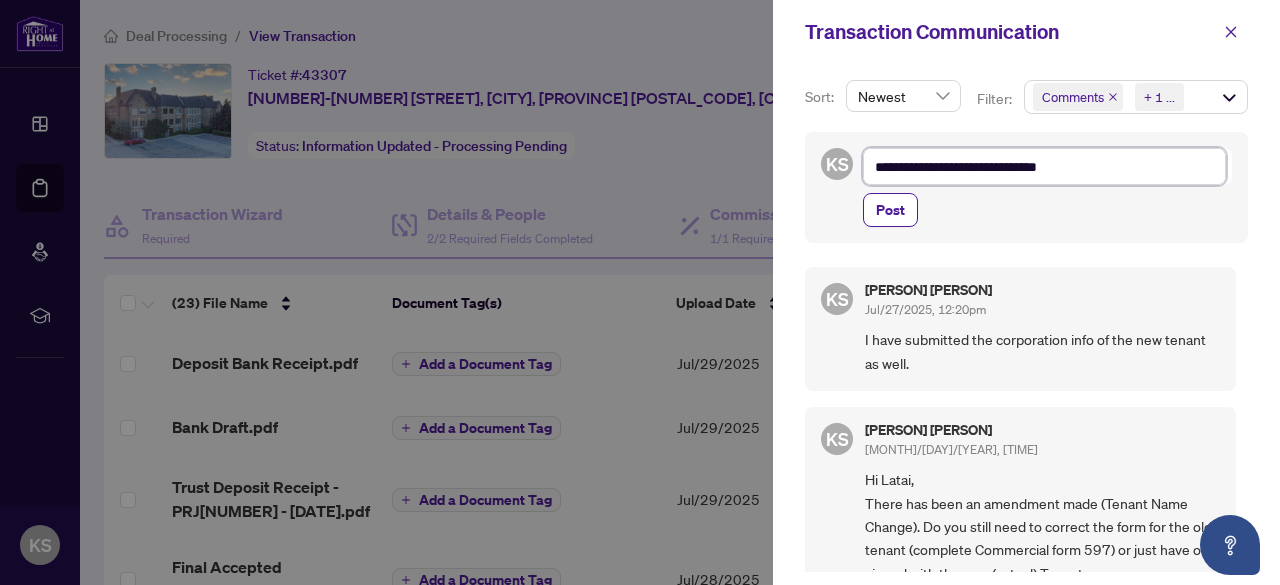 type on "**********" 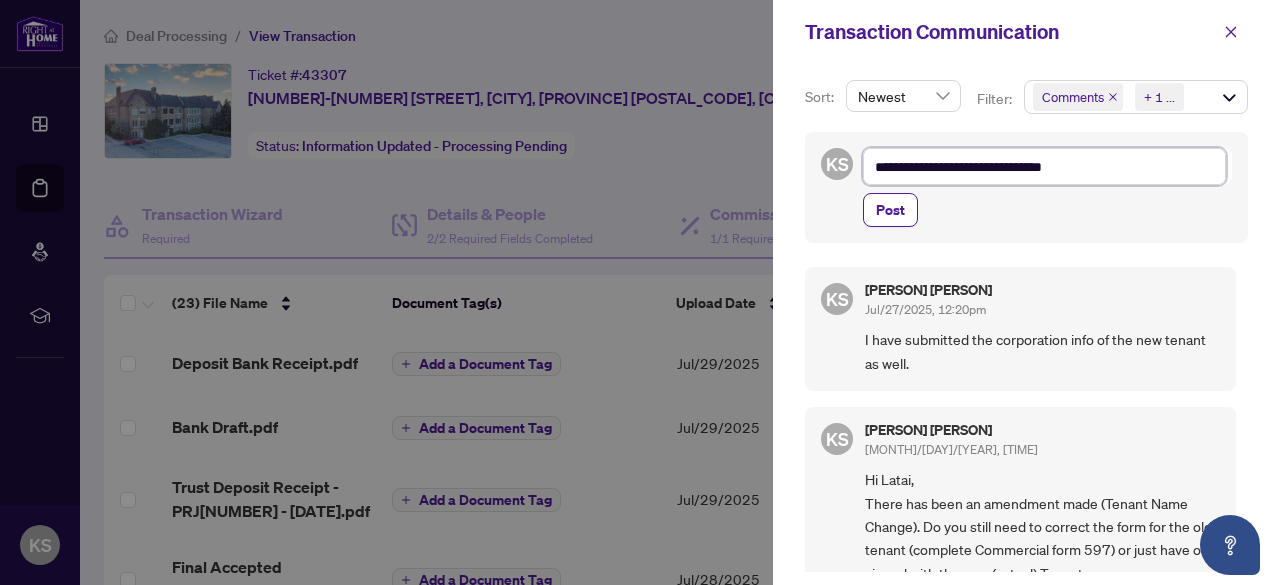 type on "**********" 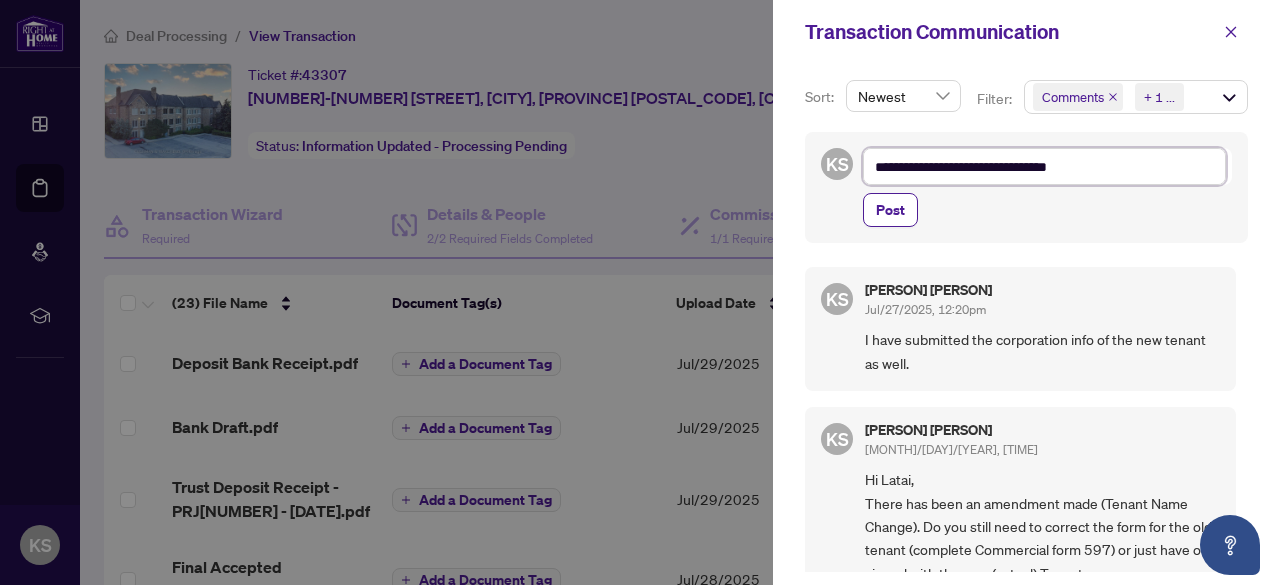 type on "**********" 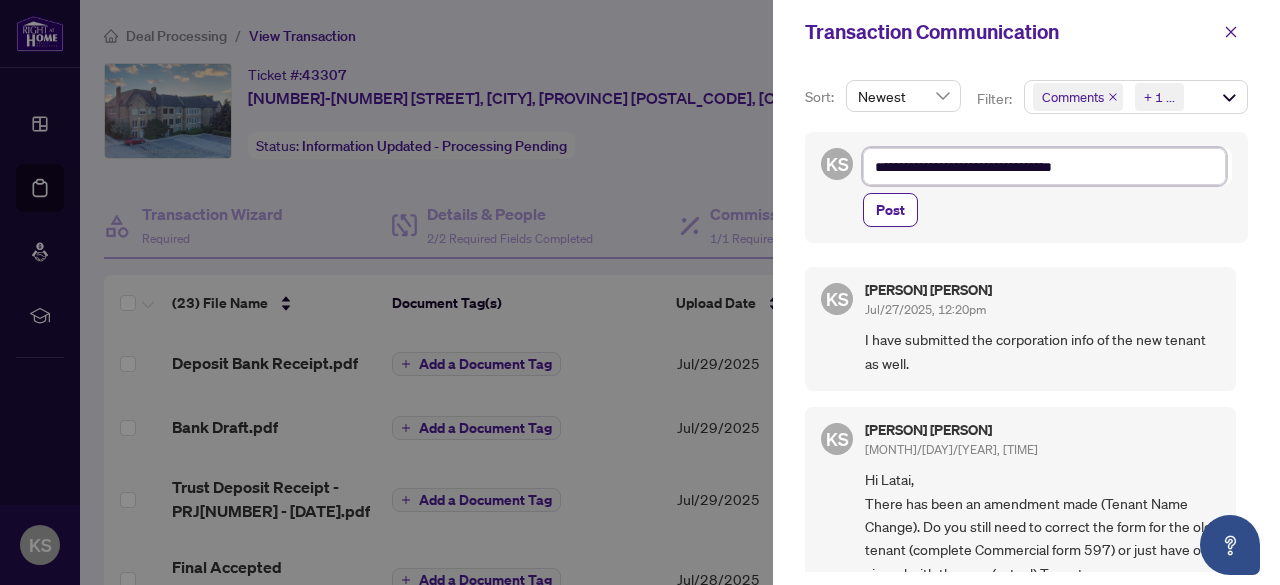 type on "**********" 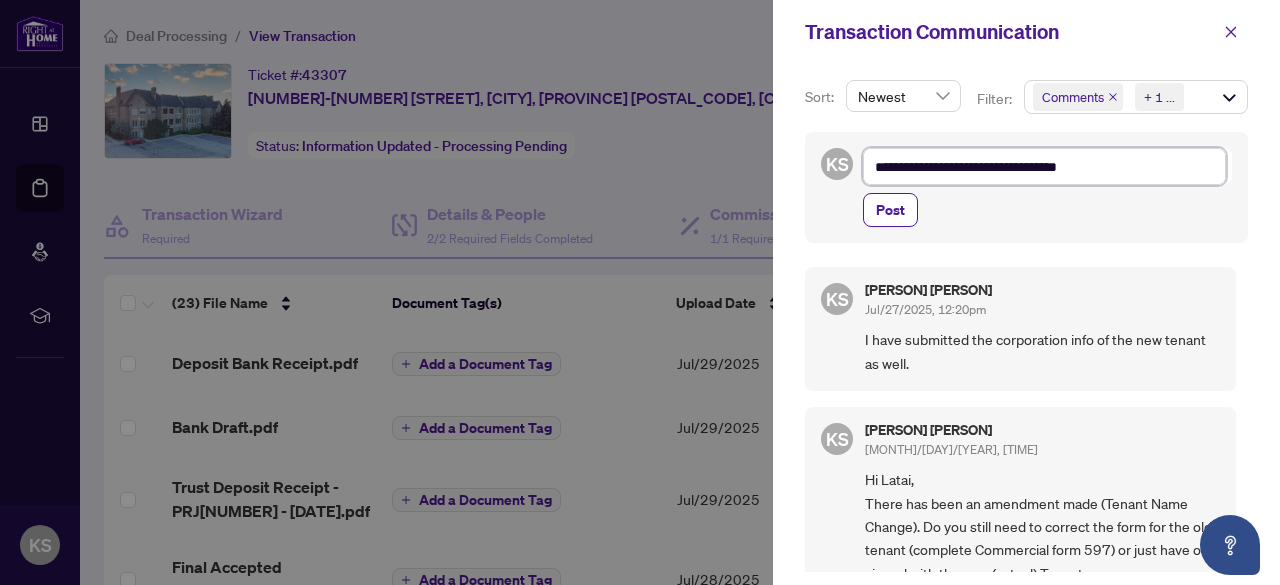 type on "**********" 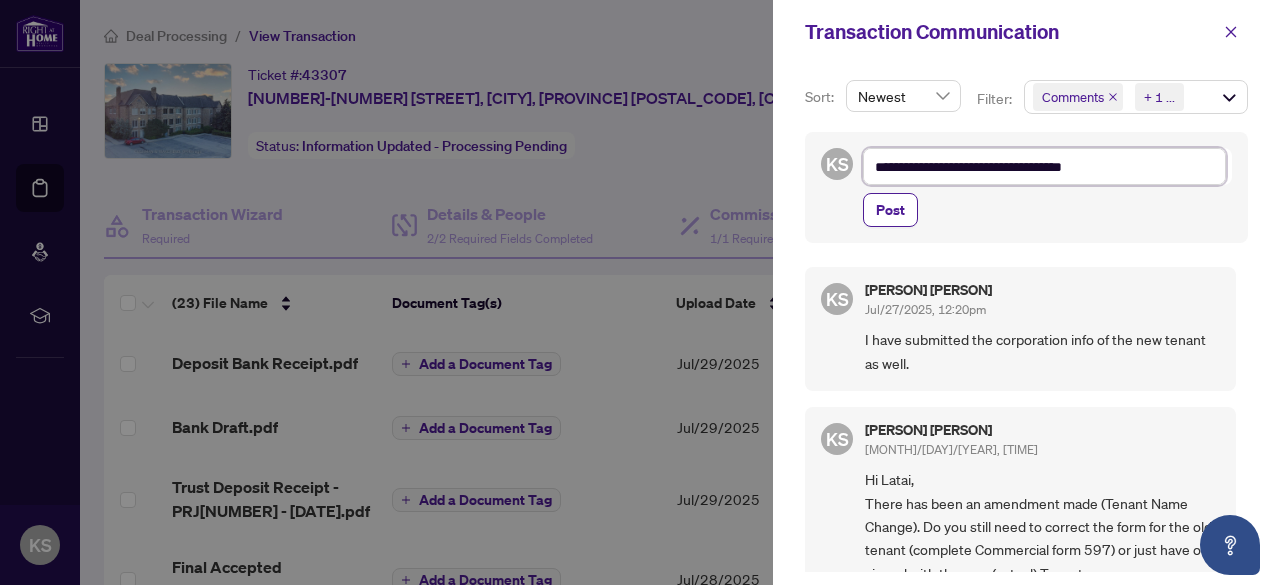 type on "**********" 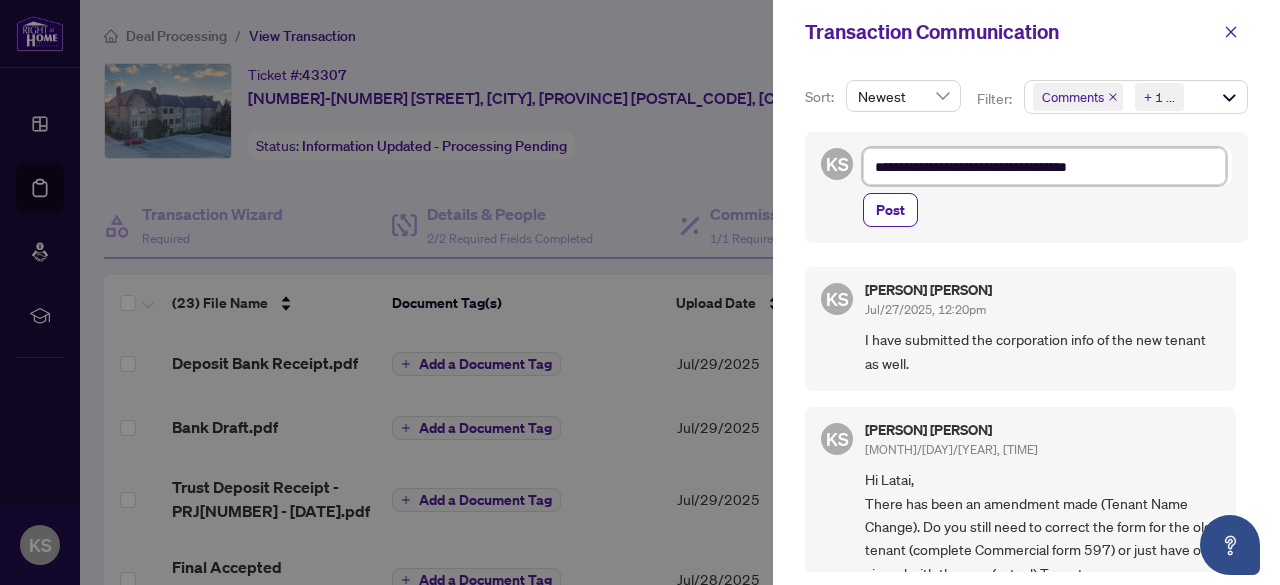 type on "**********" 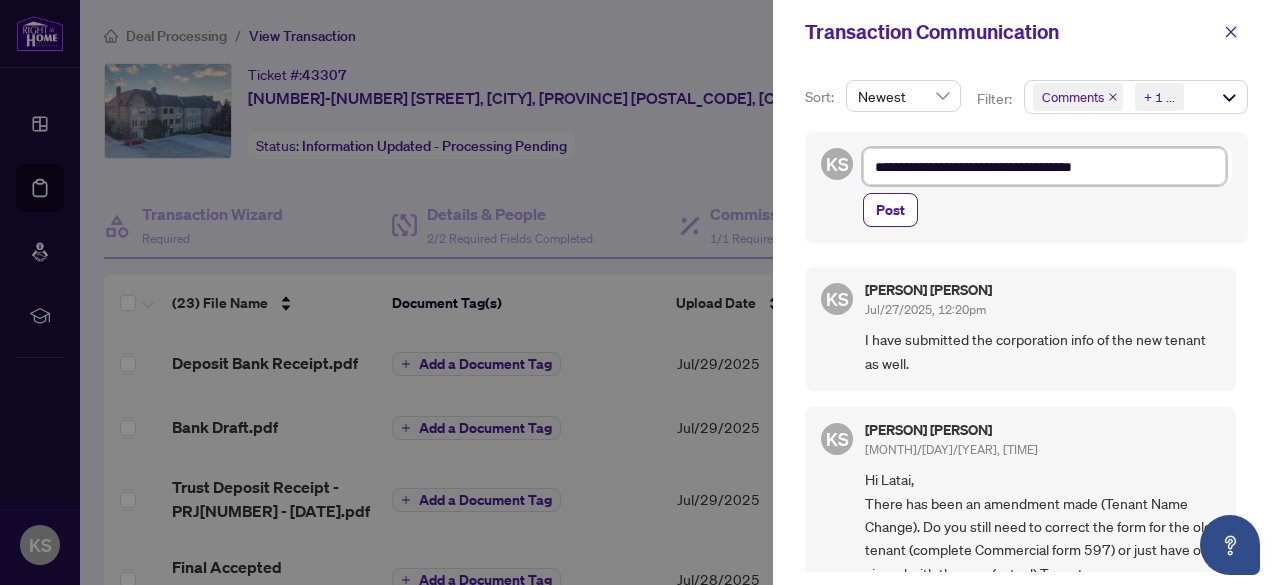 type on "**********" 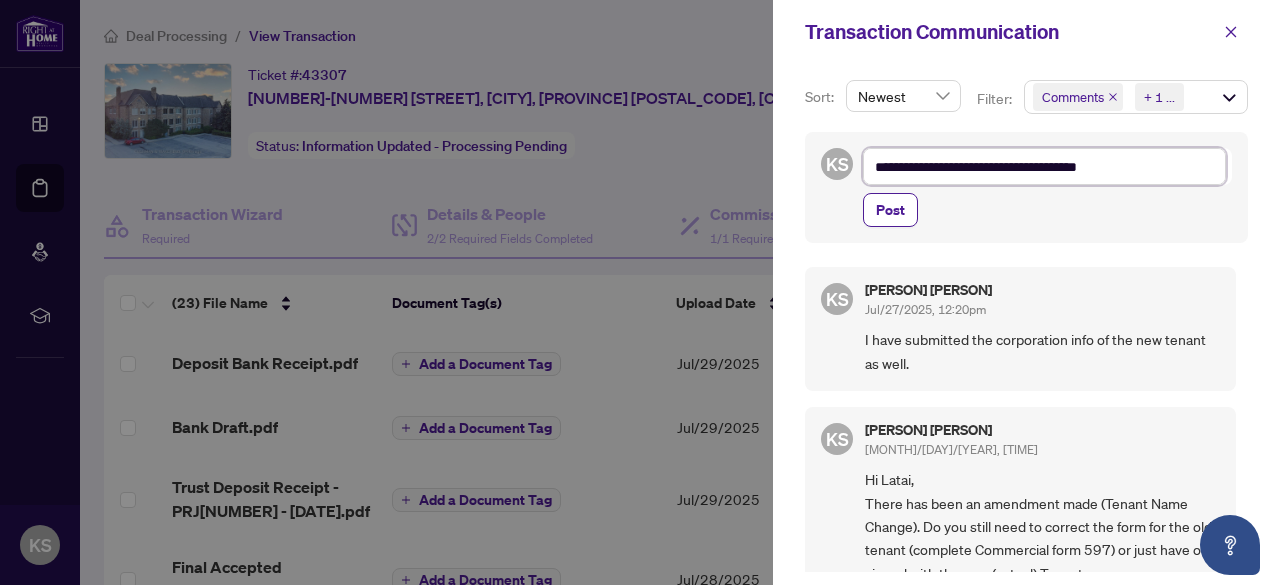 type on "**********" 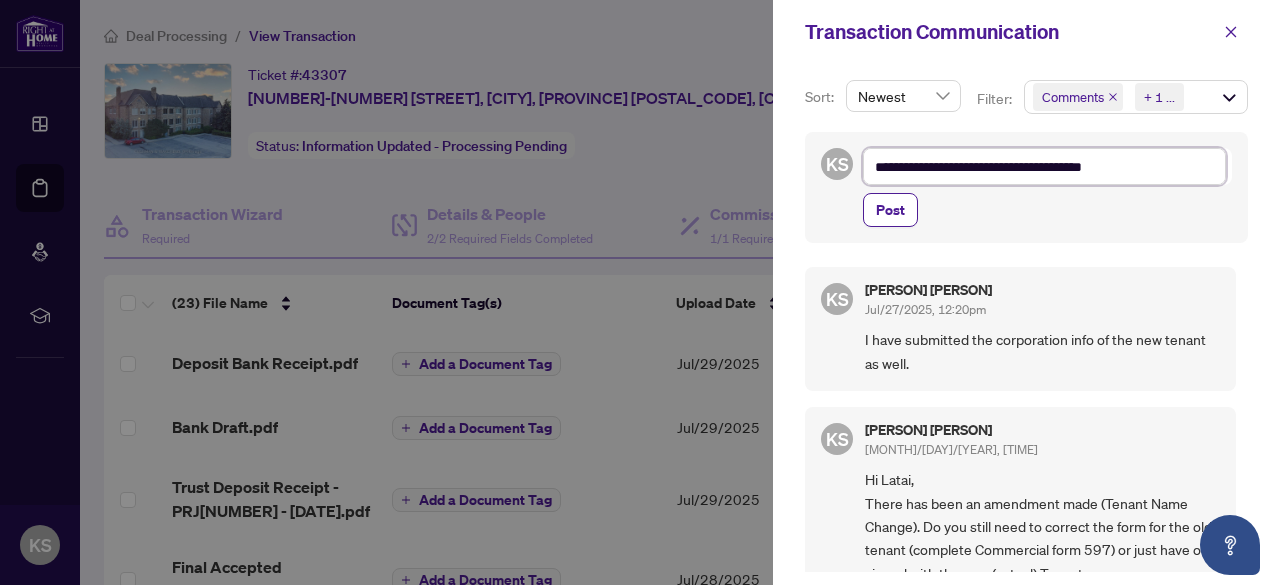type on "**********" 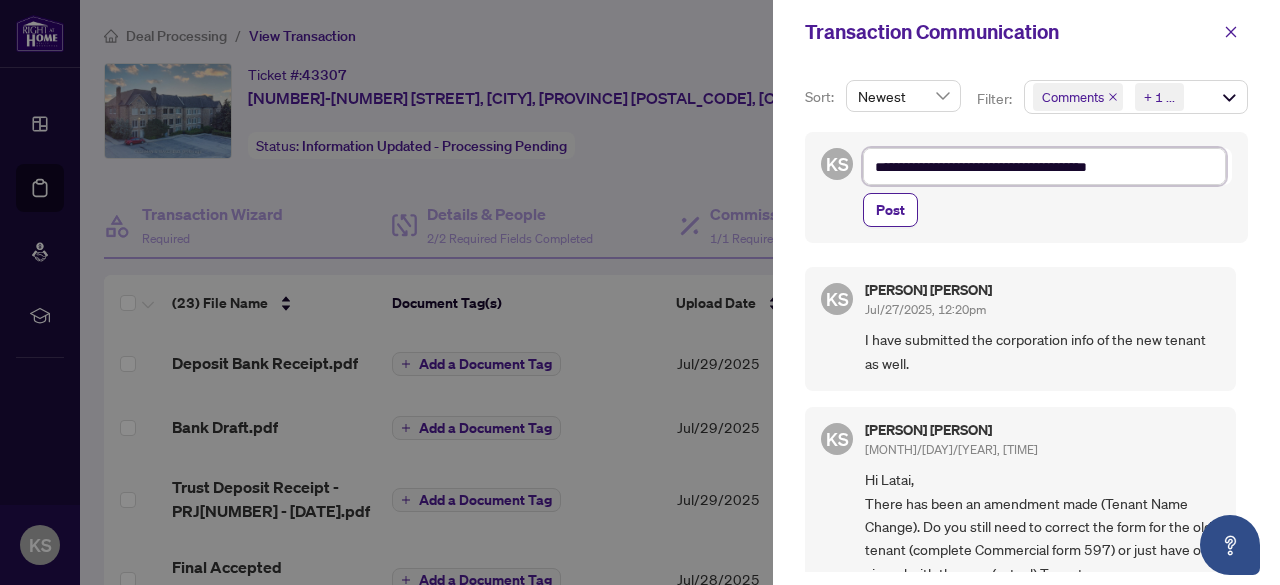 type on "**********" 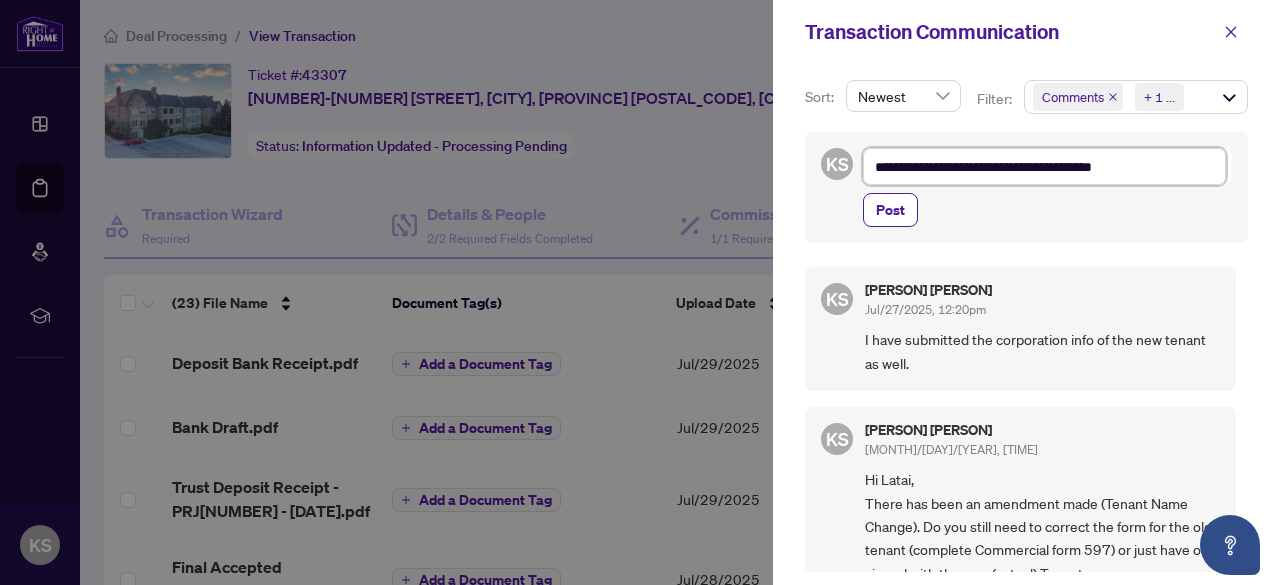type on "**********" 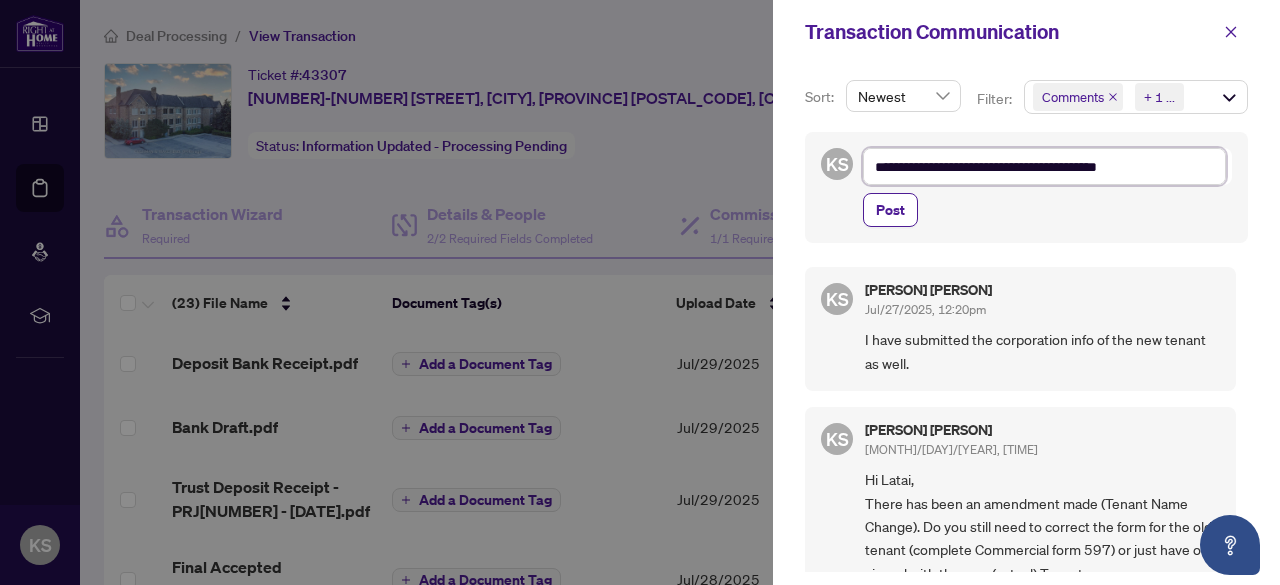 type on "**********" 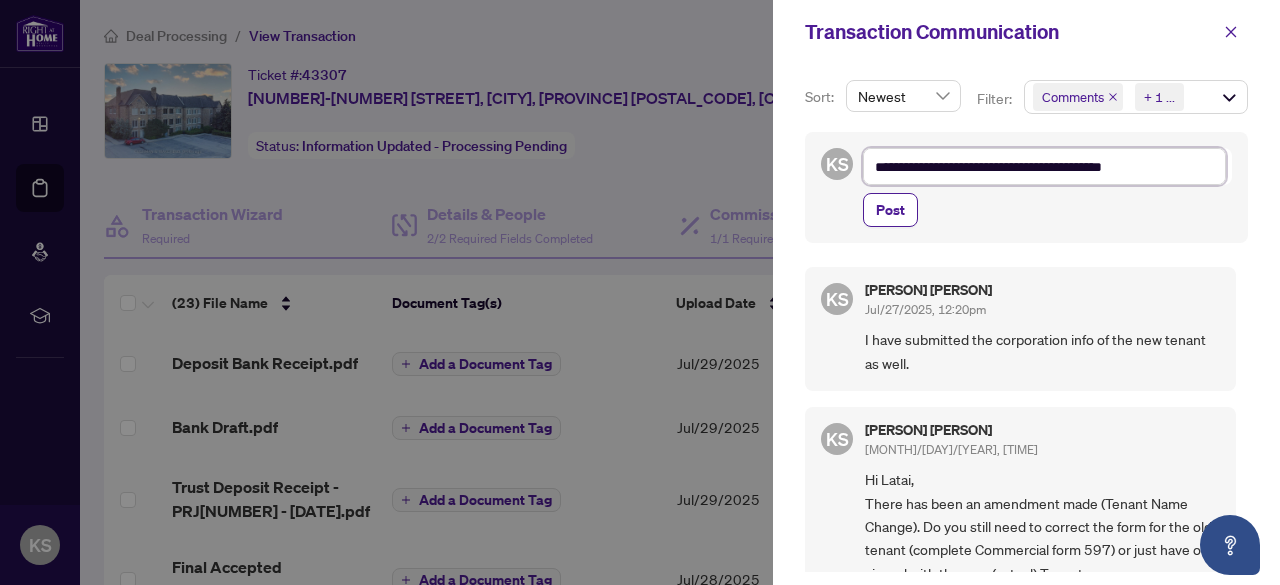 type on "**********" 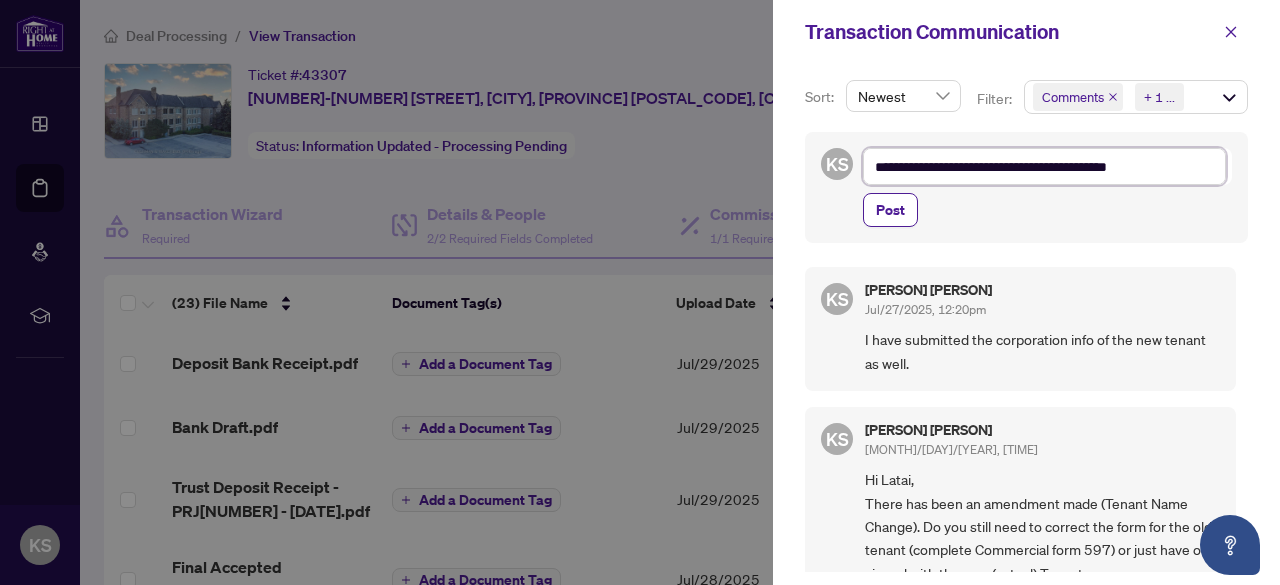 type on "**********" 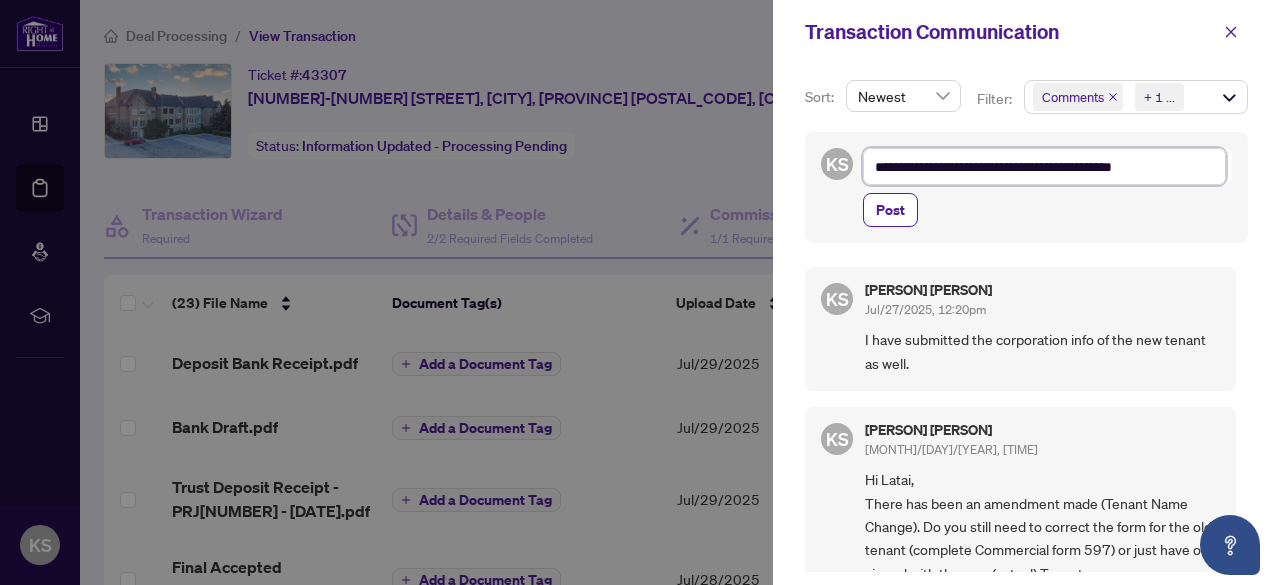 type on "**********" 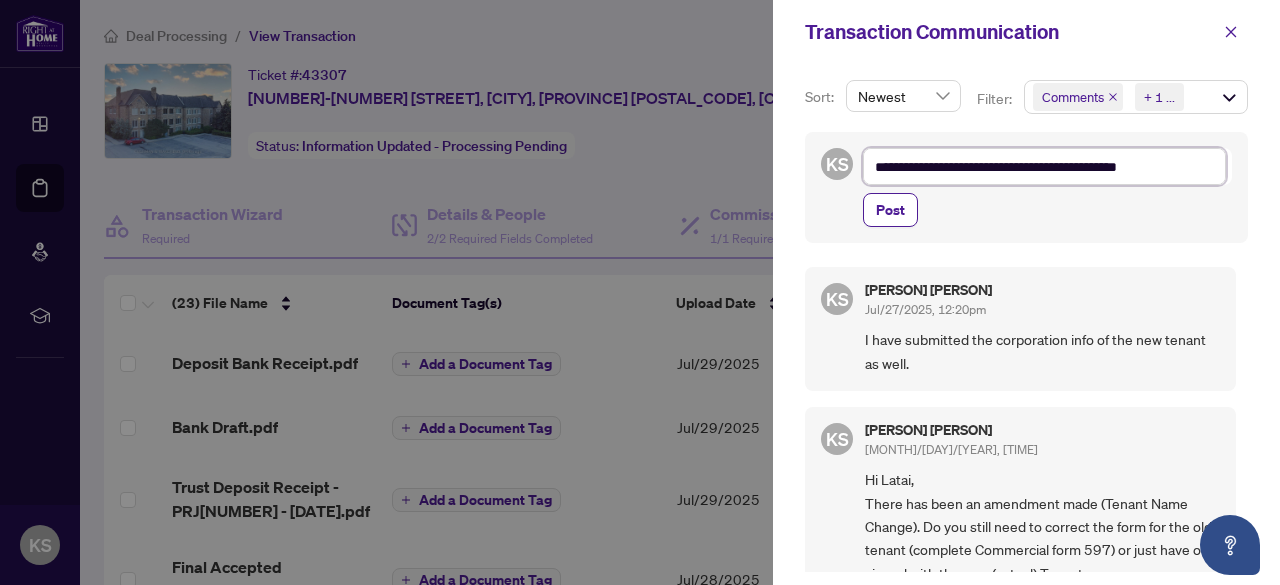 type on "**********" 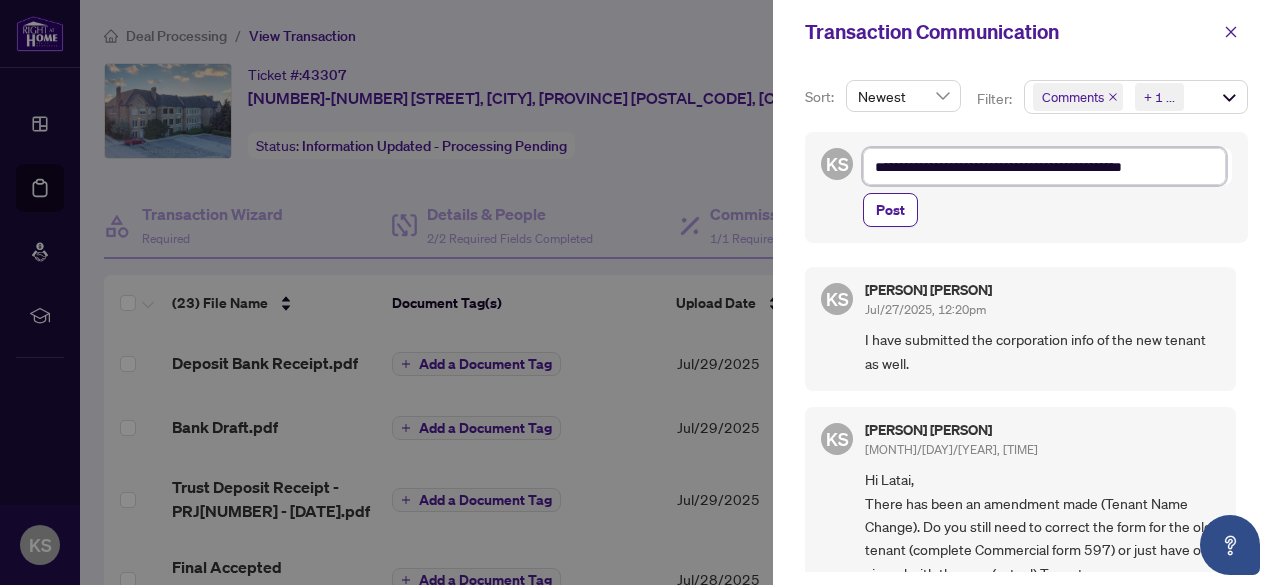 type on "**********" 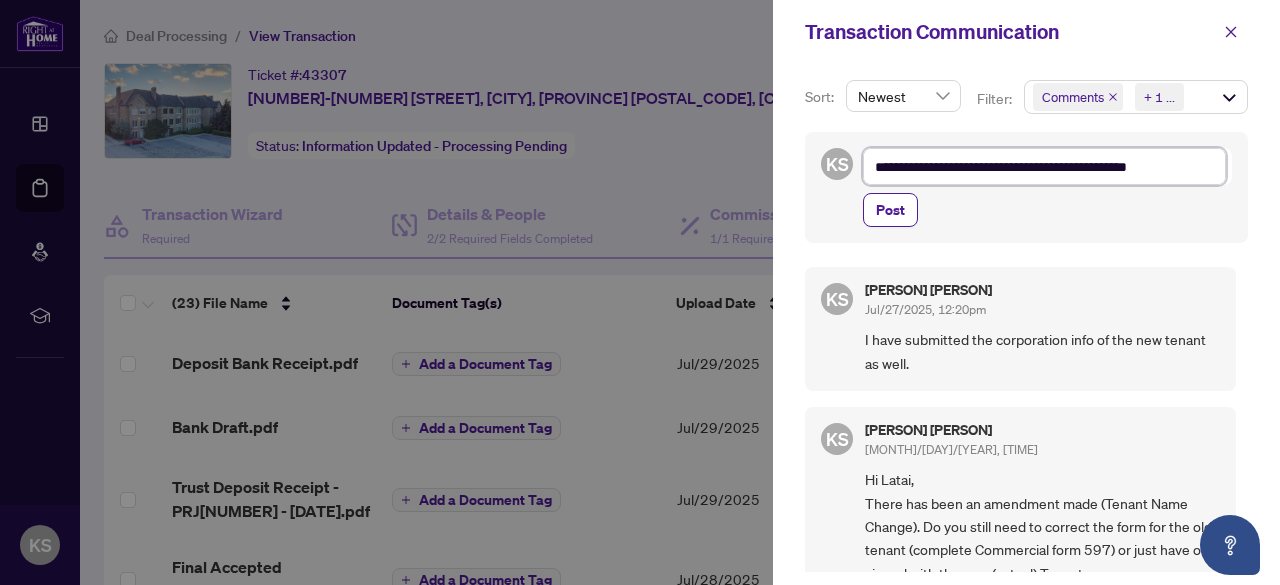 type on "**********" 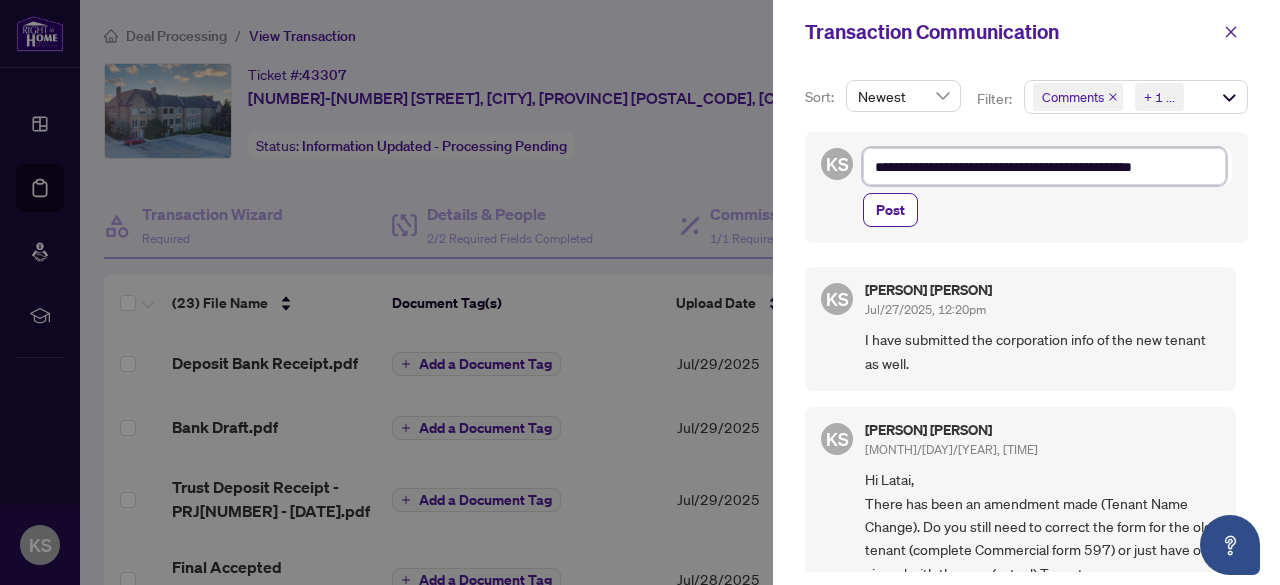 type on "**********" 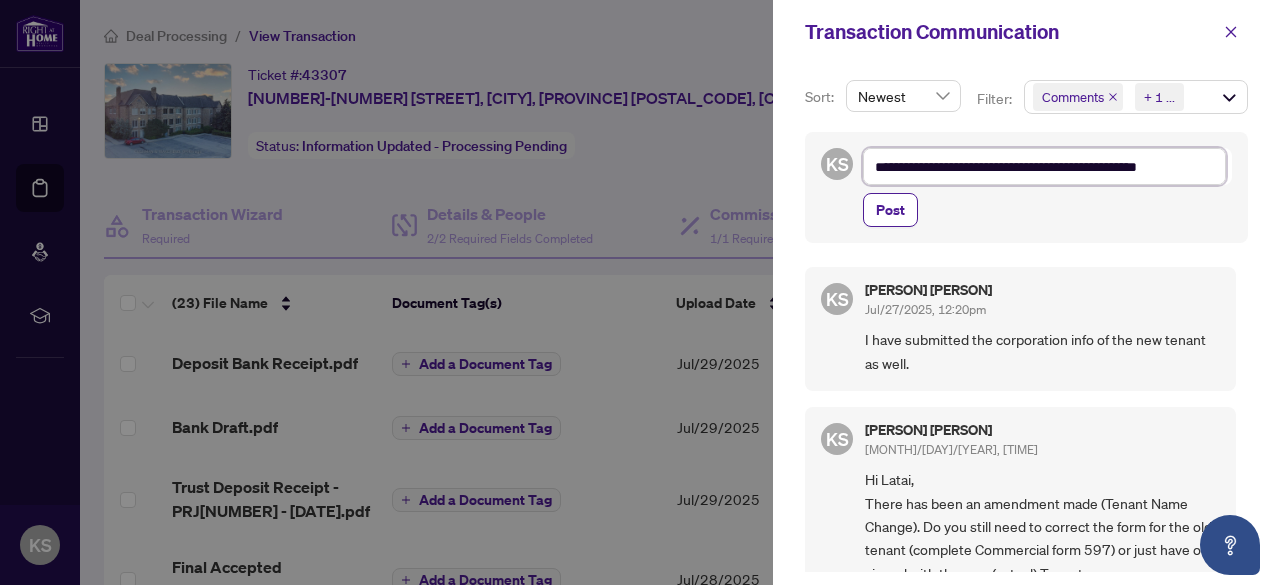 type on "**********" 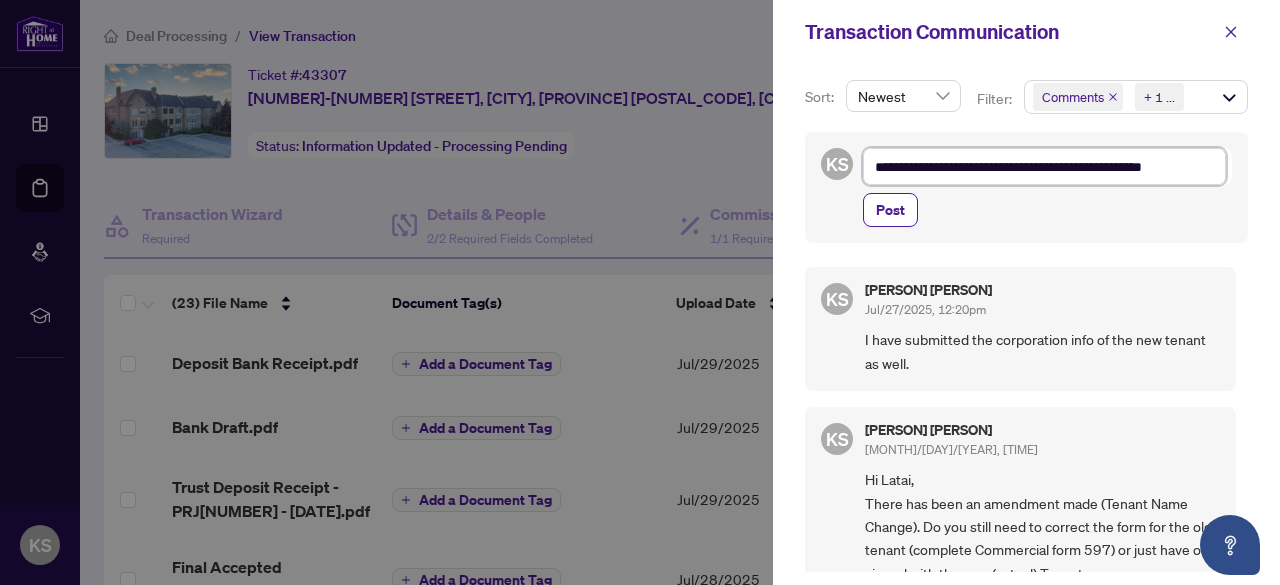 type on "**********" 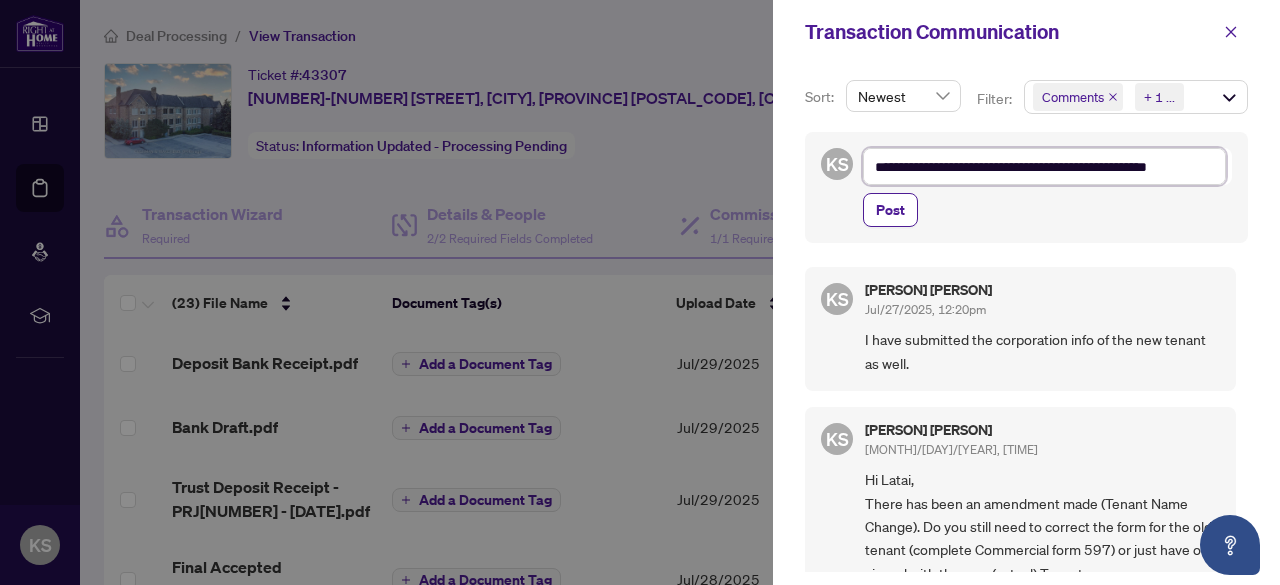 type on "**********" 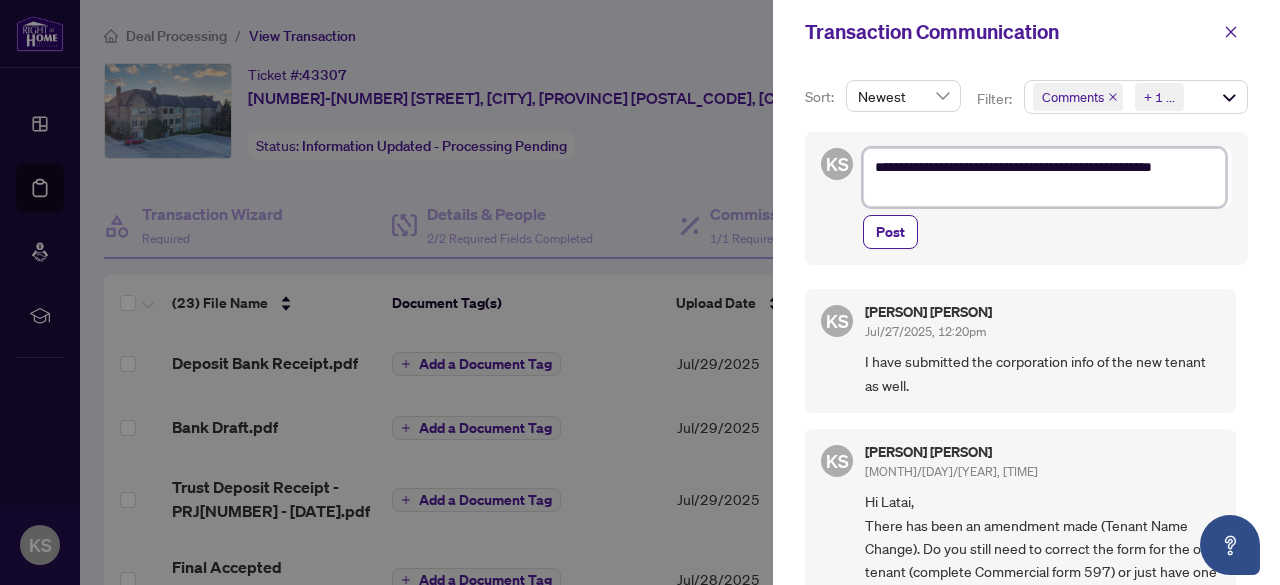 type on "**********" 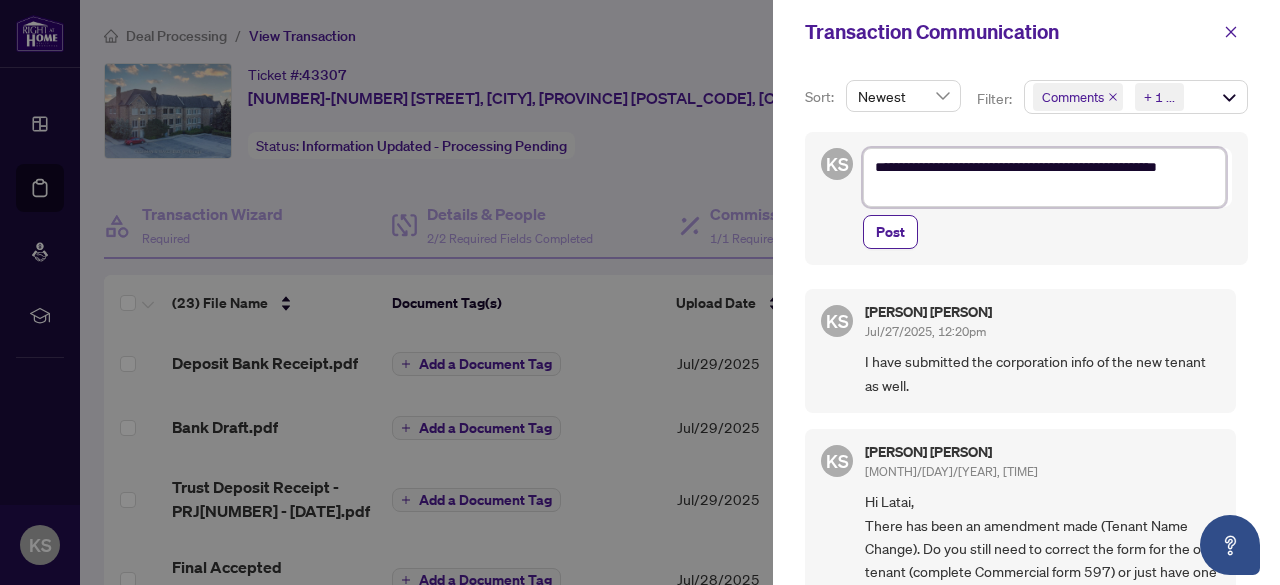type on "**********" 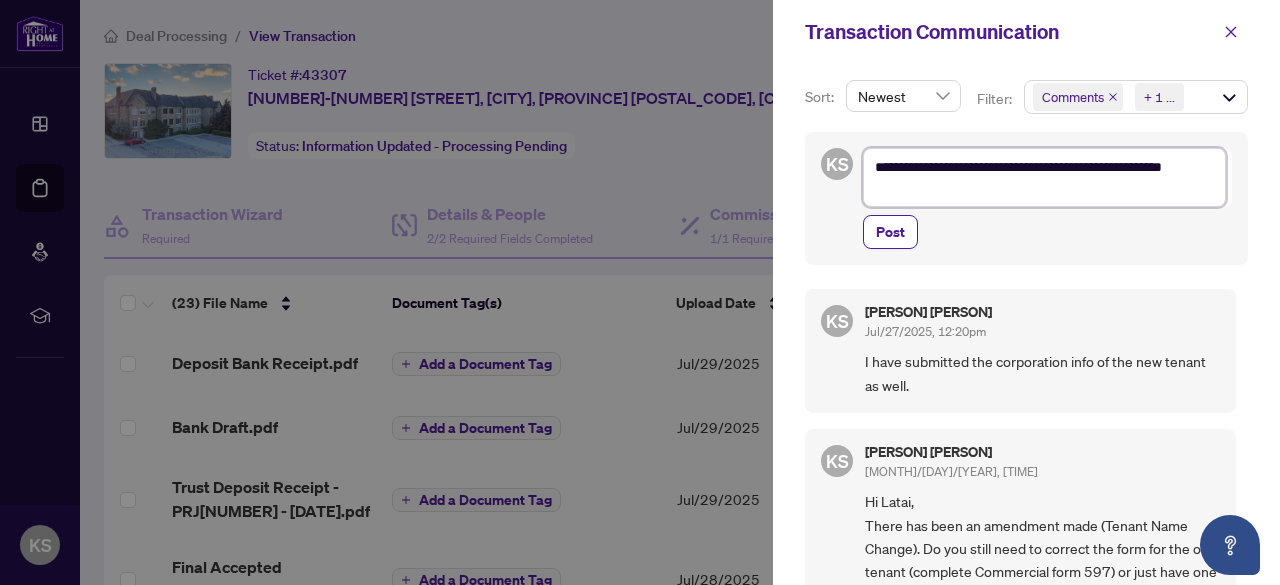 type on "**********" 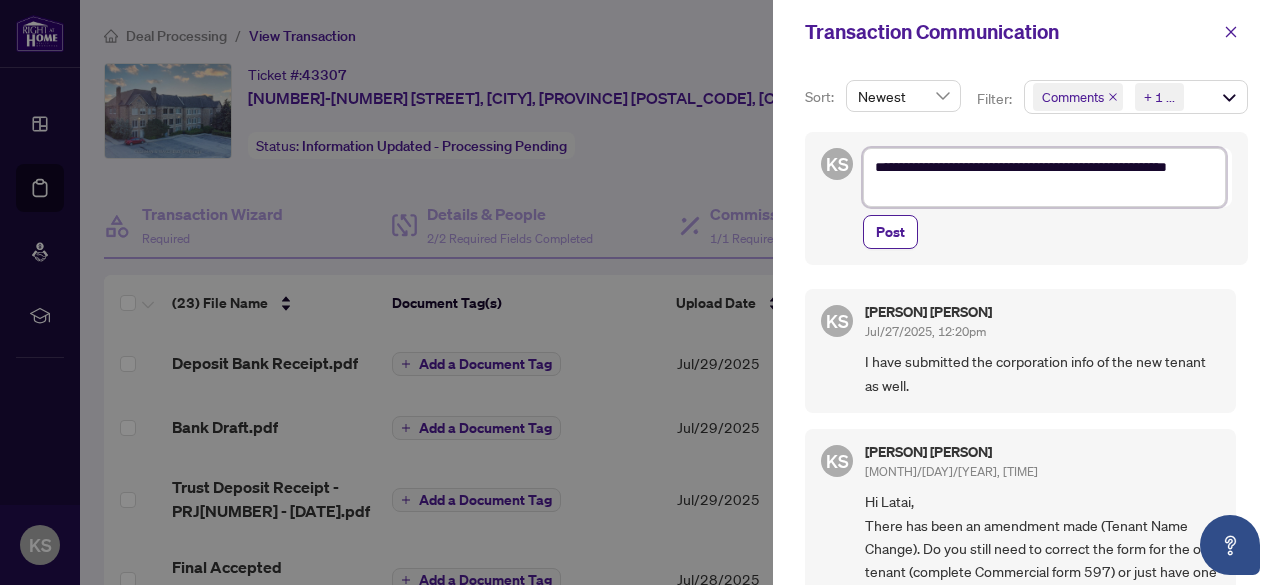 type on "**********" 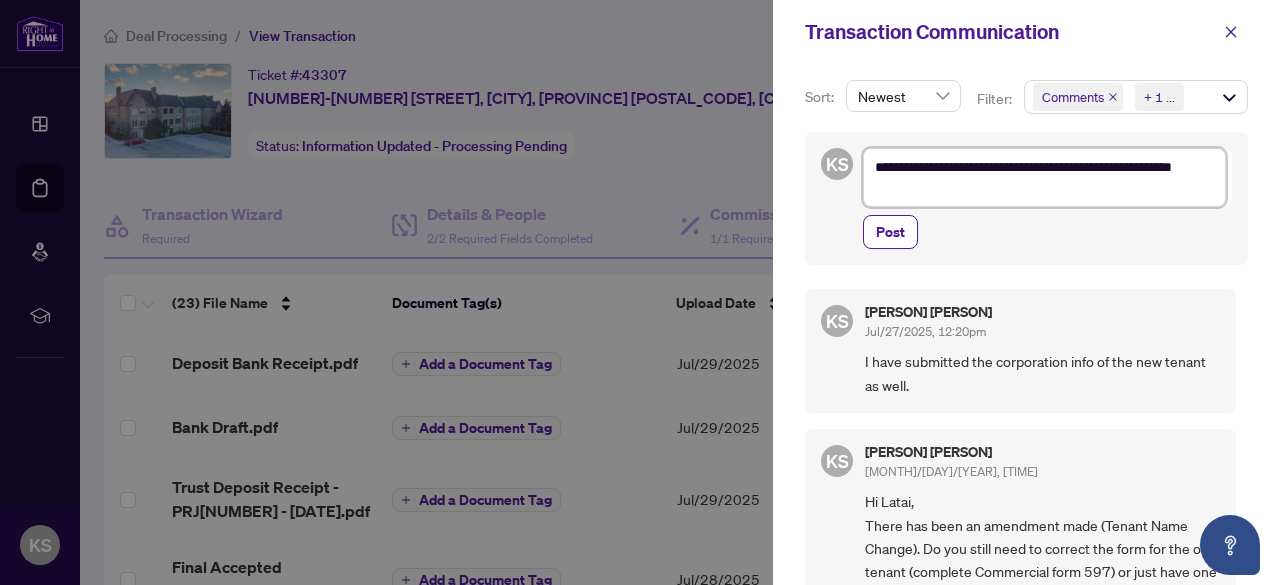 type on "**********" 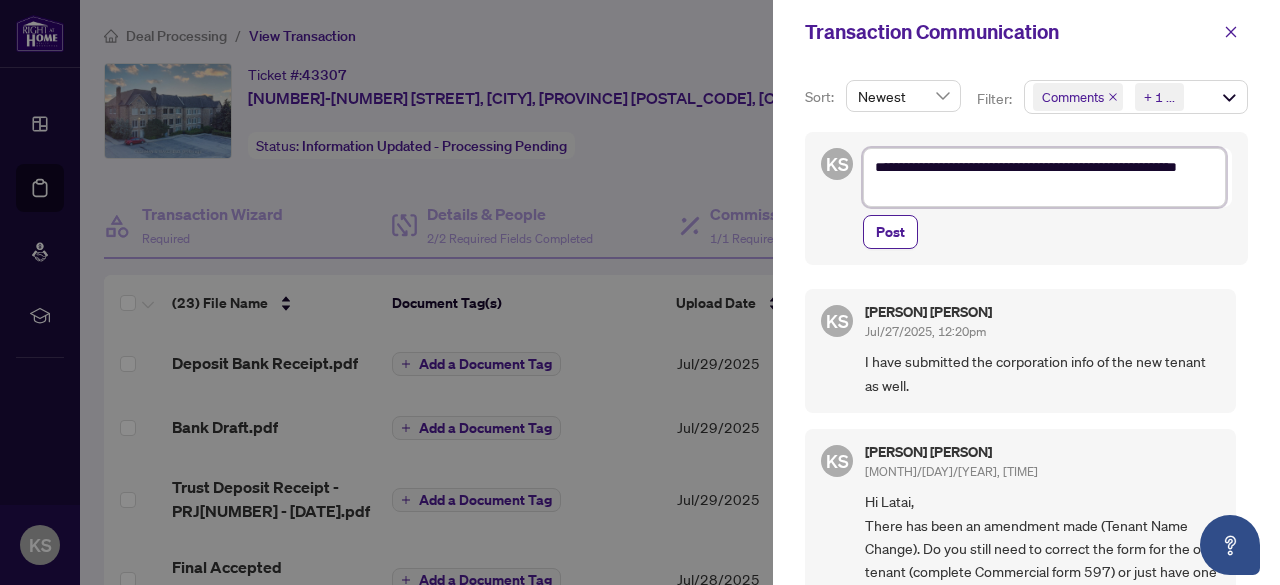 type on "**********" 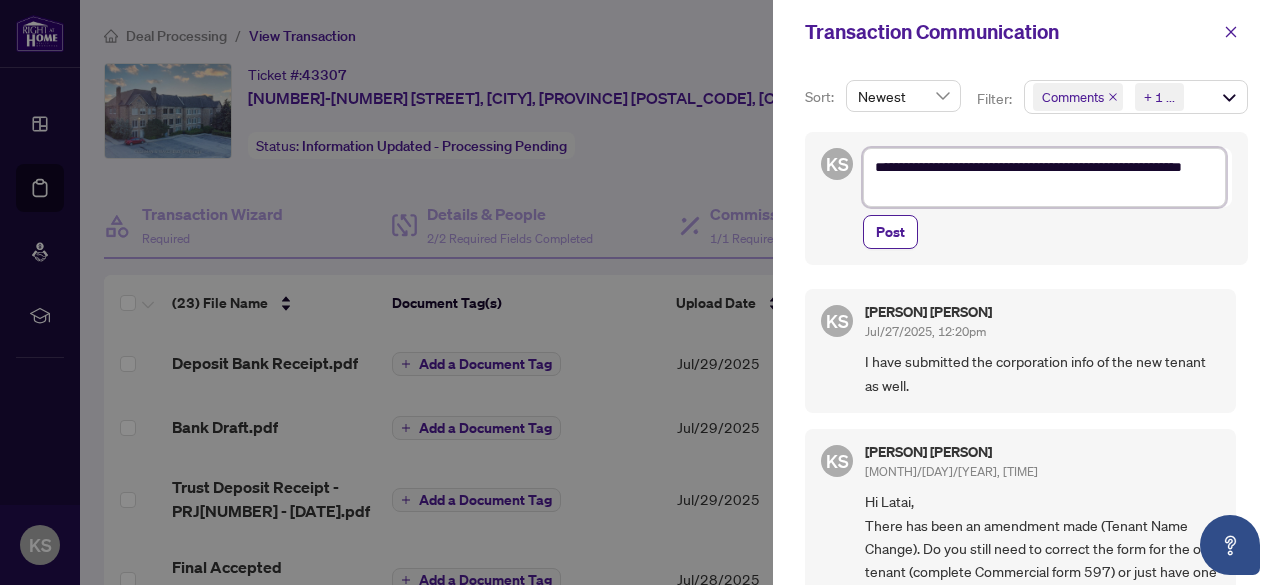 type on "**********" 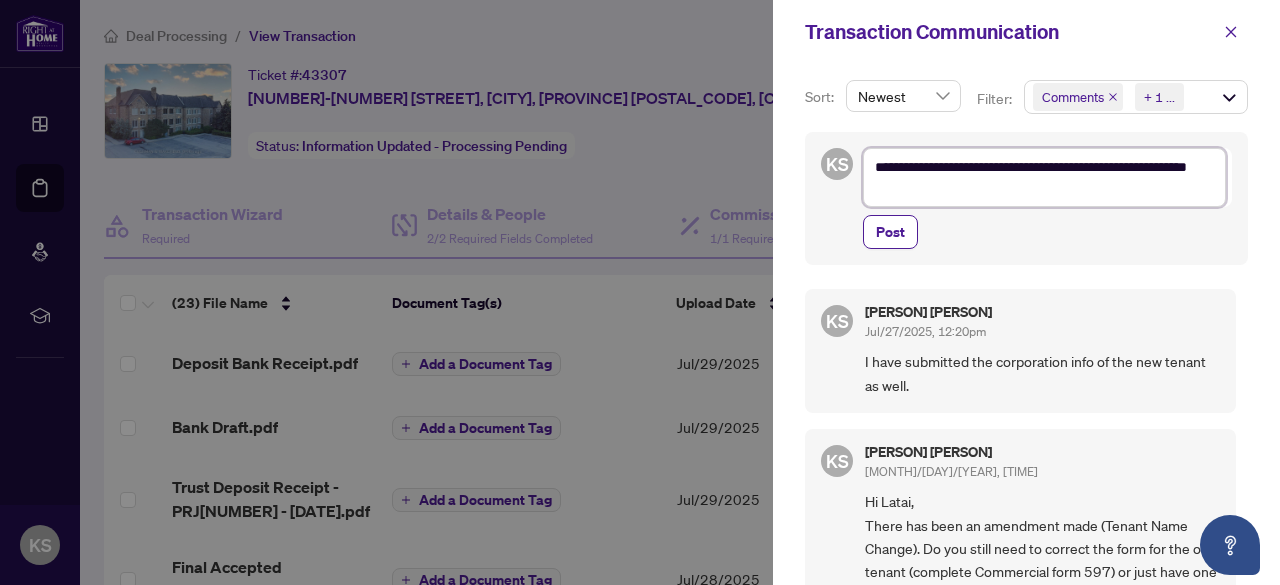 type on "**********" 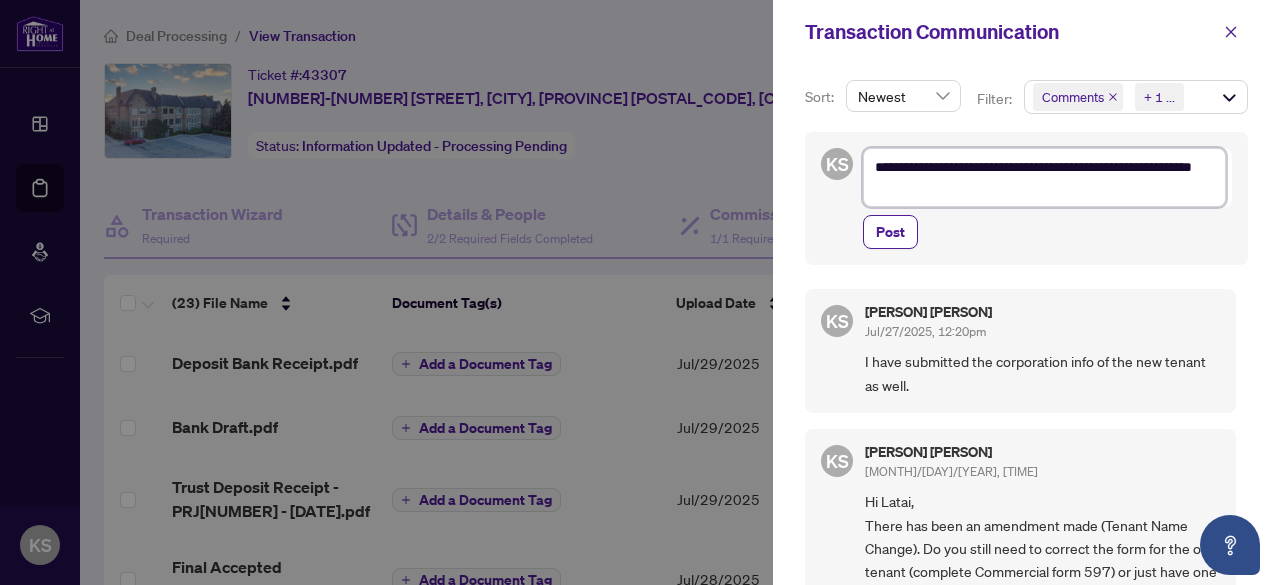 type on "**********" 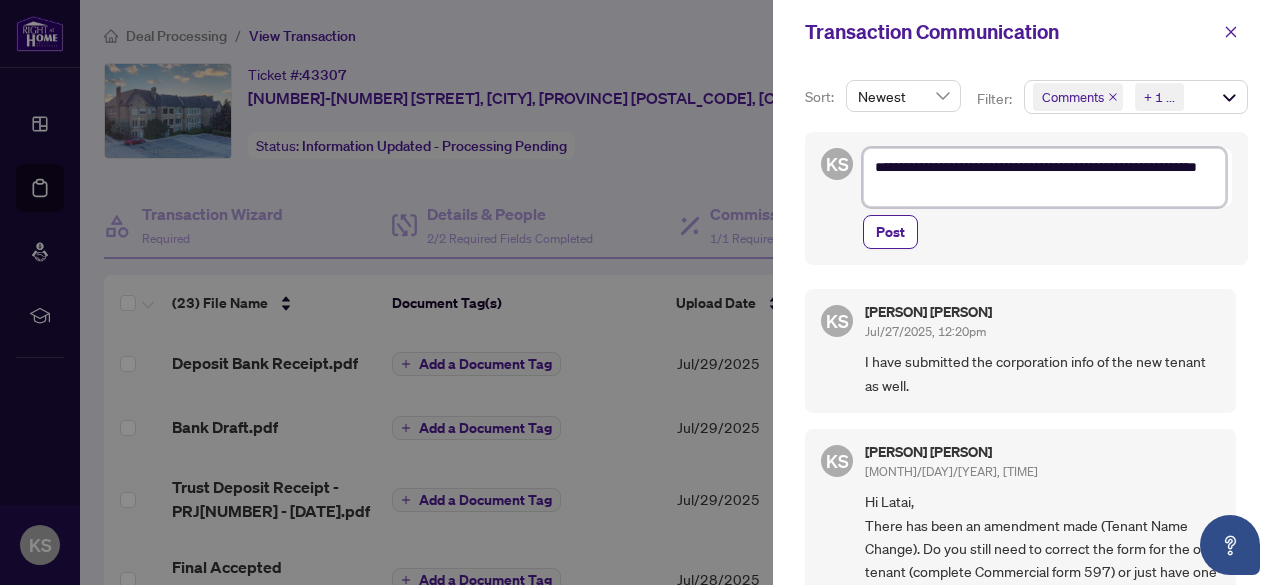 type on "**********" 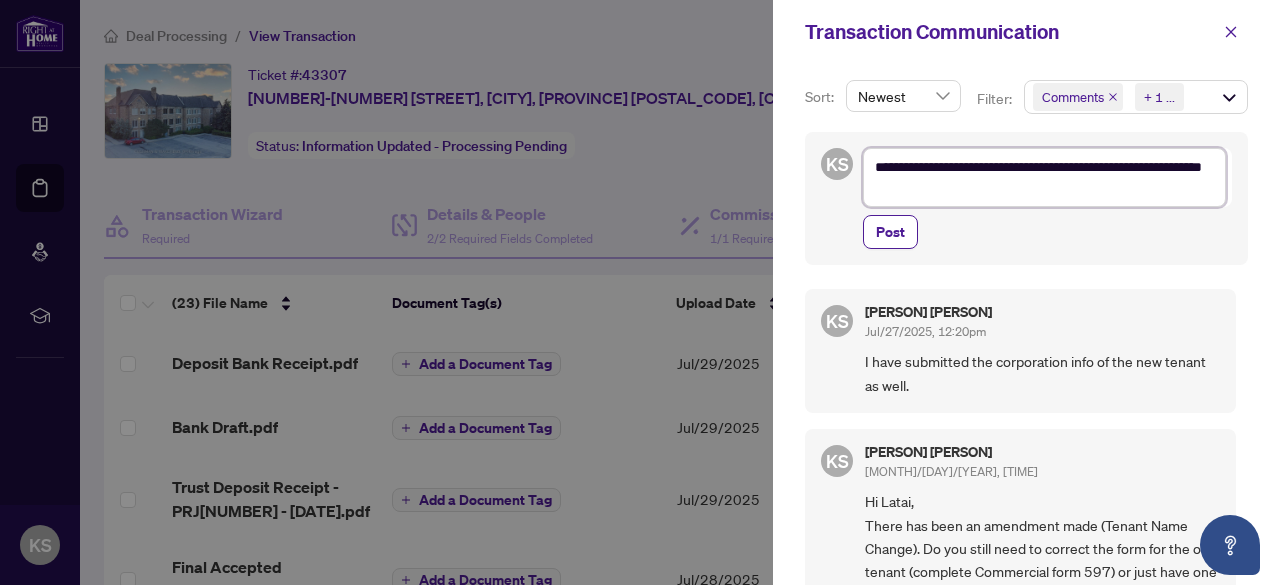 type on "**********" 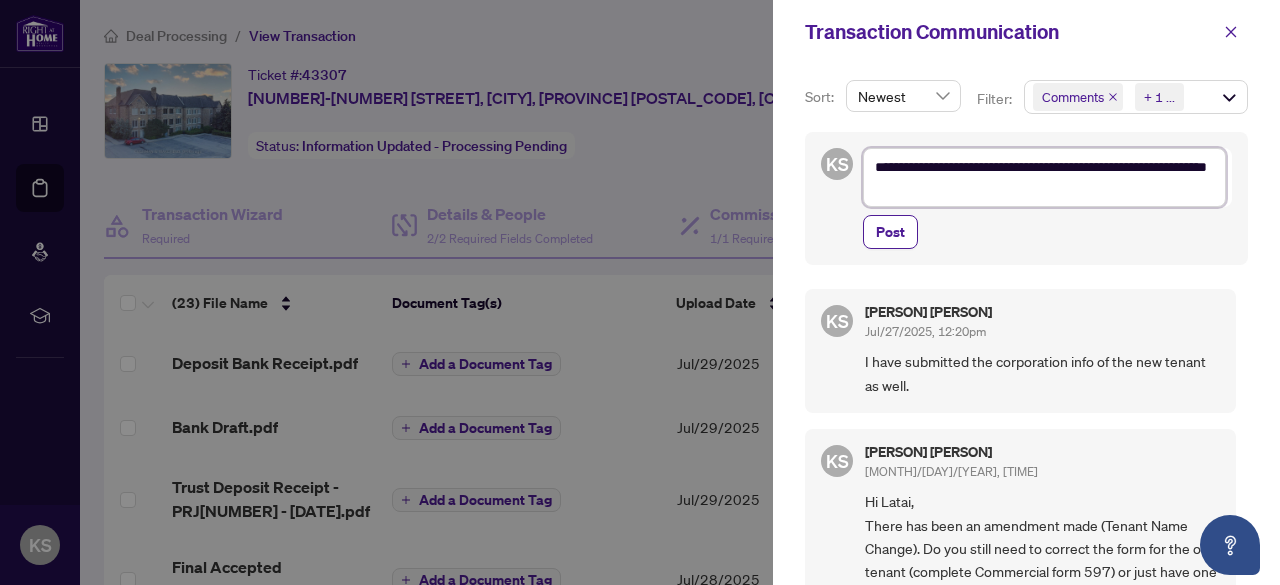 type on "**********" 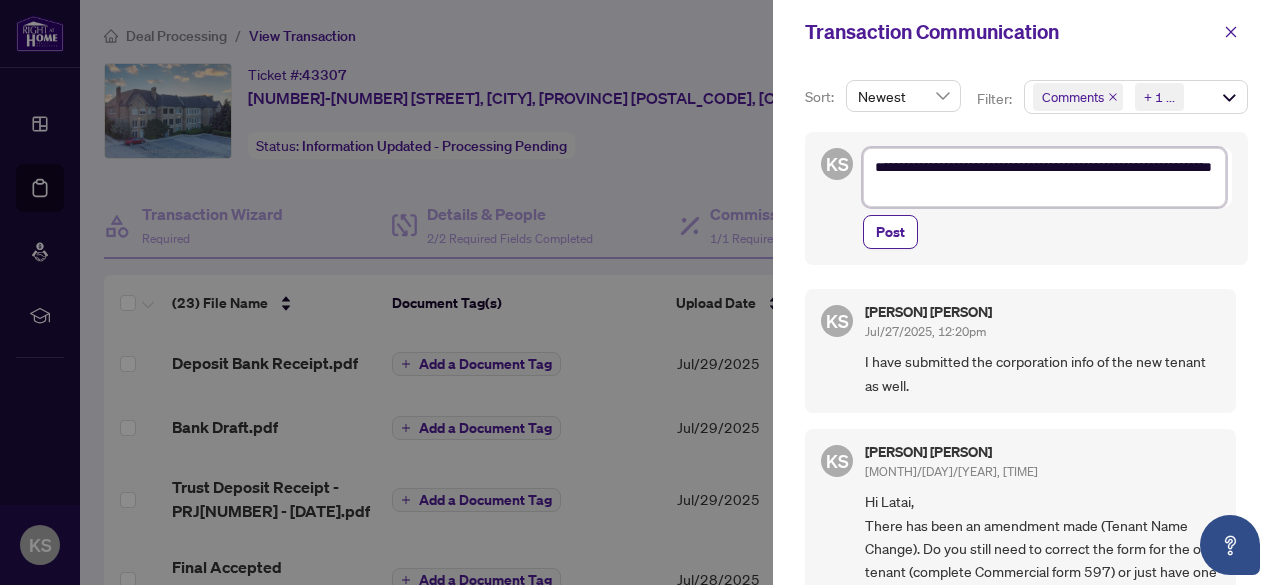 type on "**********" 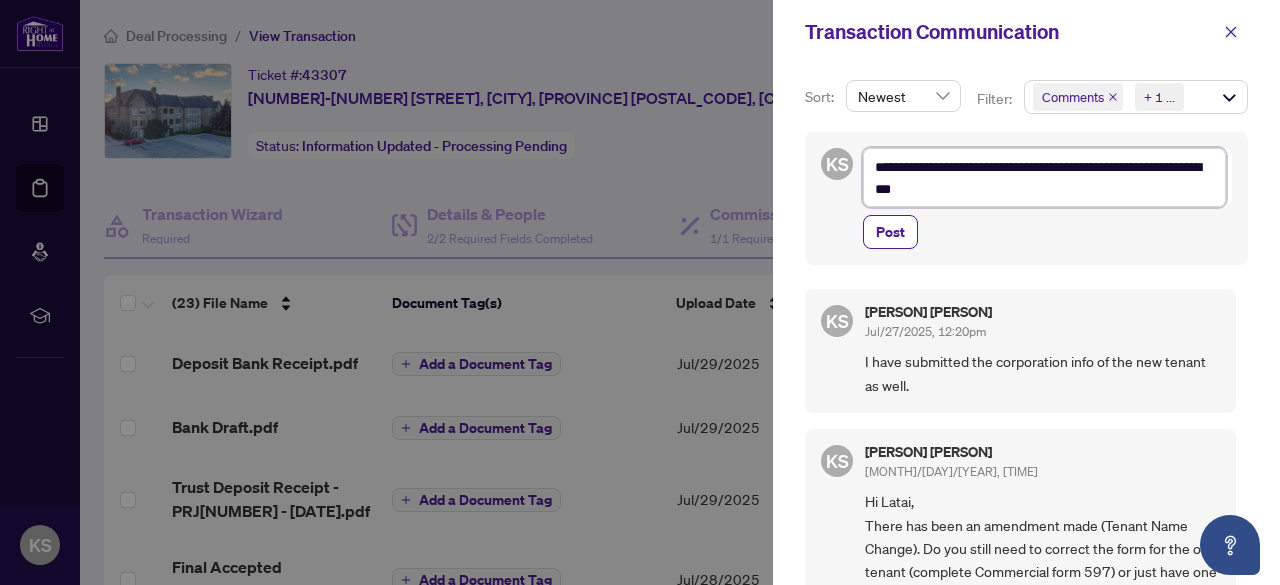 type on "**********" 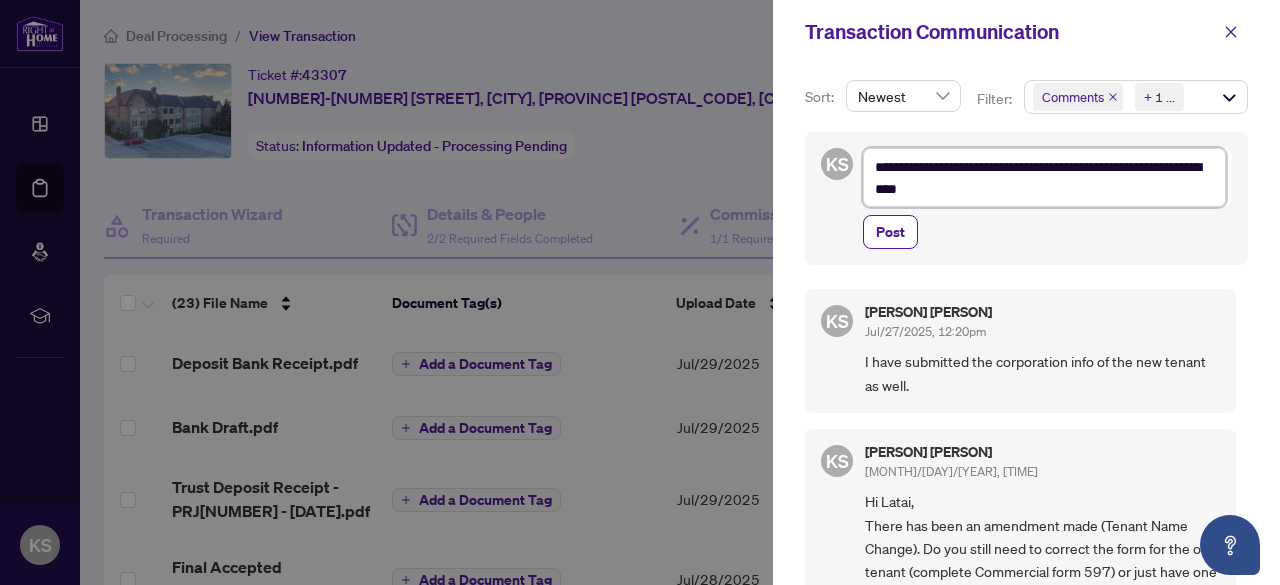 click on "**********" at bounding box center [1044, 177] 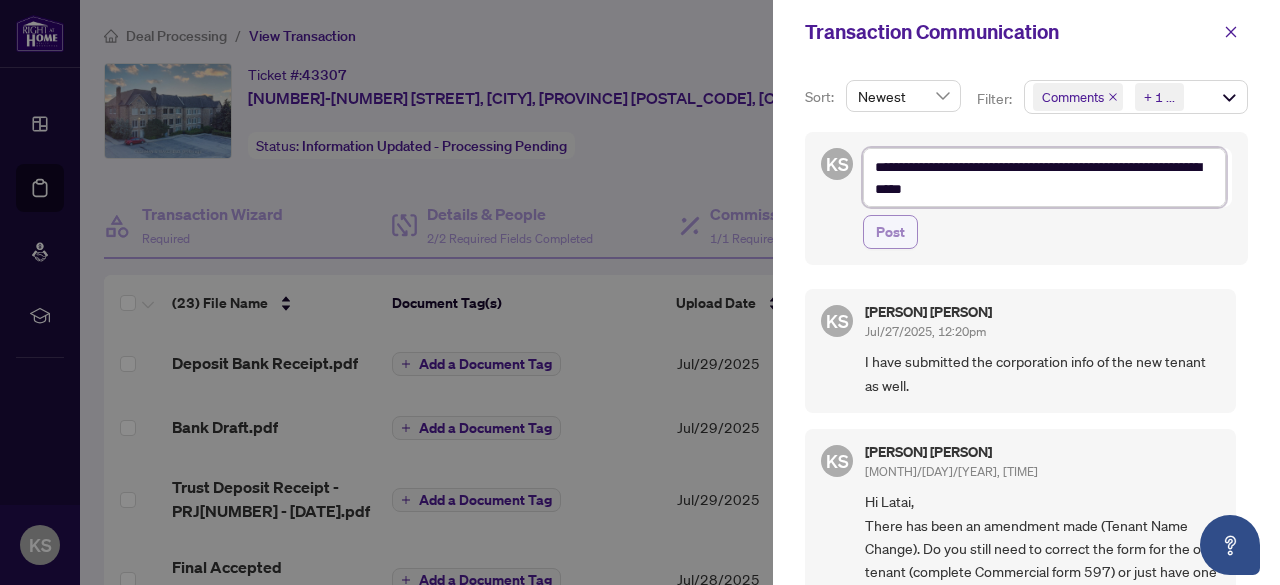 type on "**********" 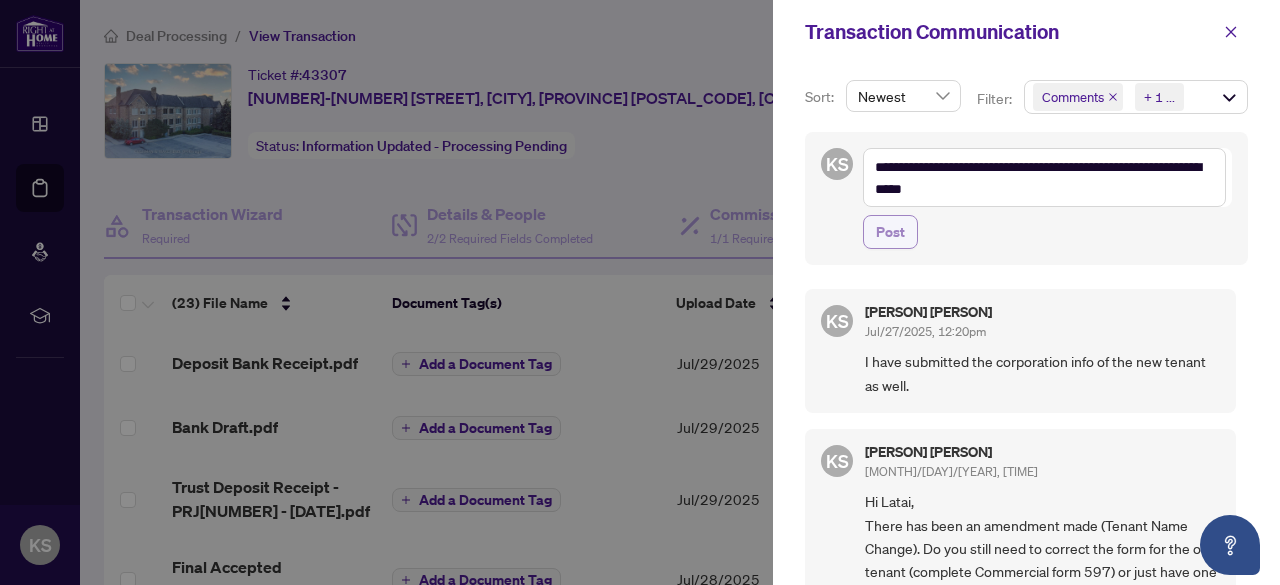 click on "Post" at bounding box center [890, 232] 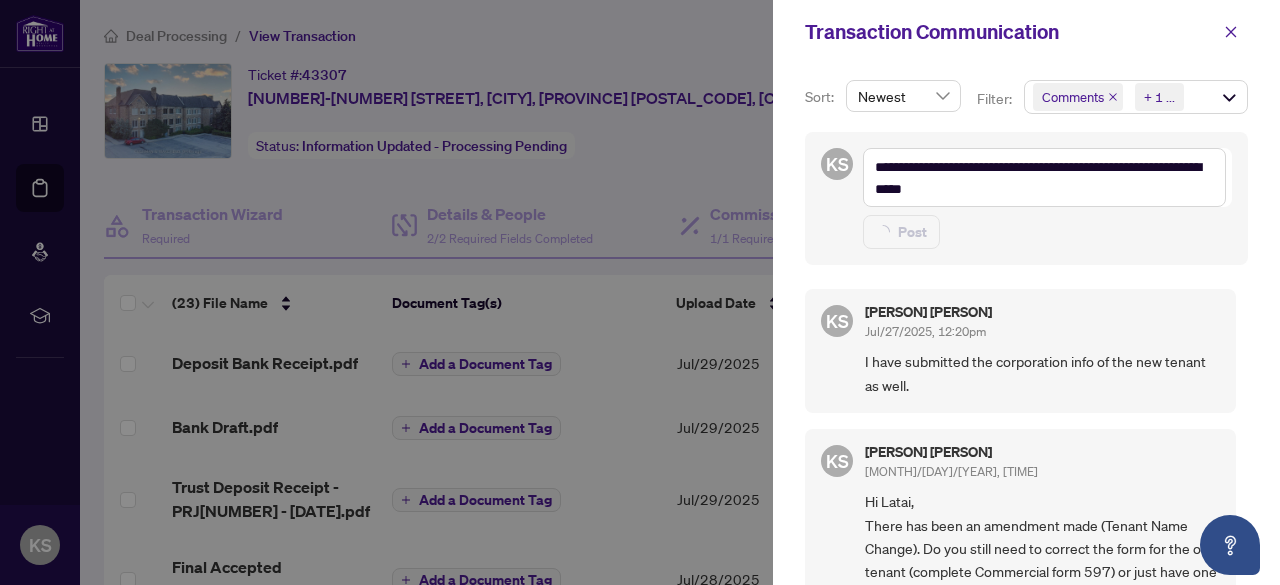 type 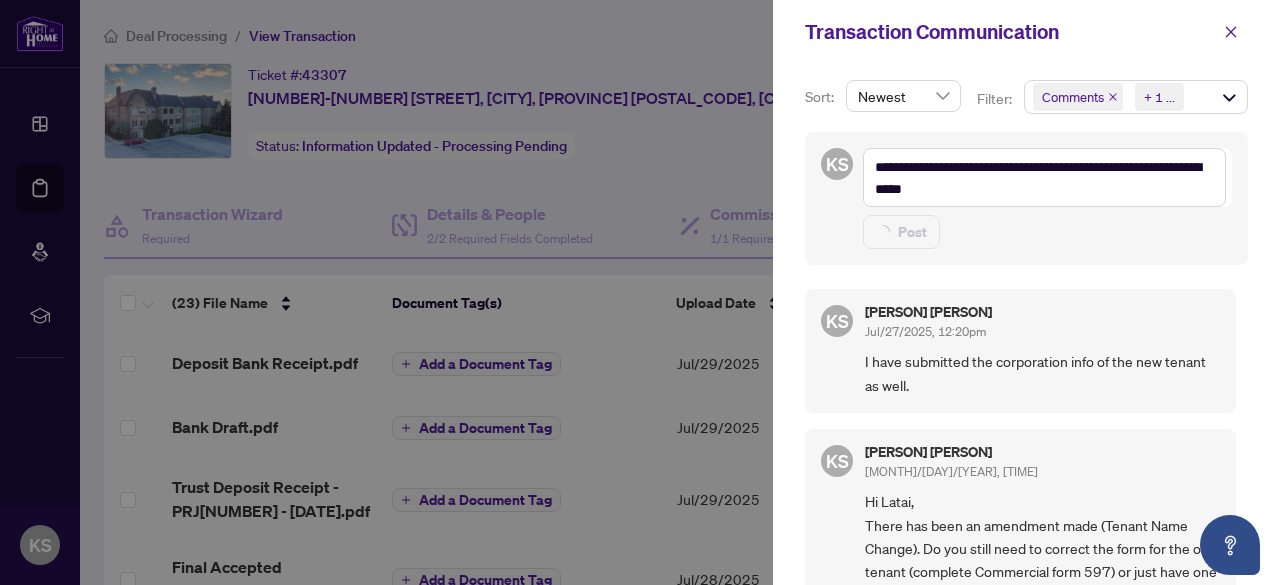 type on "**********" 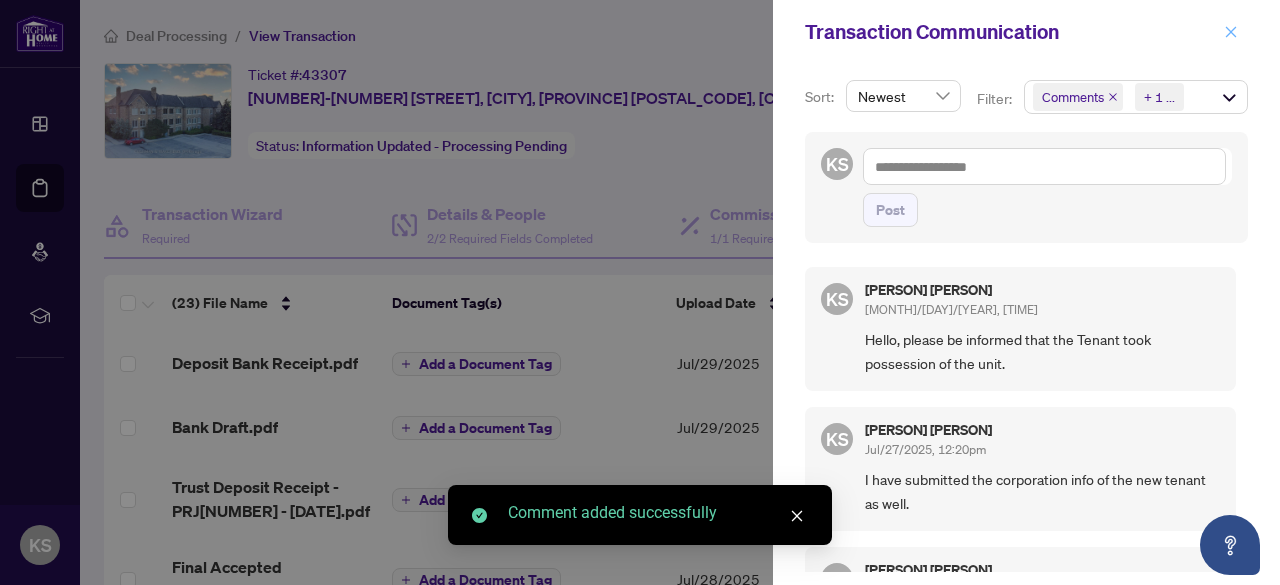 click at bounding box center [1231, 32] 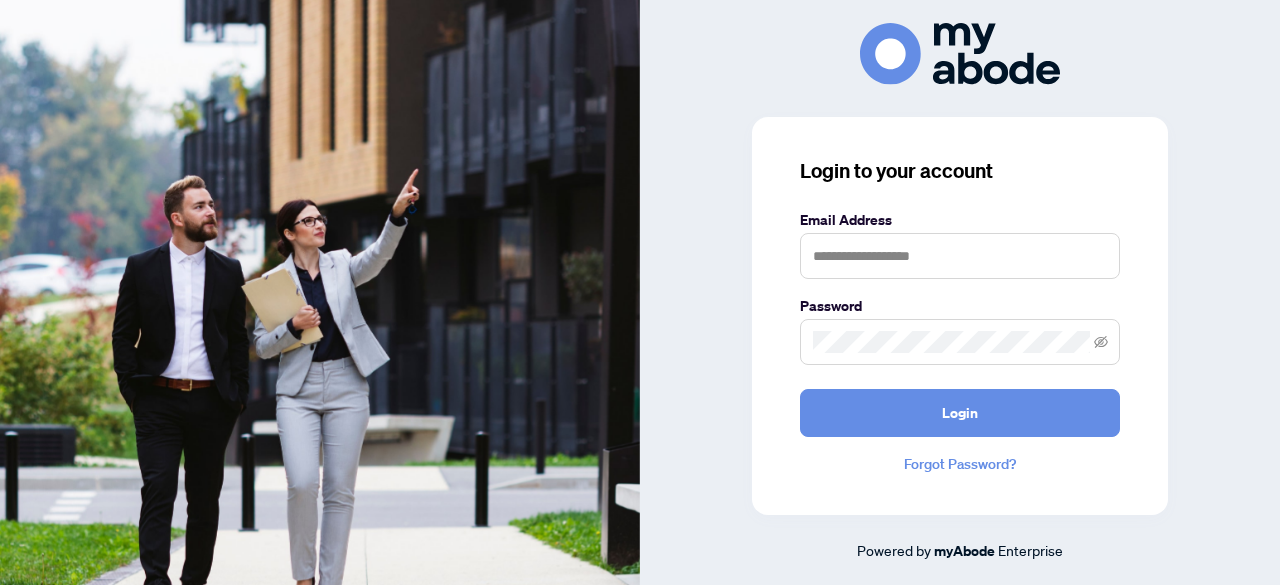 scroll, scrollTop: 0, scrollLeft: 0, axis: both 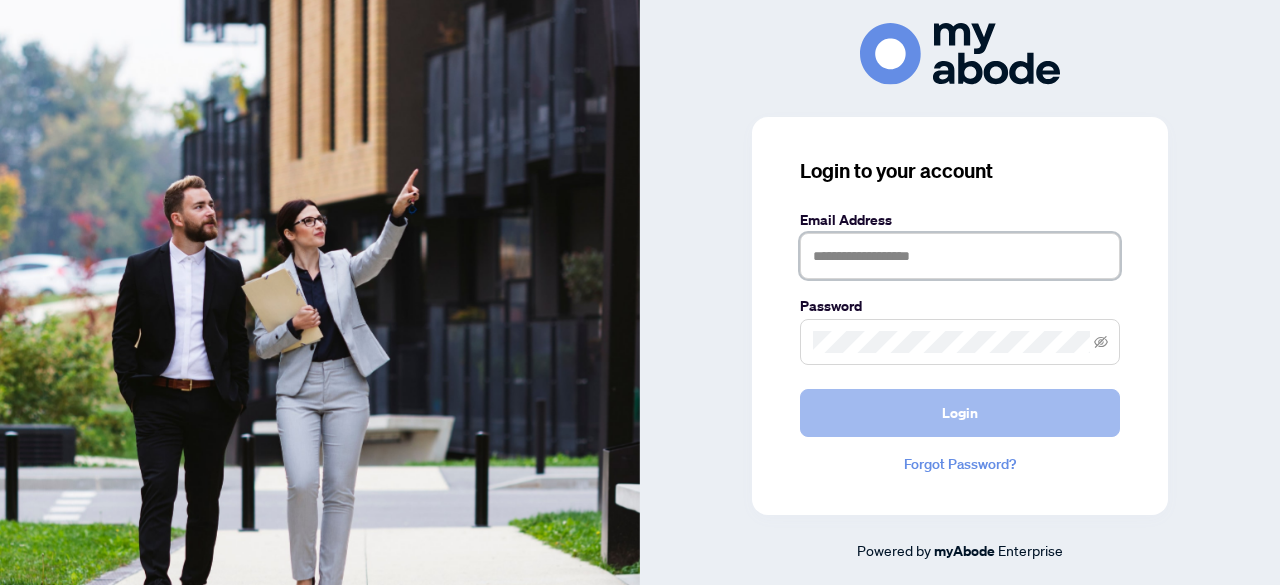 type on "**********" 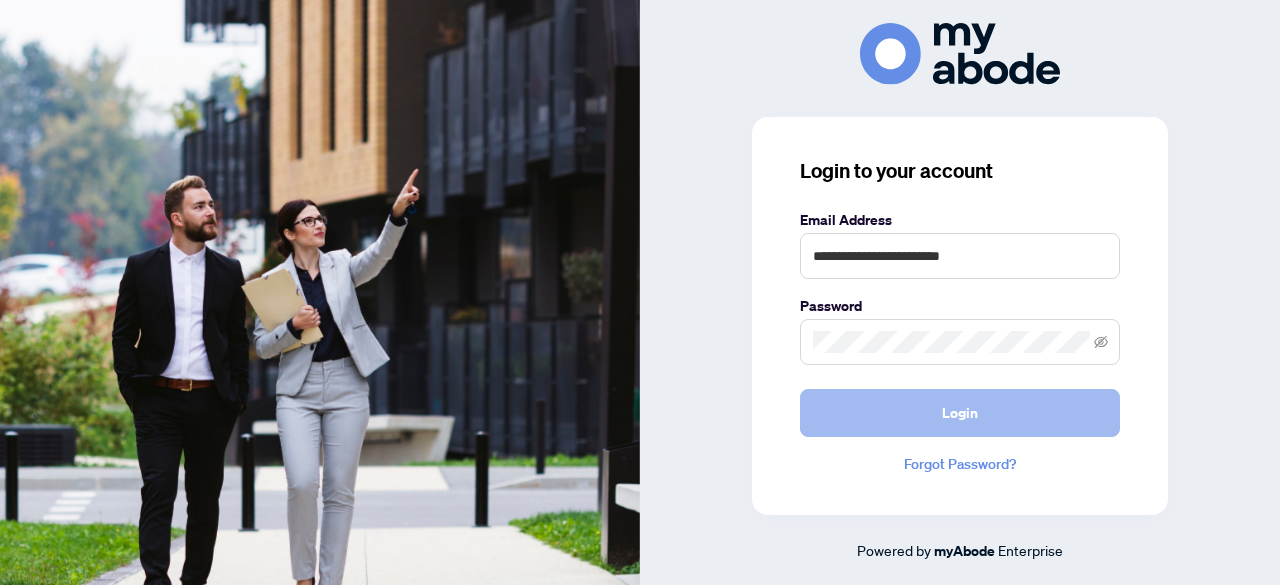 click on "Login" at bounding box center (960, 413) 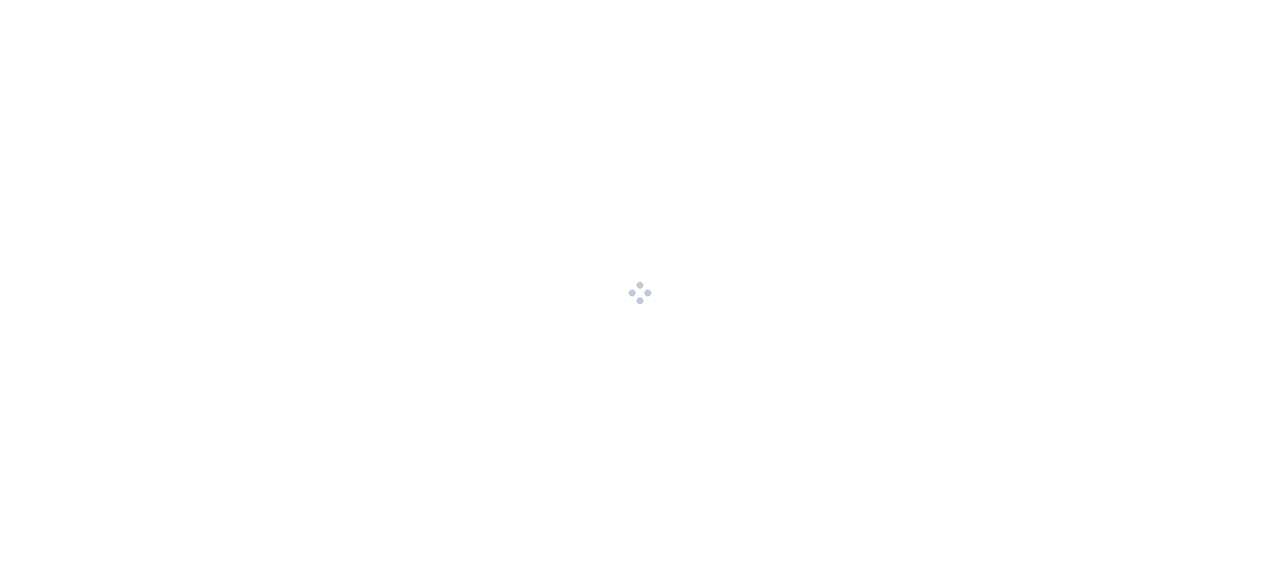 scroll, scrollTop: 0, scrollLeft: 0, axis: both 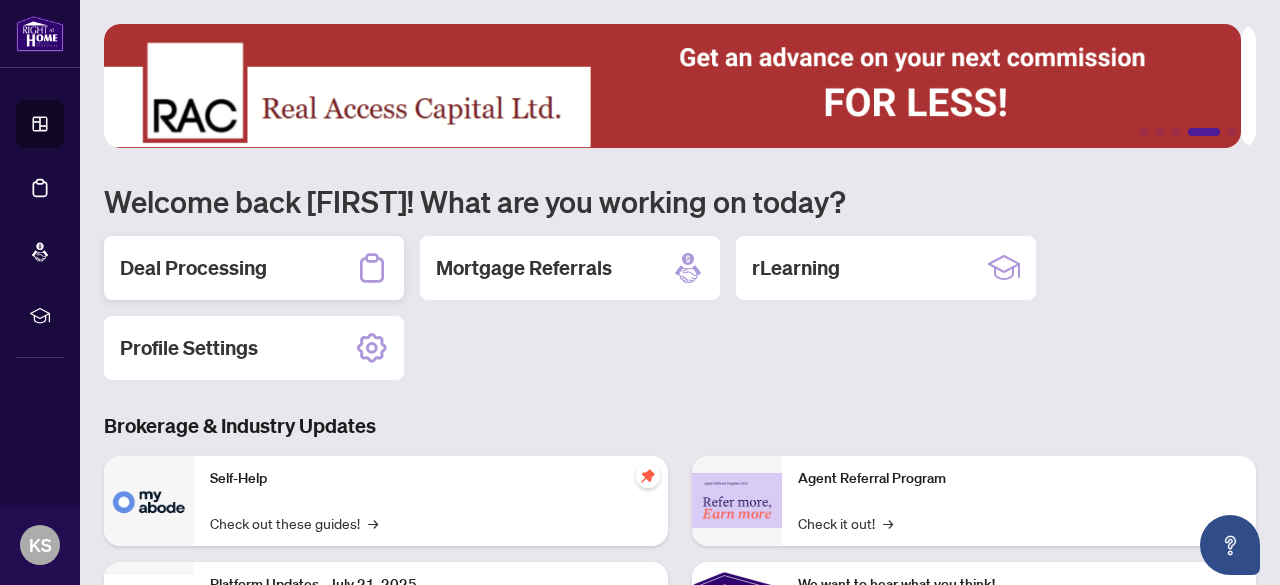 click on "Deal Processing" at bounding box center (193, 268) 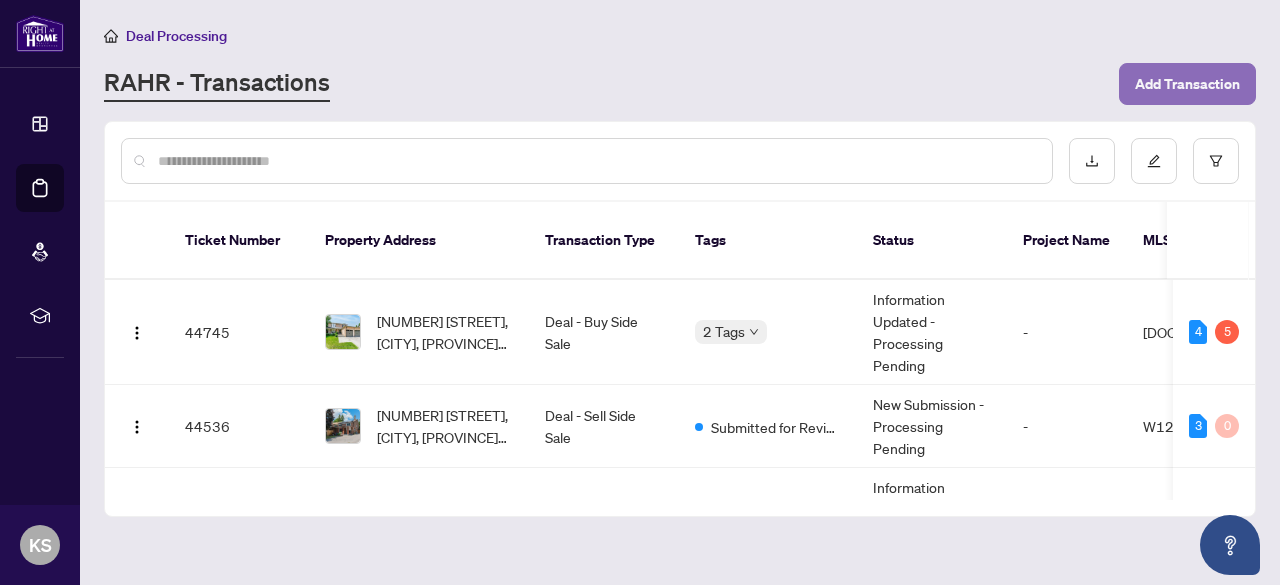 click on "Add Transaction" at bounding box center [1187, 84] 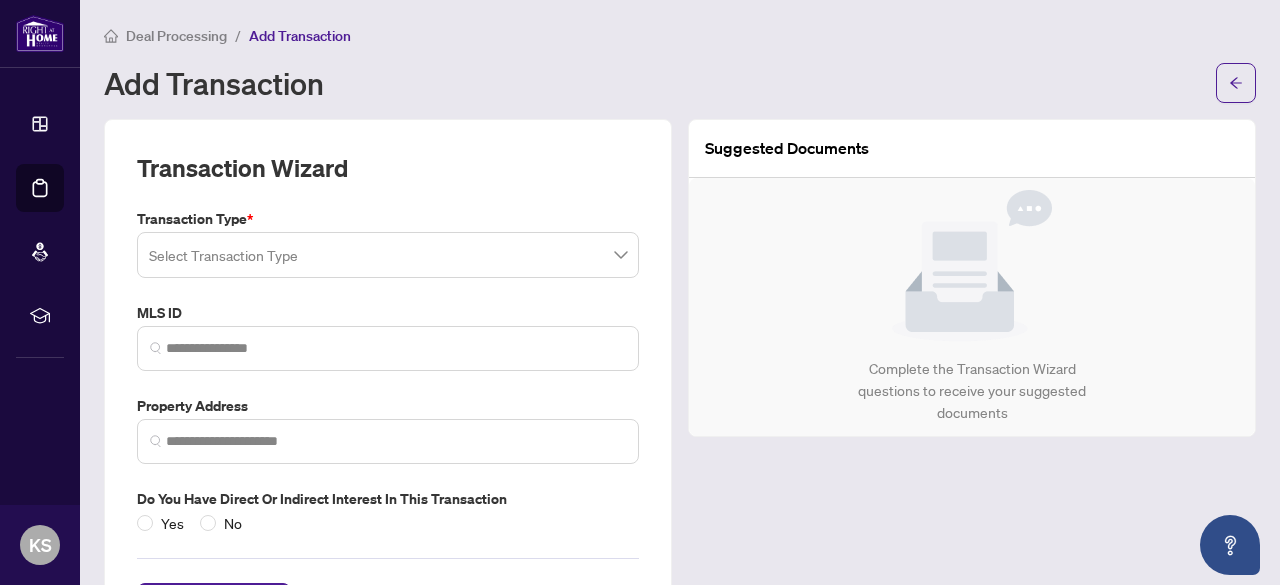 click at bounding box center [388, 255] 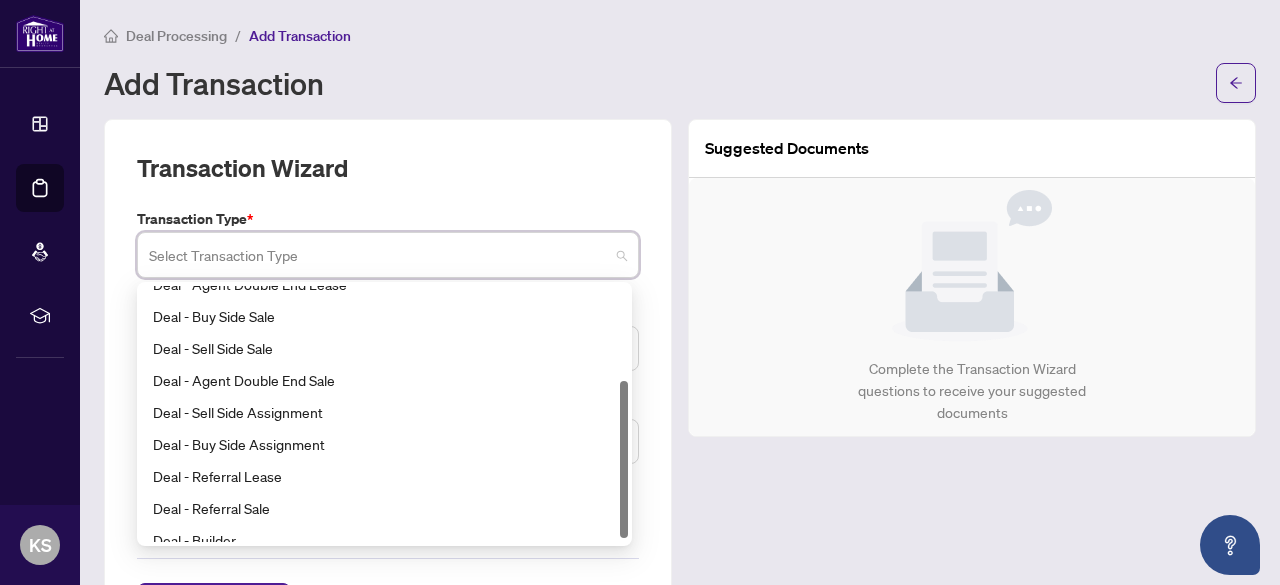 scroll, scrollTop: 160, scrollLeft: 0, axis: vertical 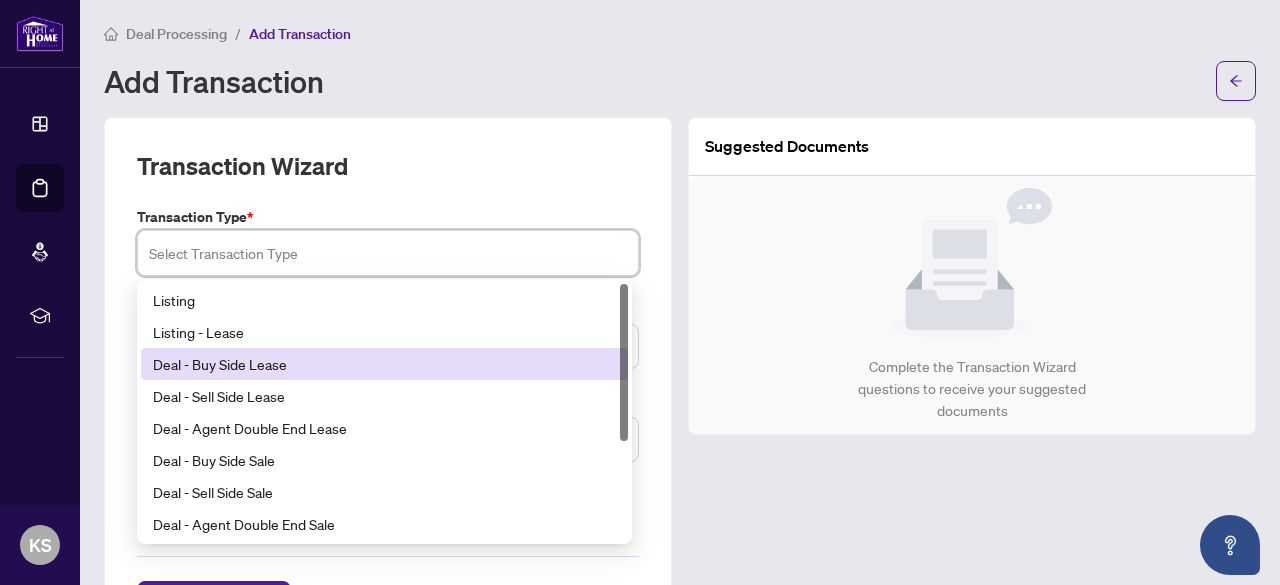 click on "Deal - Buy Side Lease" at bounding box center [384, 364] 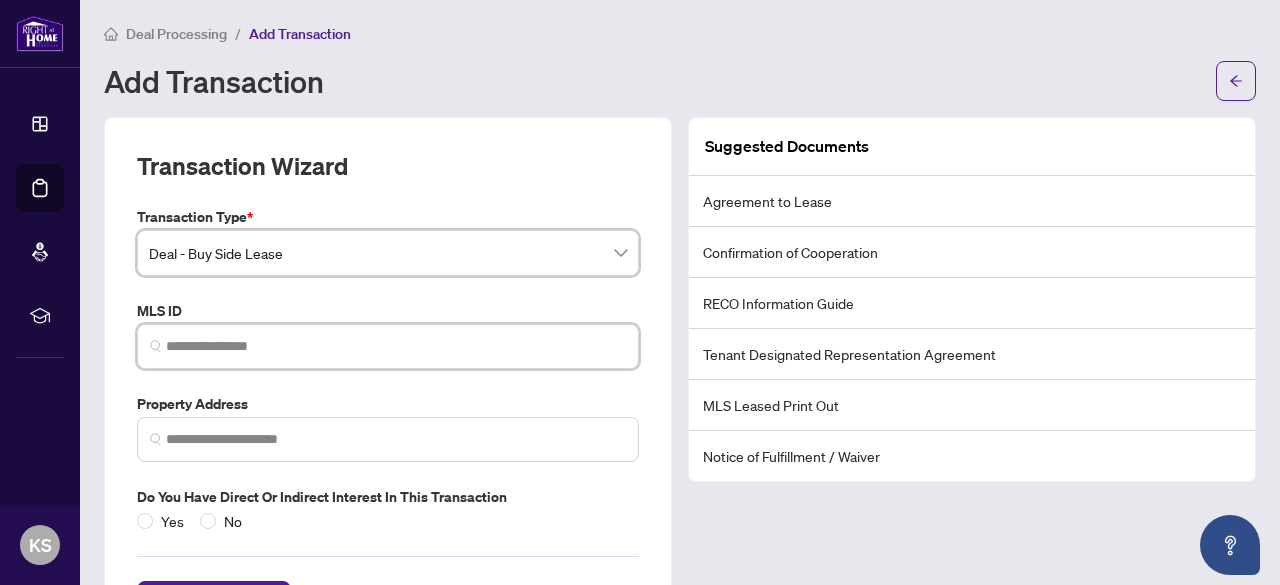 click at bounding box center (396, 346) 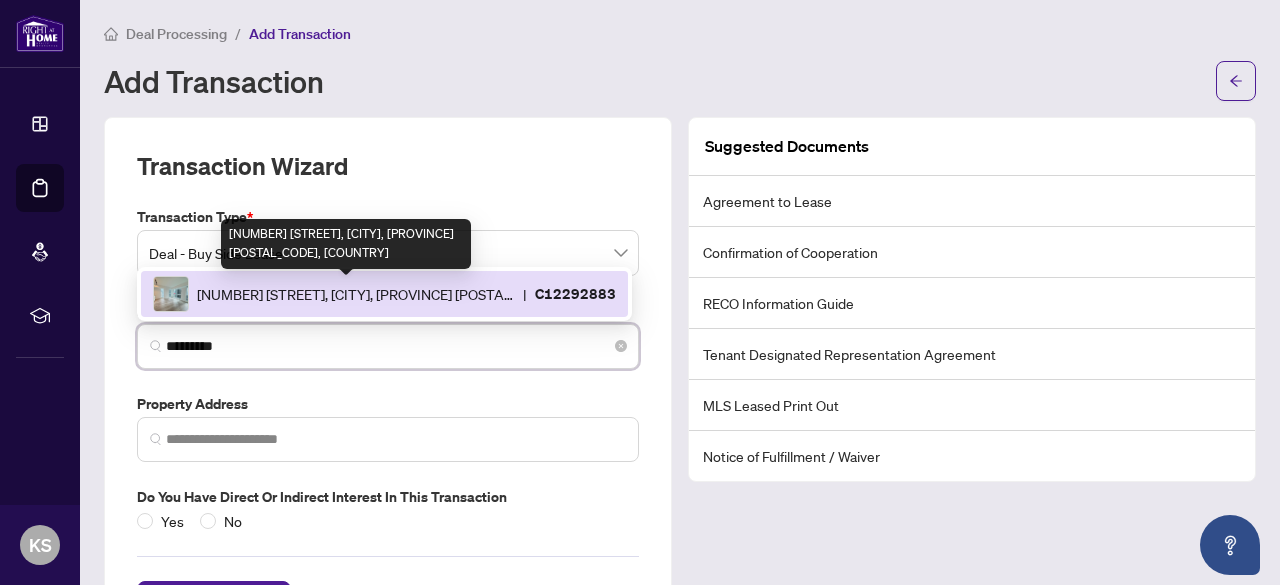 click on "[NUMBER] [STREET], [CITY], [PROVINCE] [POSTAL_CODE], [COUNTRY]" at bounding box center (356, 294) 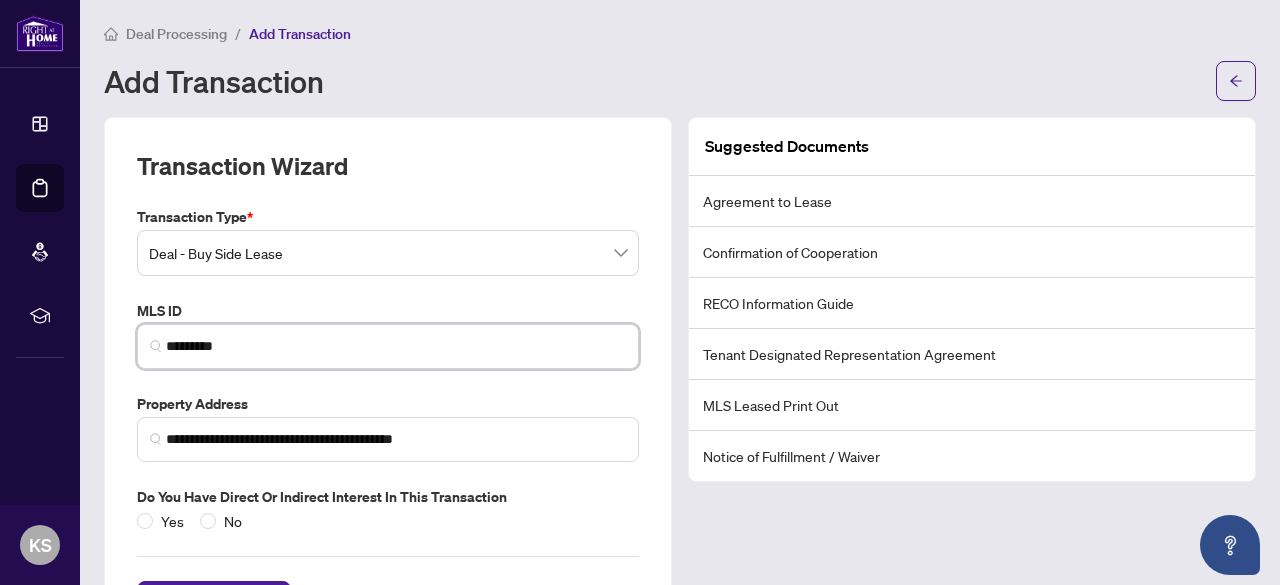 scroll, scrollTop: 92, scrollLeft: 0, axis: vertical 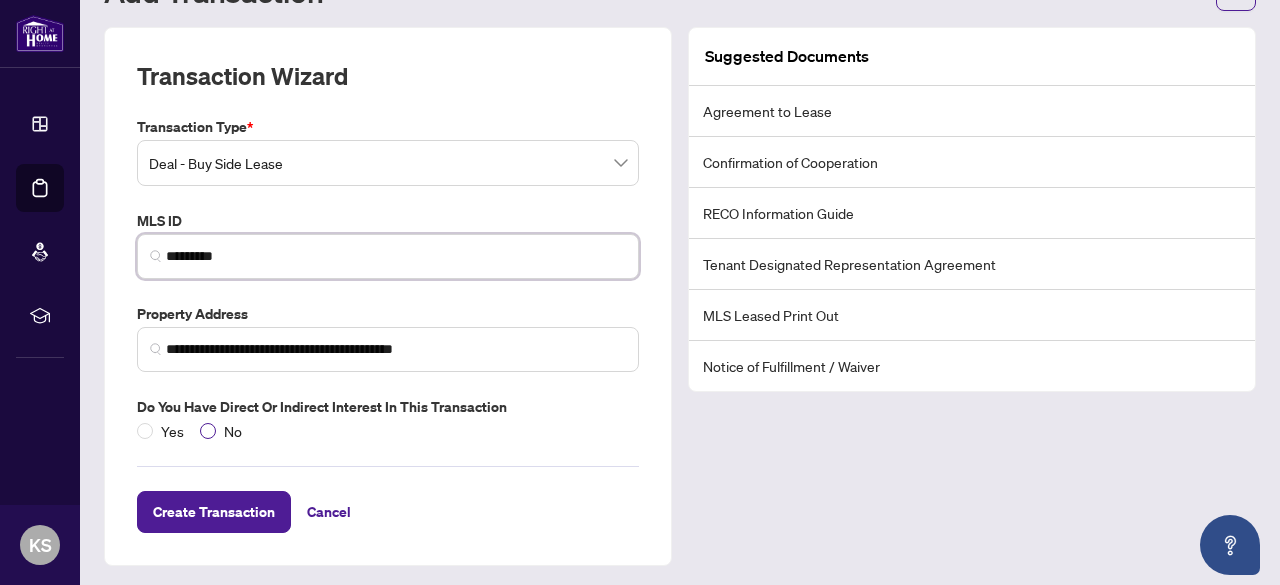 type on "*********" 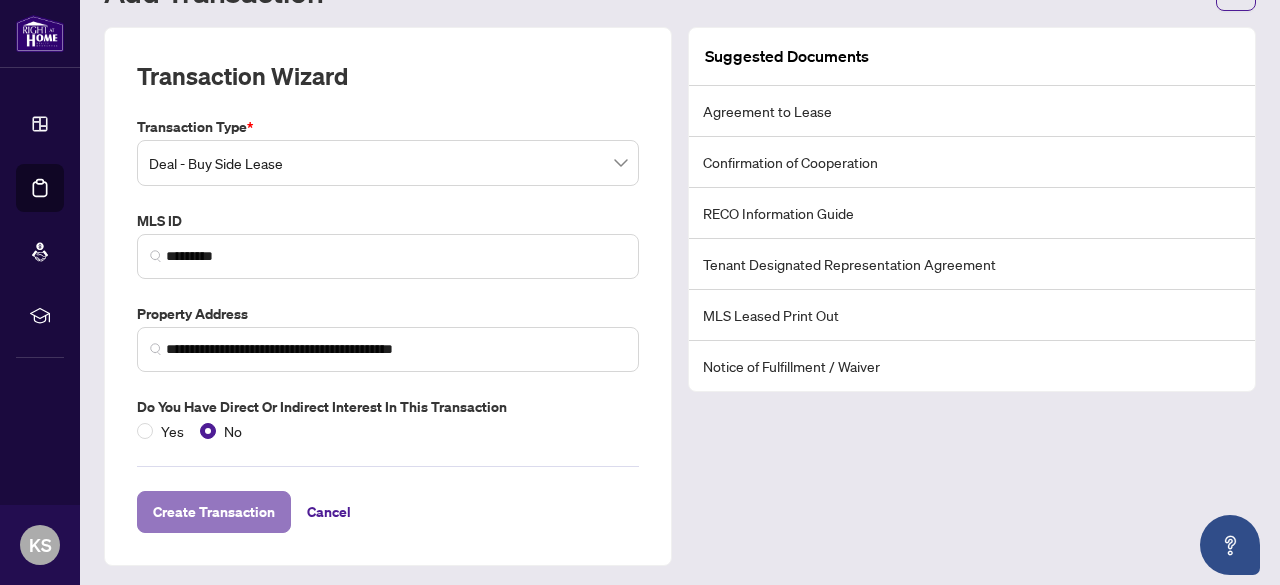 click on "Create Transaction" at bounding box center (214, 512) 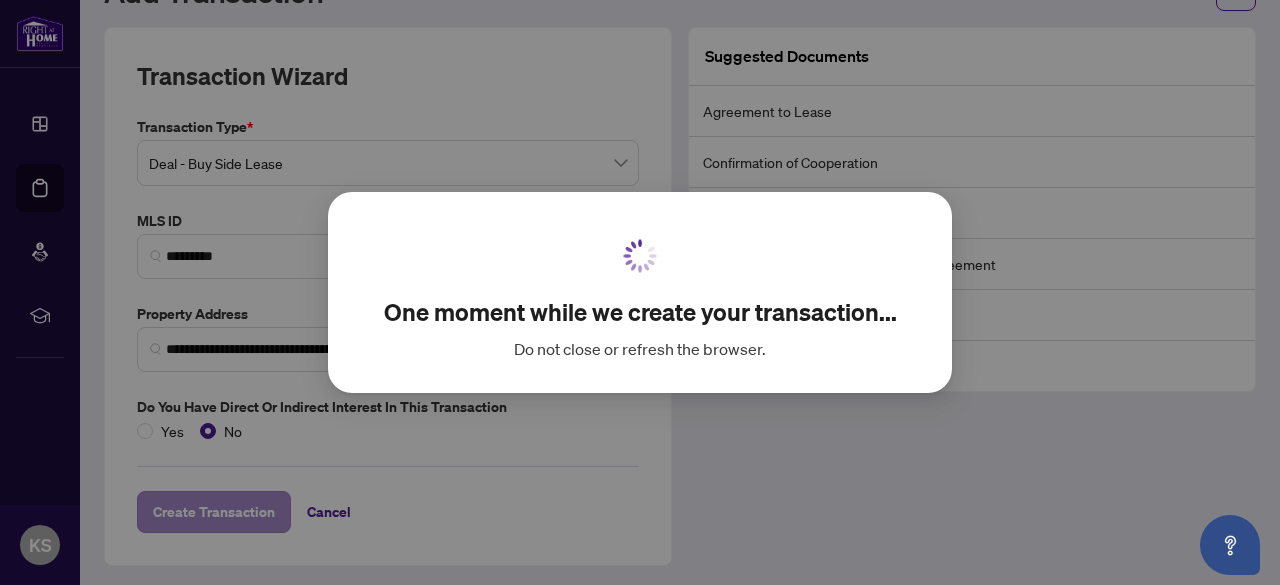 scroll, scrollTop: 0, scrollLeft: 0, axis: both 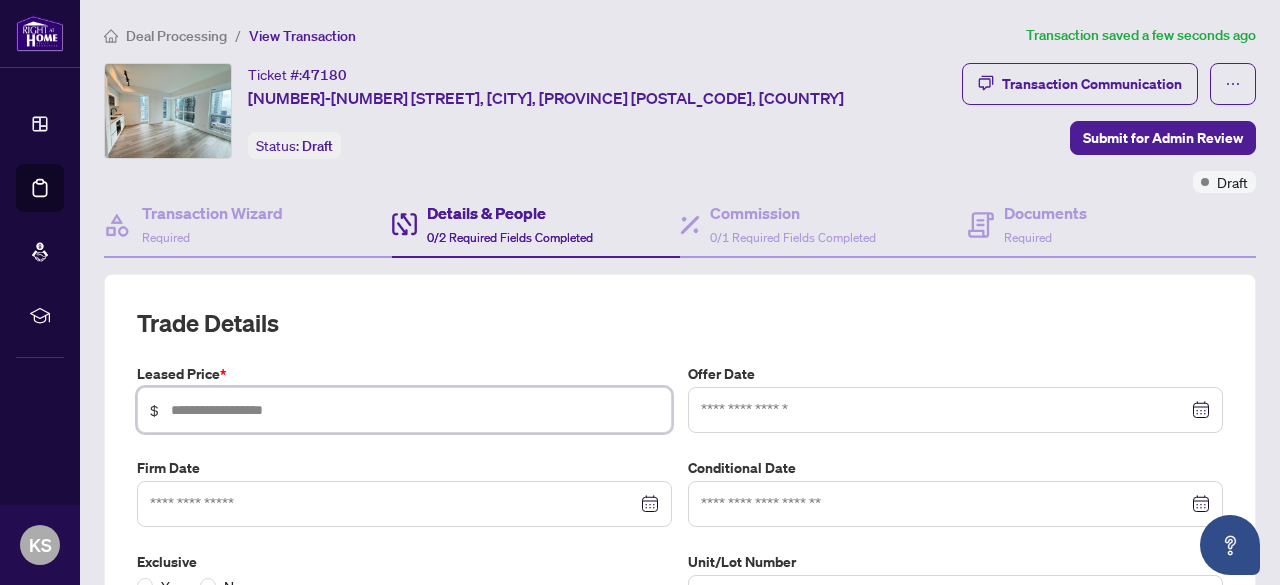 click at bounding box center [415, 410] 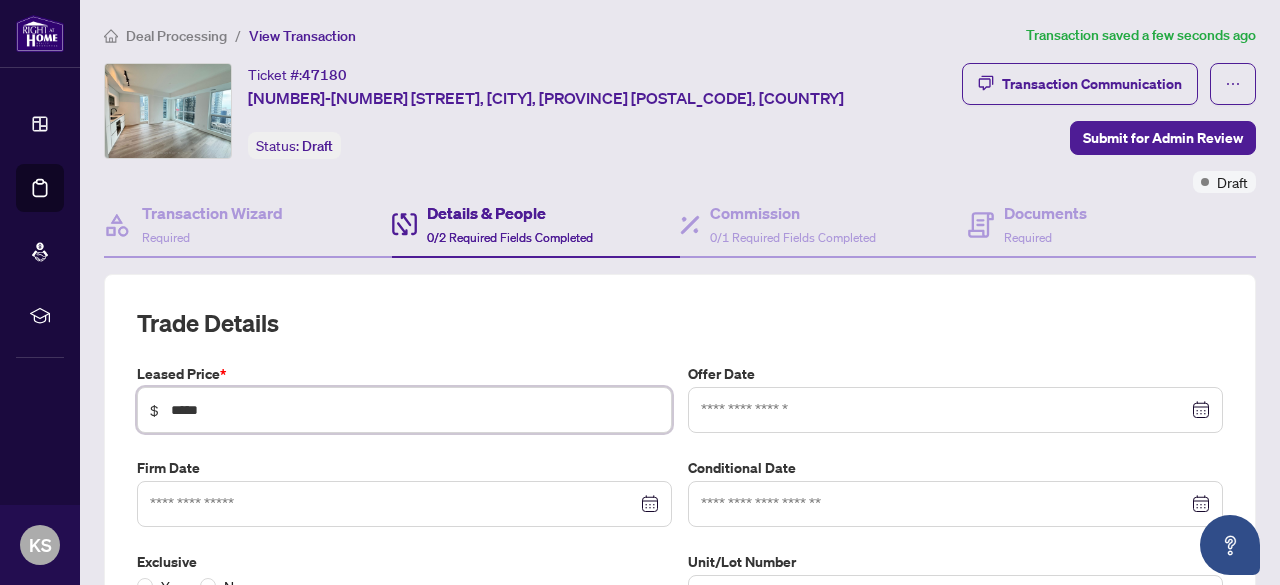 type on "*****" 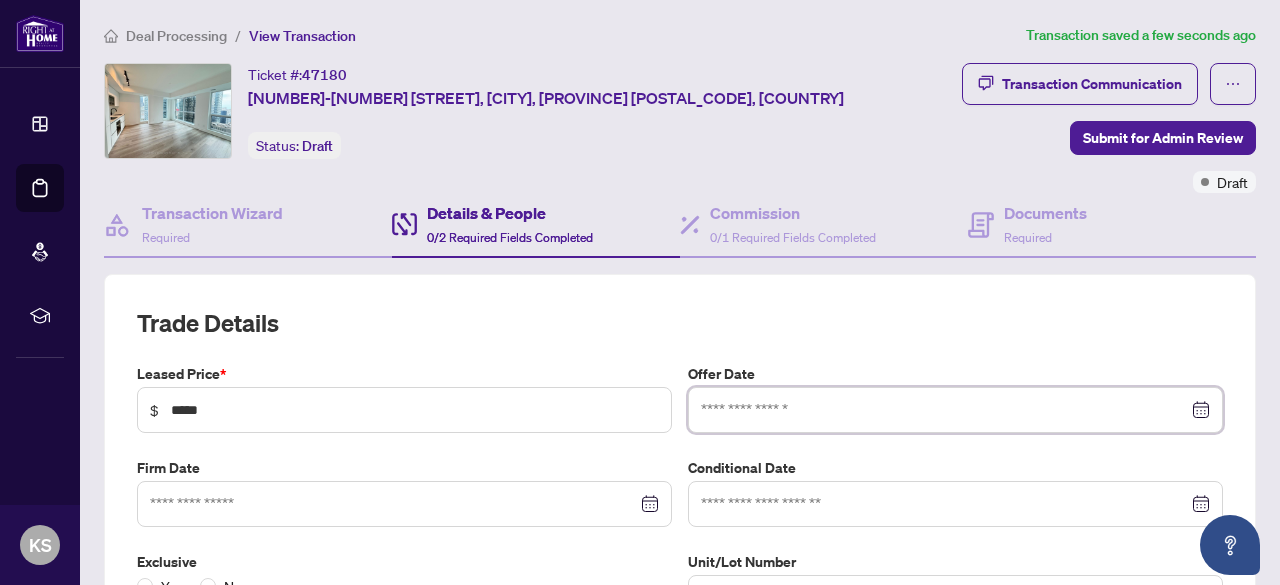 click at bounding box center [944, 410] 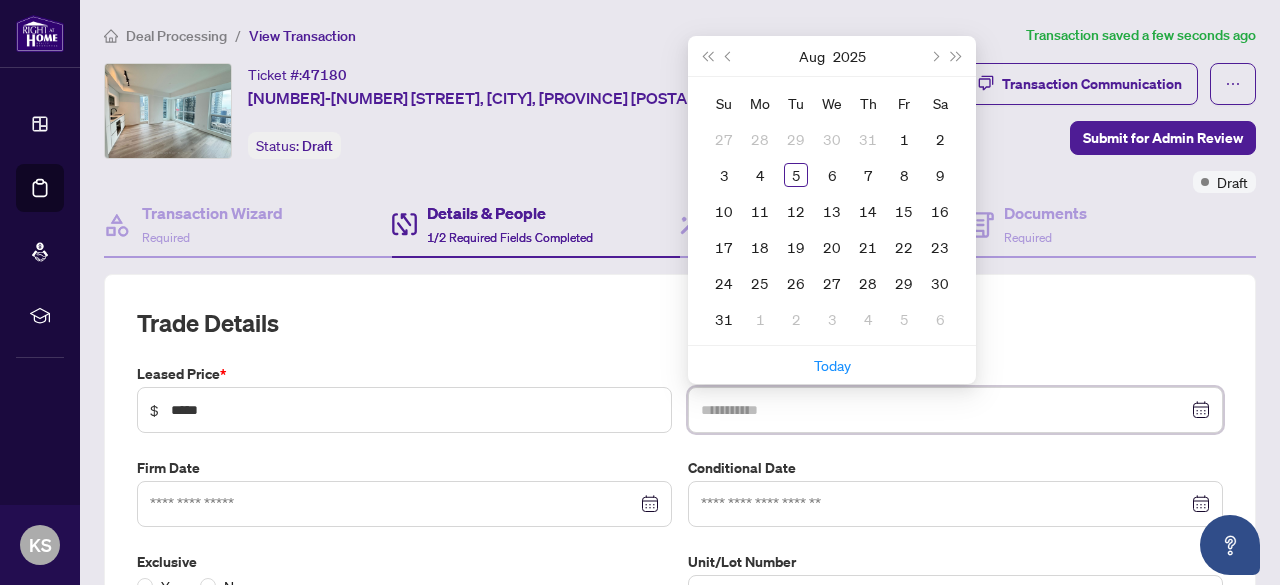 type on "**********" 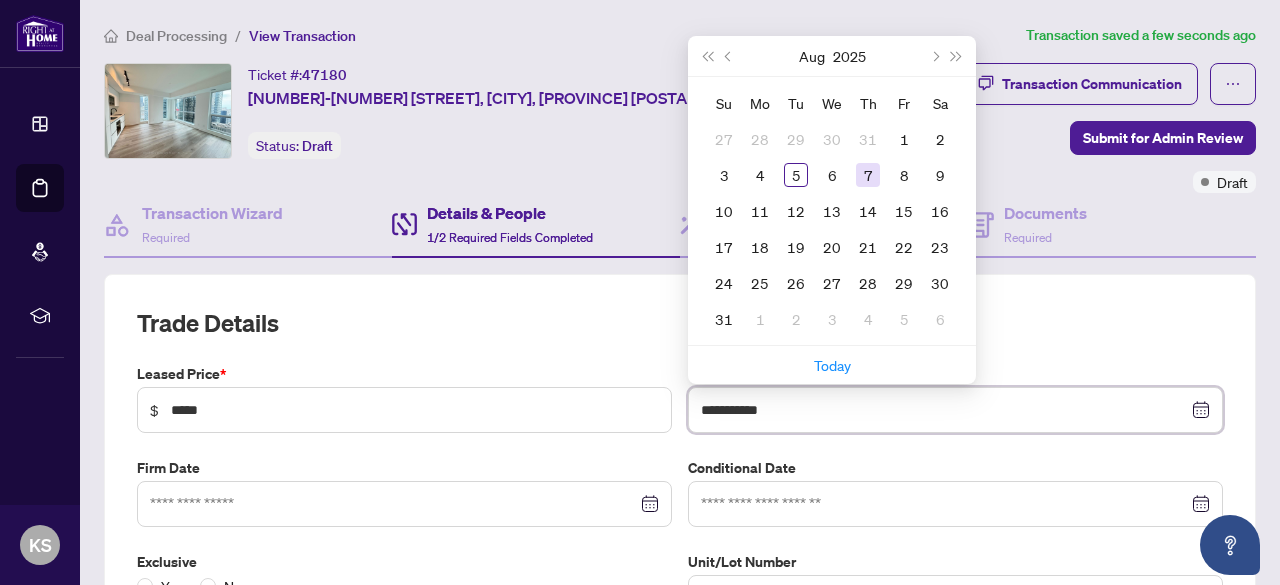 type on "**********" 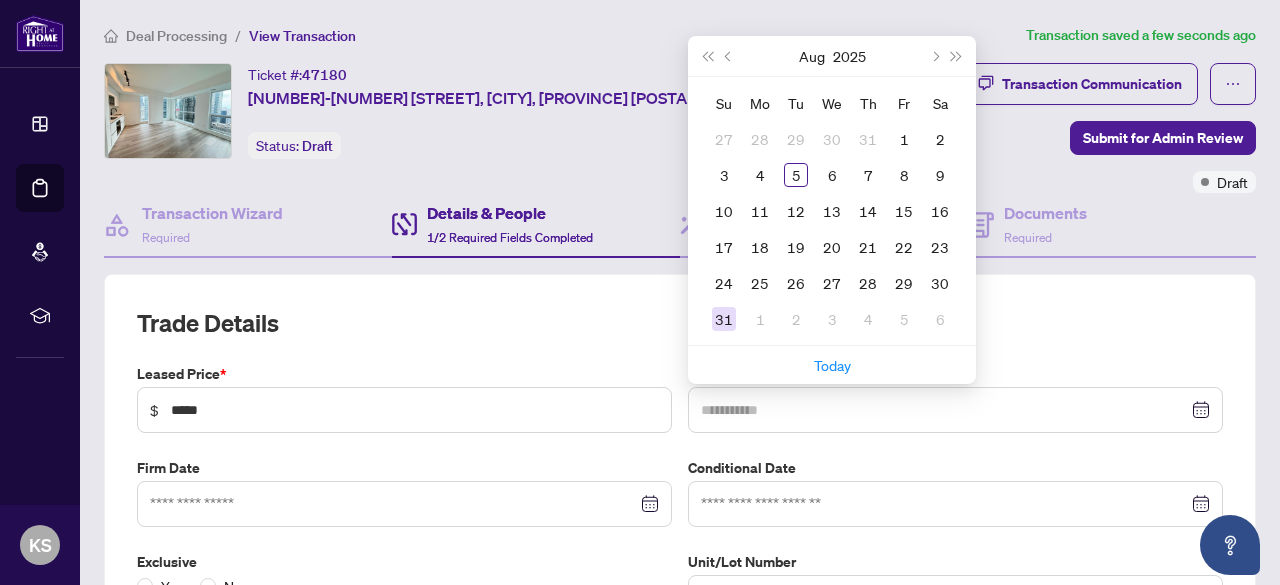 click on "31" at bounding box center (724, 319) 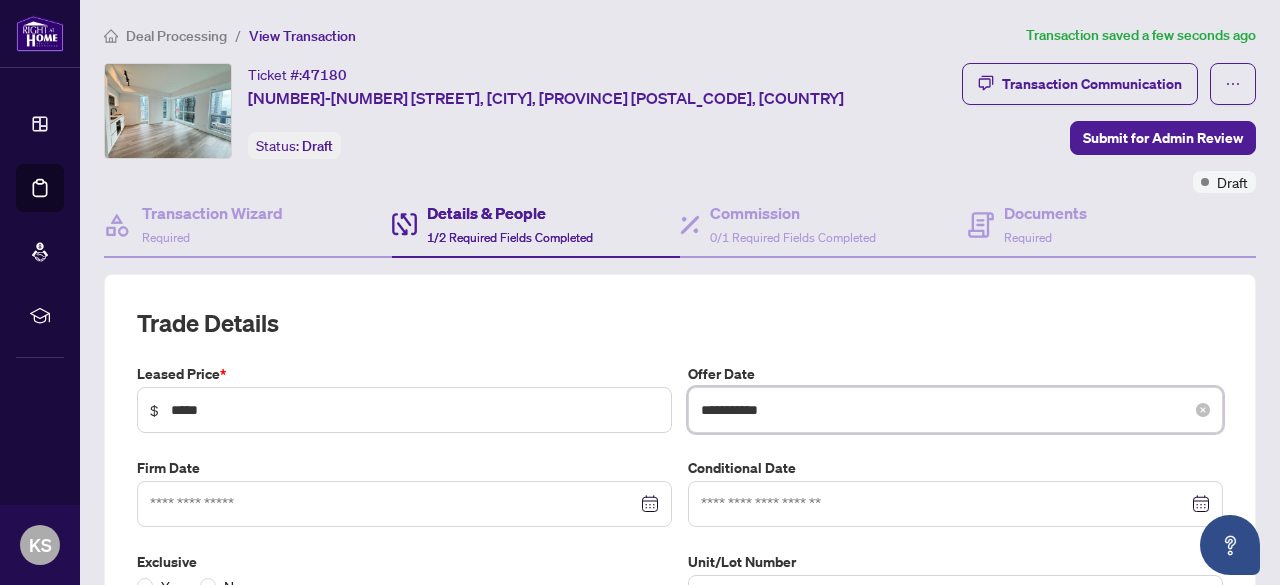 click on "**********" at bounding box center (944, 410) 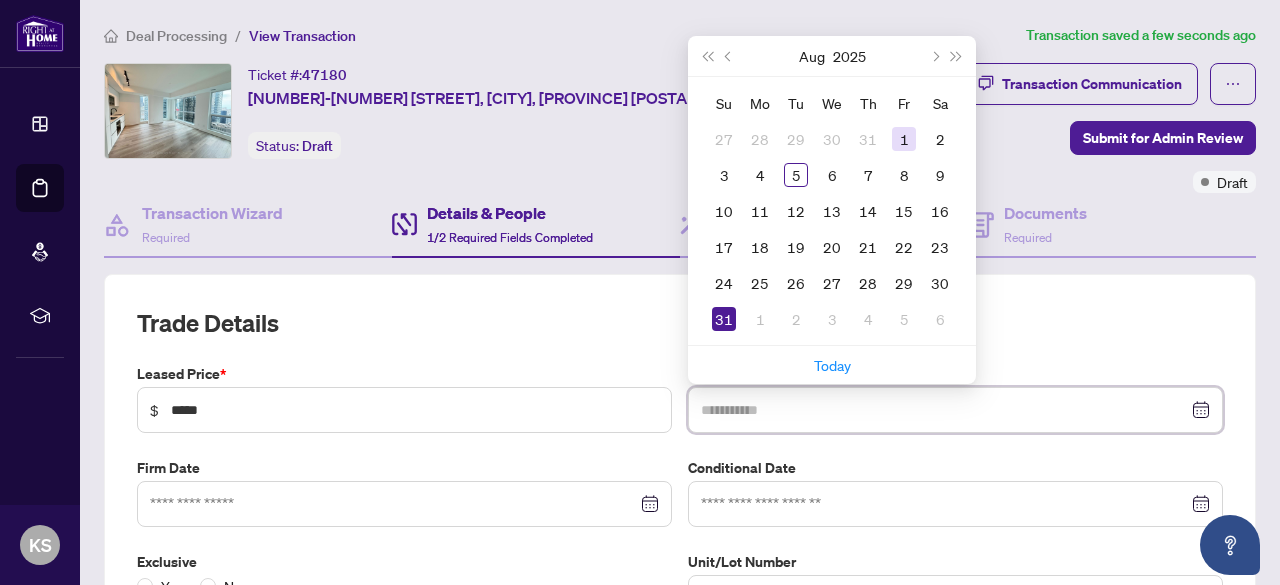type on "**********" 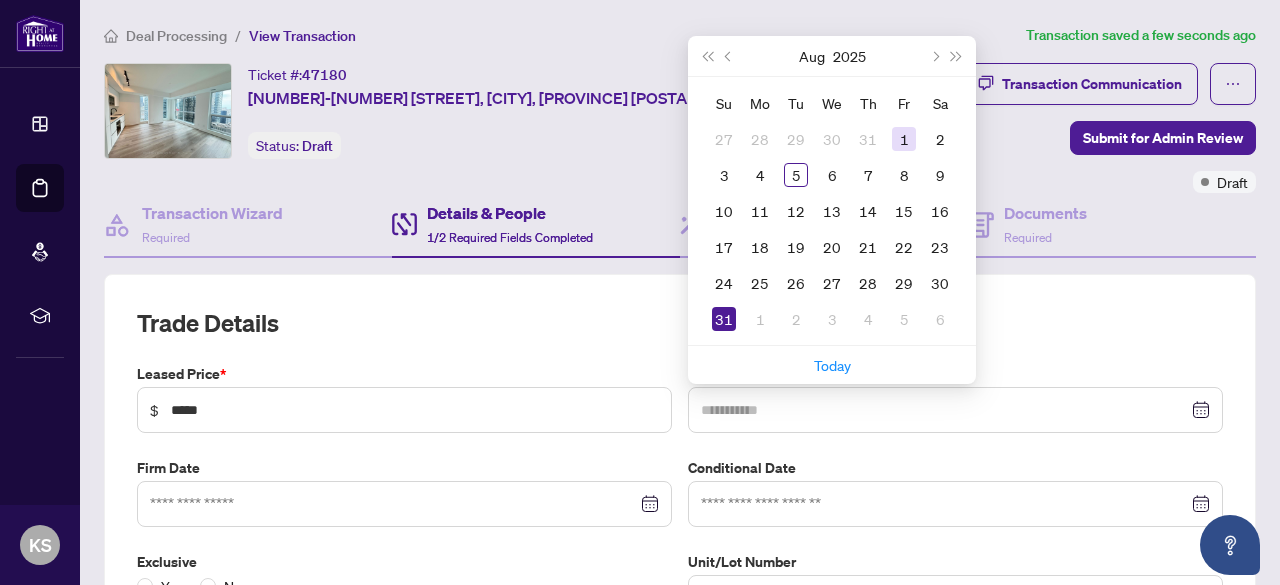 click on "1" at bounding box center [904, 139] 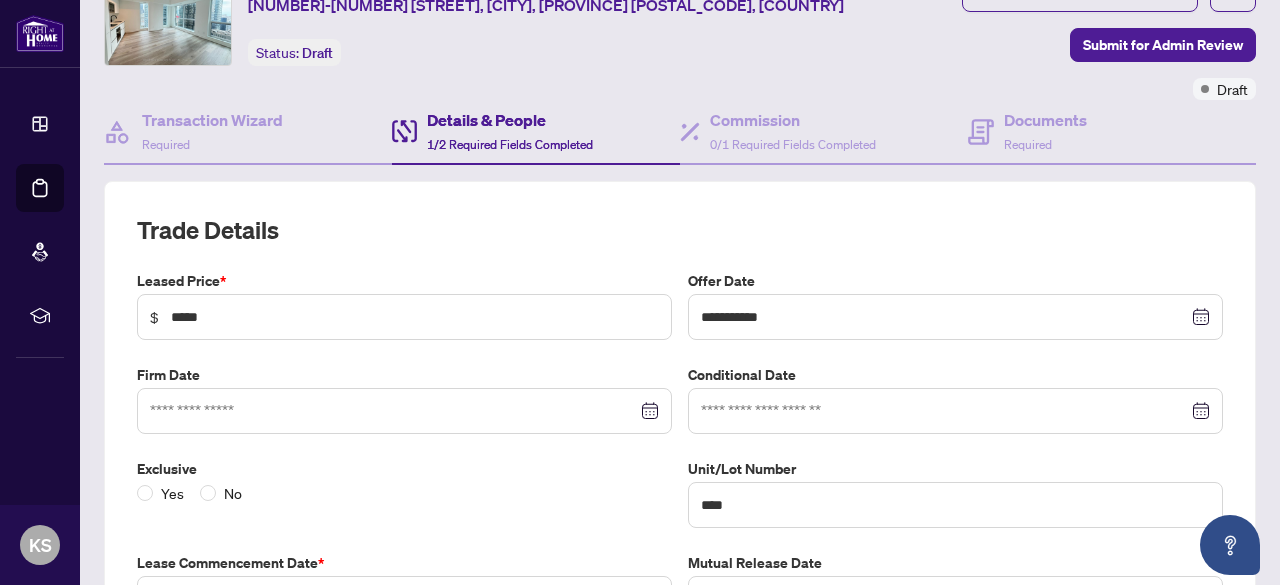 scroll, scrollTop: 96, scrollLeft: 0, axis: vertical 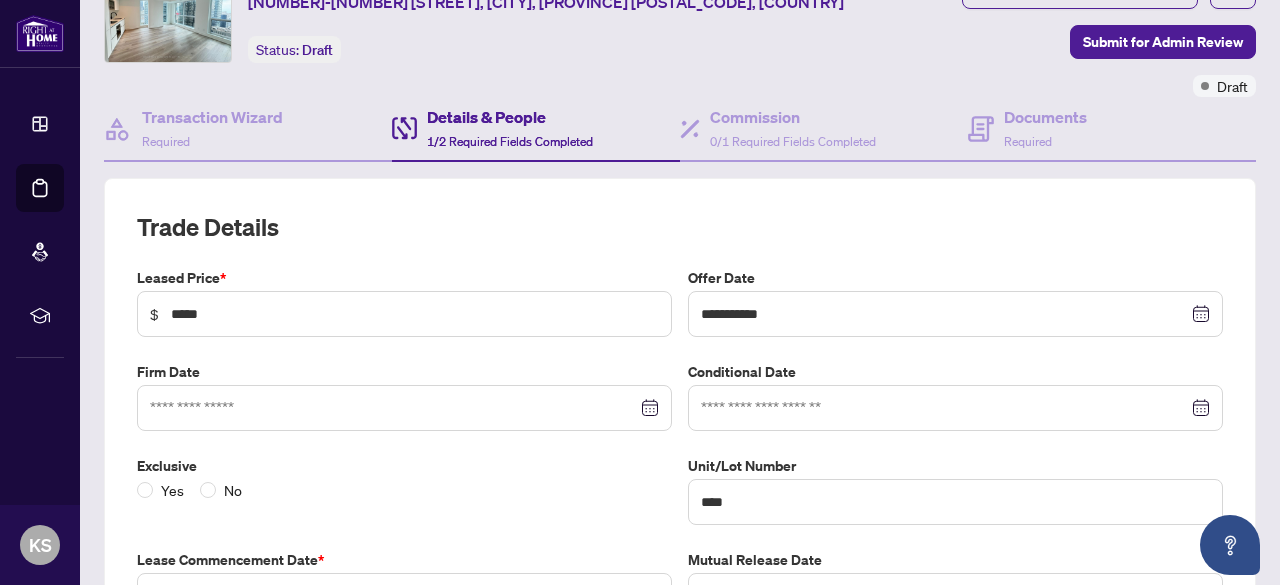 click at bounding box center (404, 408) 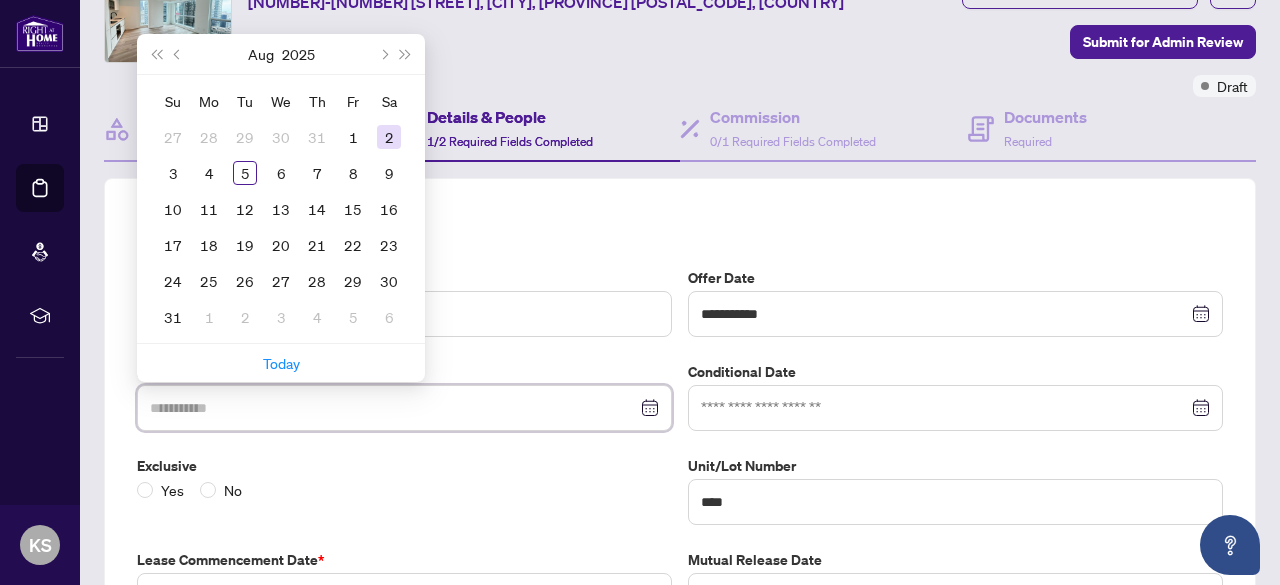 type on "**********" 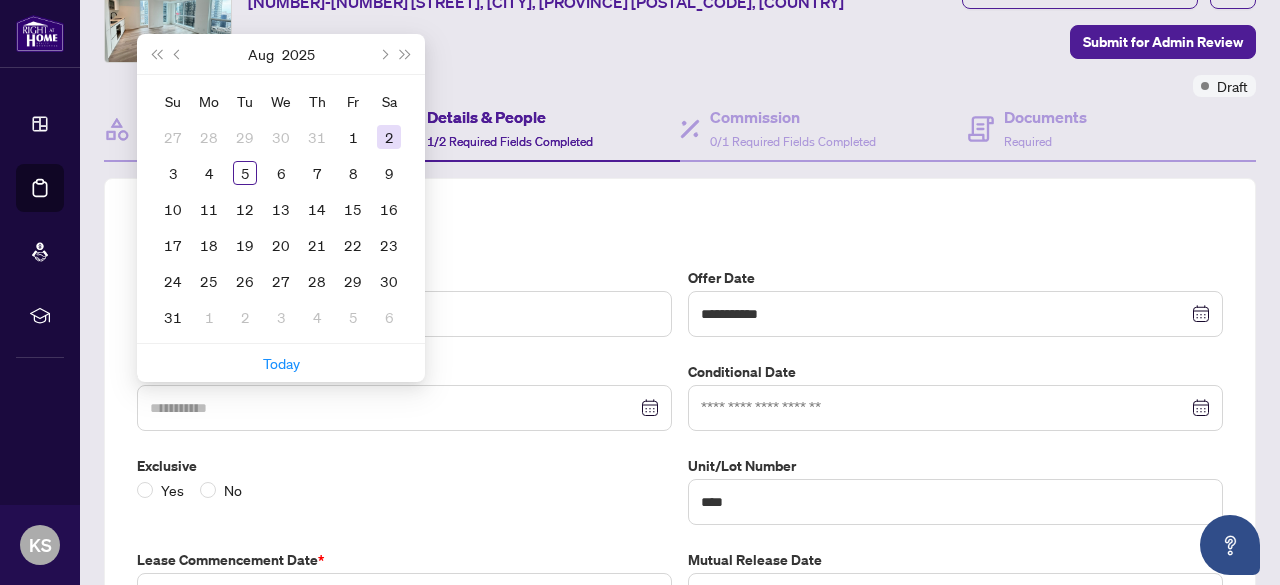 click on "2" at bounding box center [389, 137] 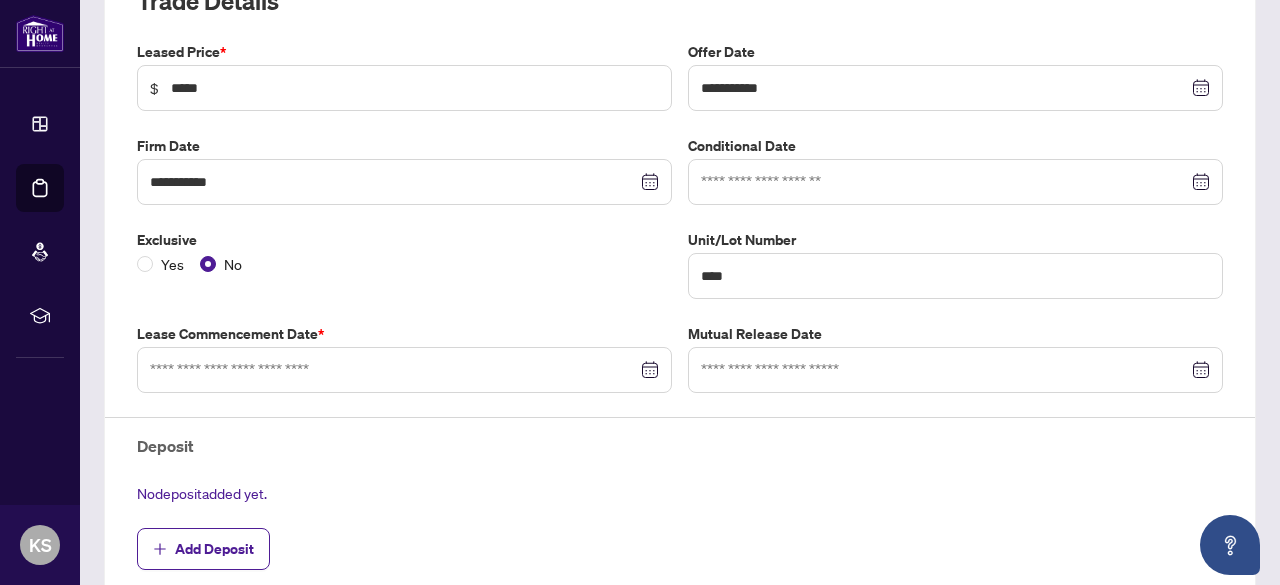 scroll, scrollTop: 323, scrollLeft: 0, axis: vertical 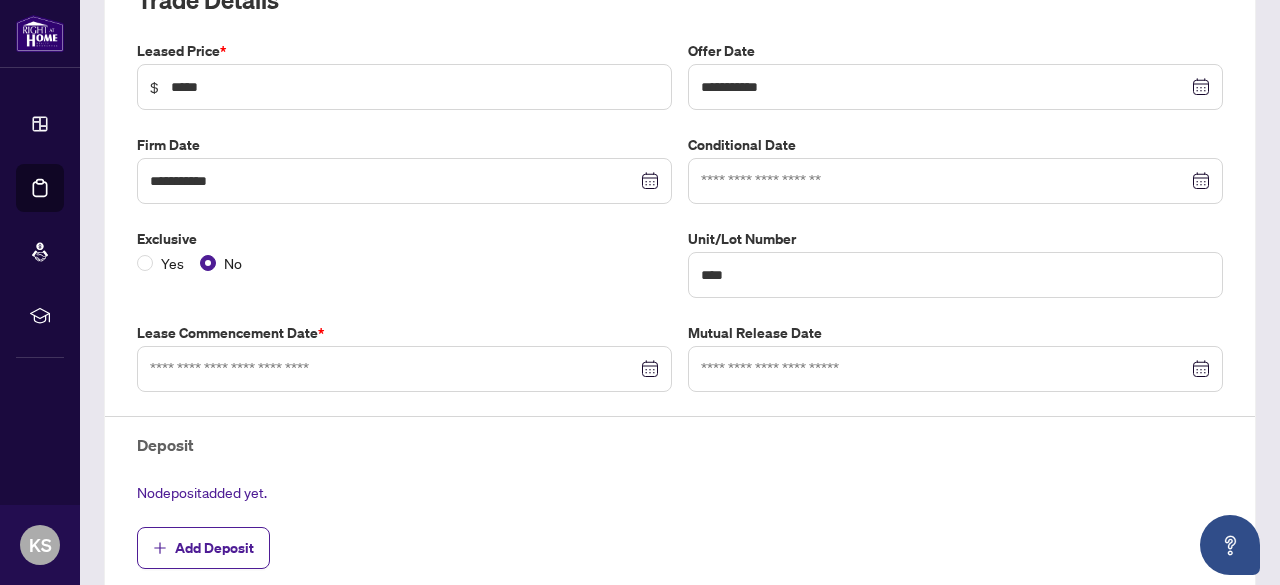 click at bounding box center (404, 369) 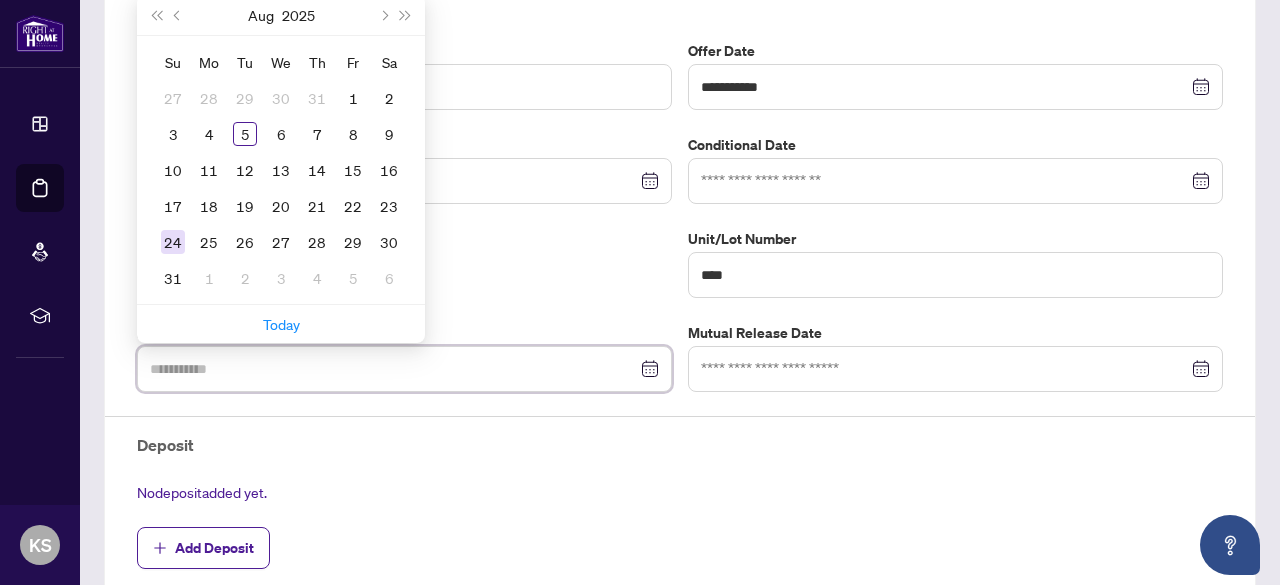 type on "**********" 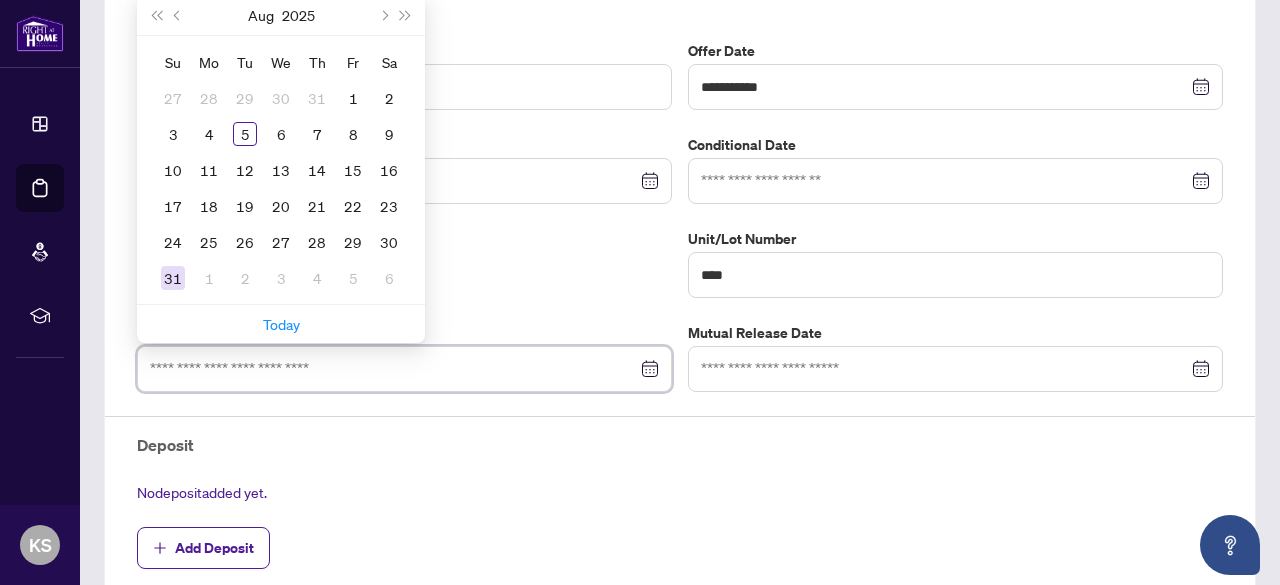 type on "**********" 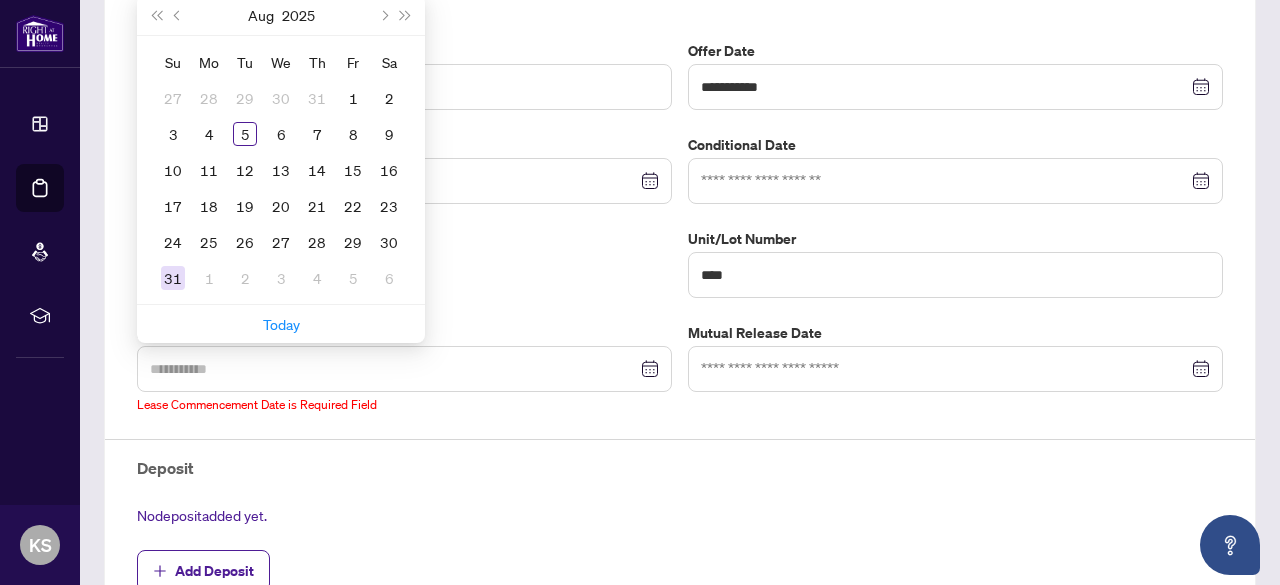 click on "31" at bounding box center (173, 278) 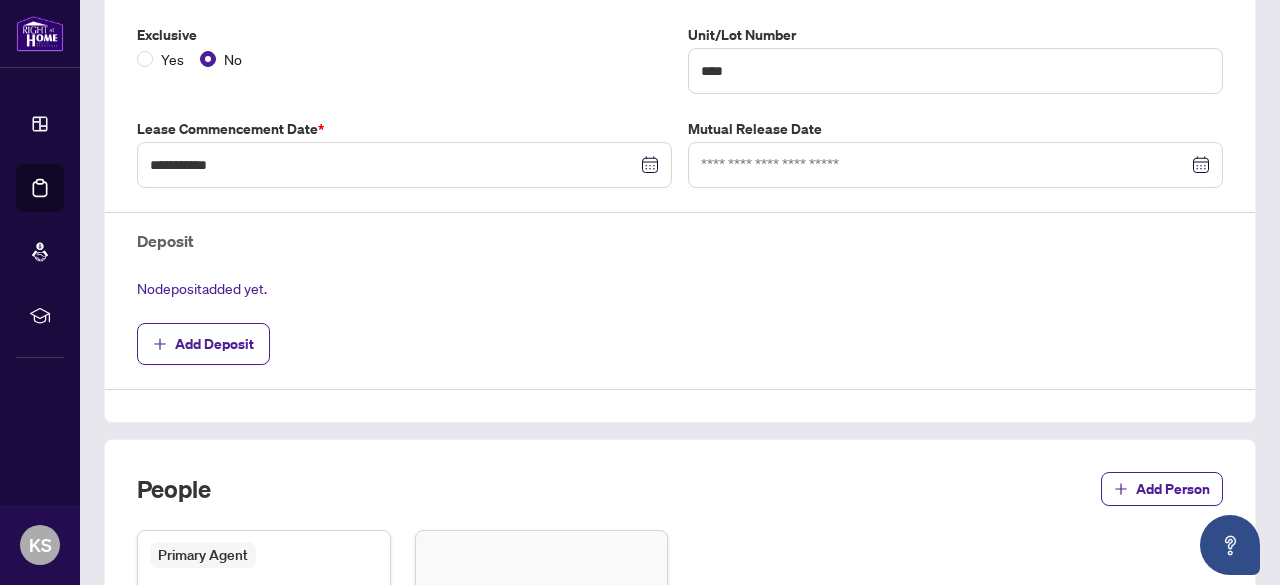 scroll, scrollTop: 533, scrollLeft: 0, axis: vertical 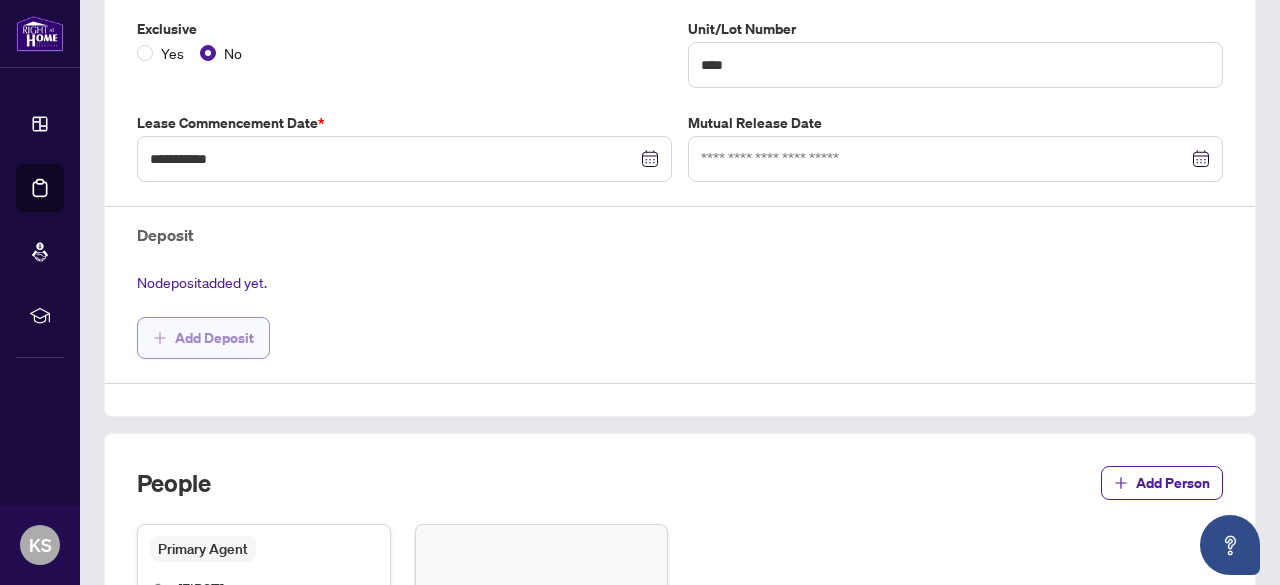click on "Add Deposit" at bounding box center (214, 338) 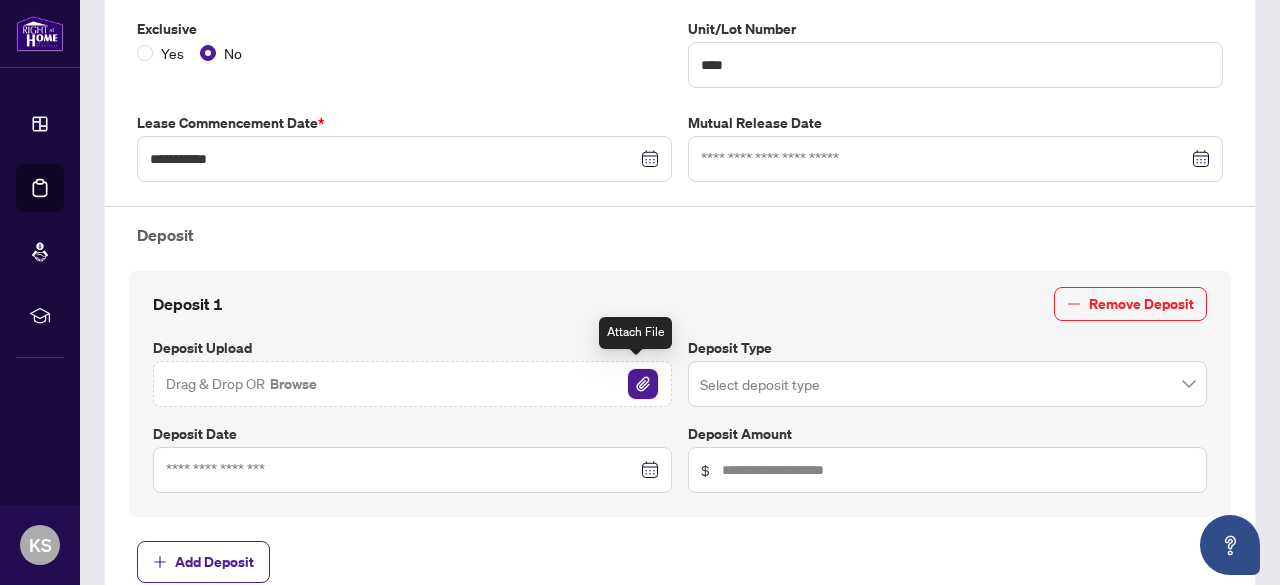 click at bounding box center (643, 384) 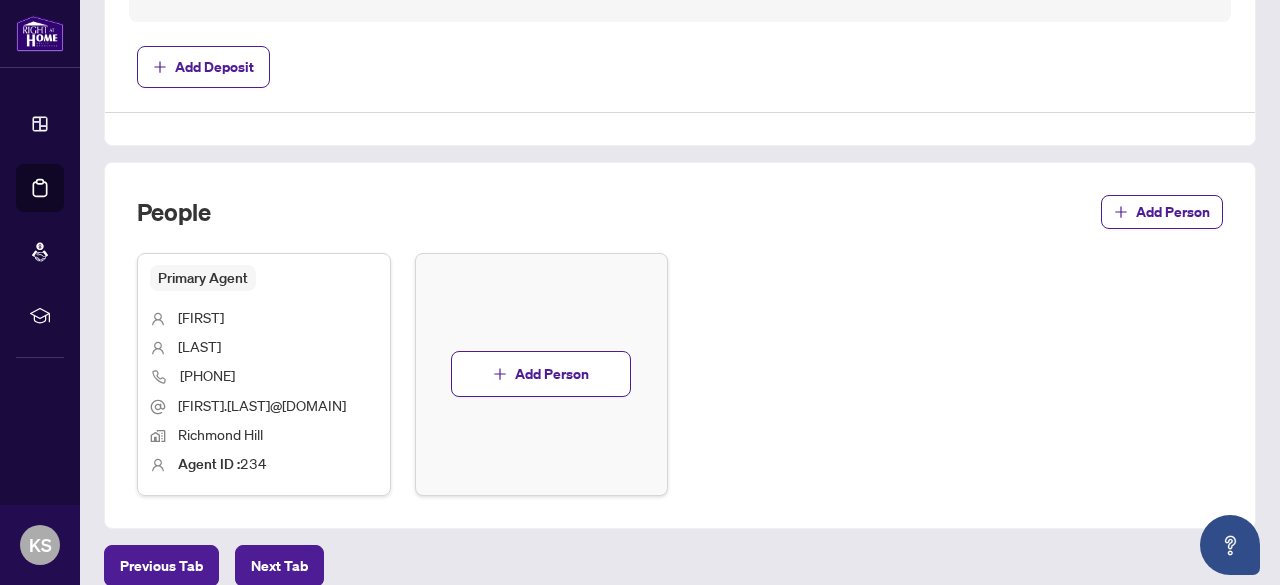 scroll, scrollTop: 1037, scrollLeft: 0, axis: vertical 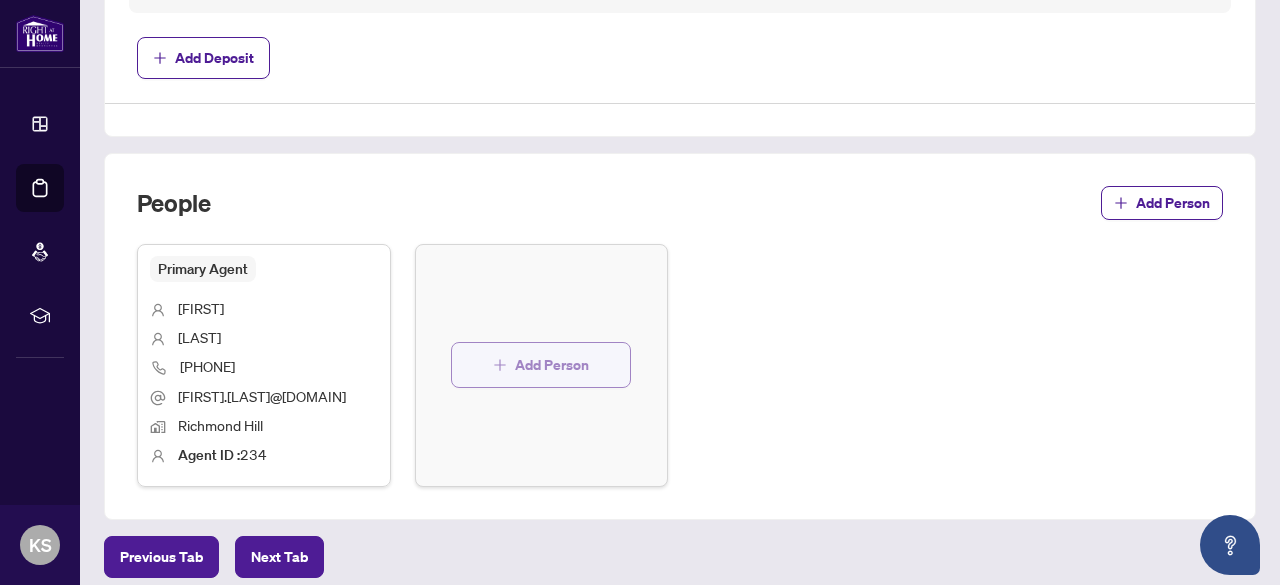 click on "Add Person" at bounding box center [552, 365] 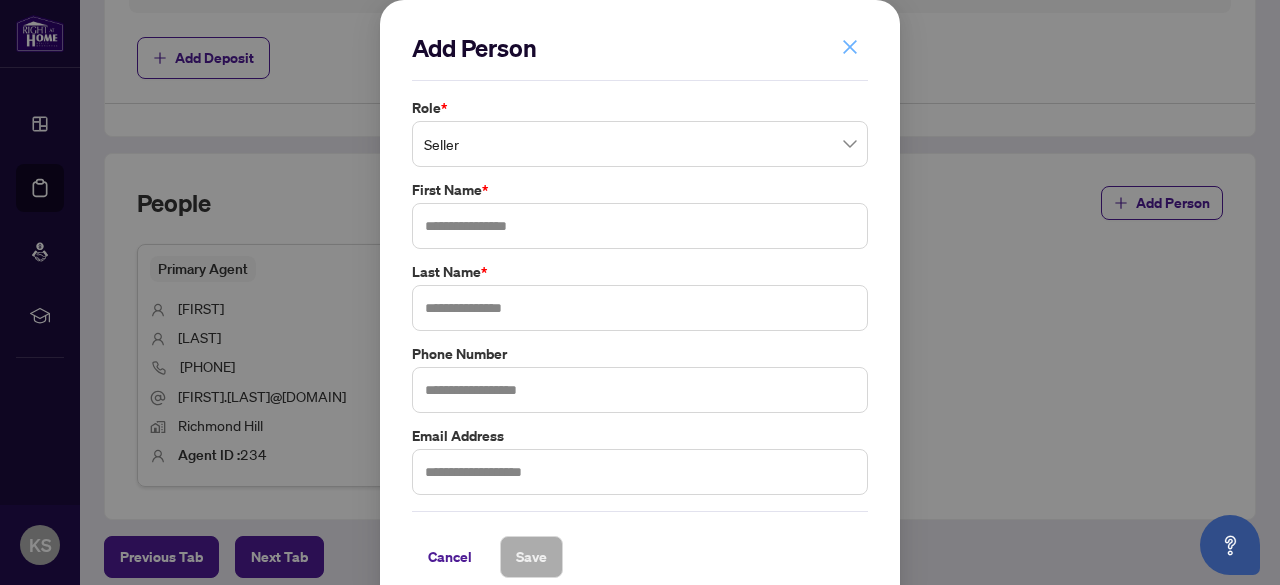 click 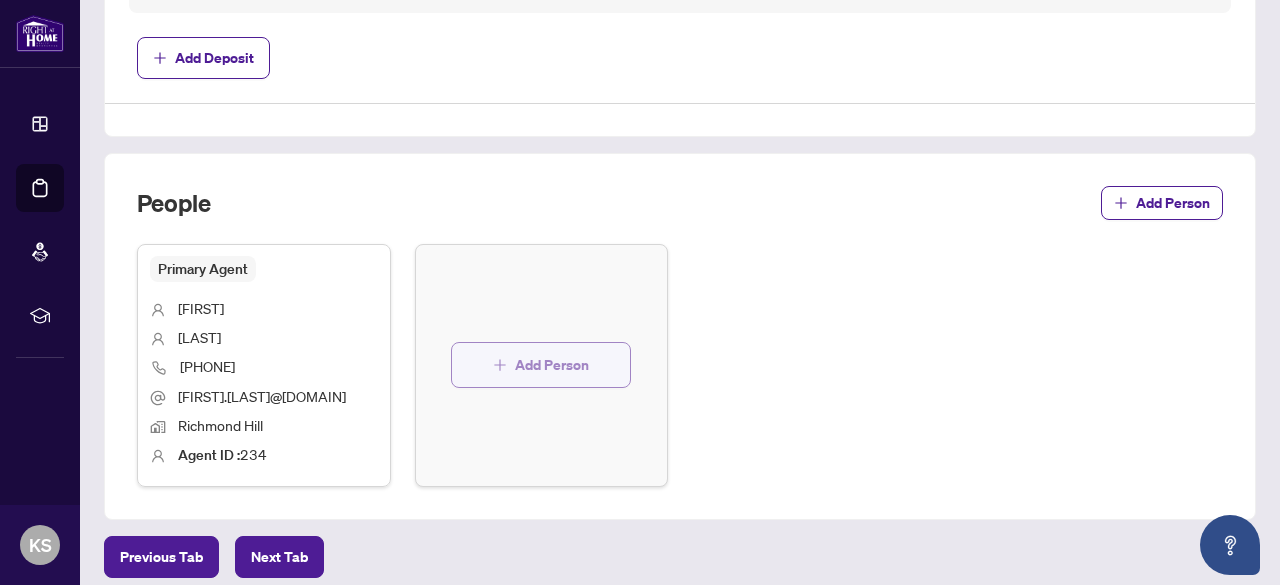 click on "Add Person" at bounding box center [541, 365] 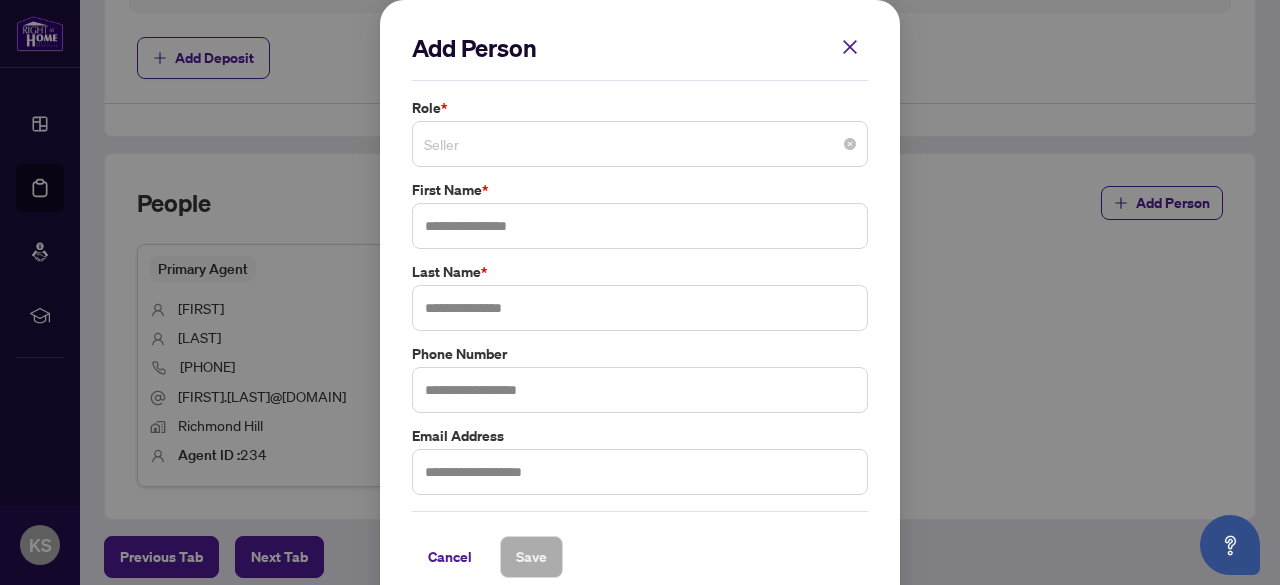 click on "Seller" at bounding box center (640, 144) 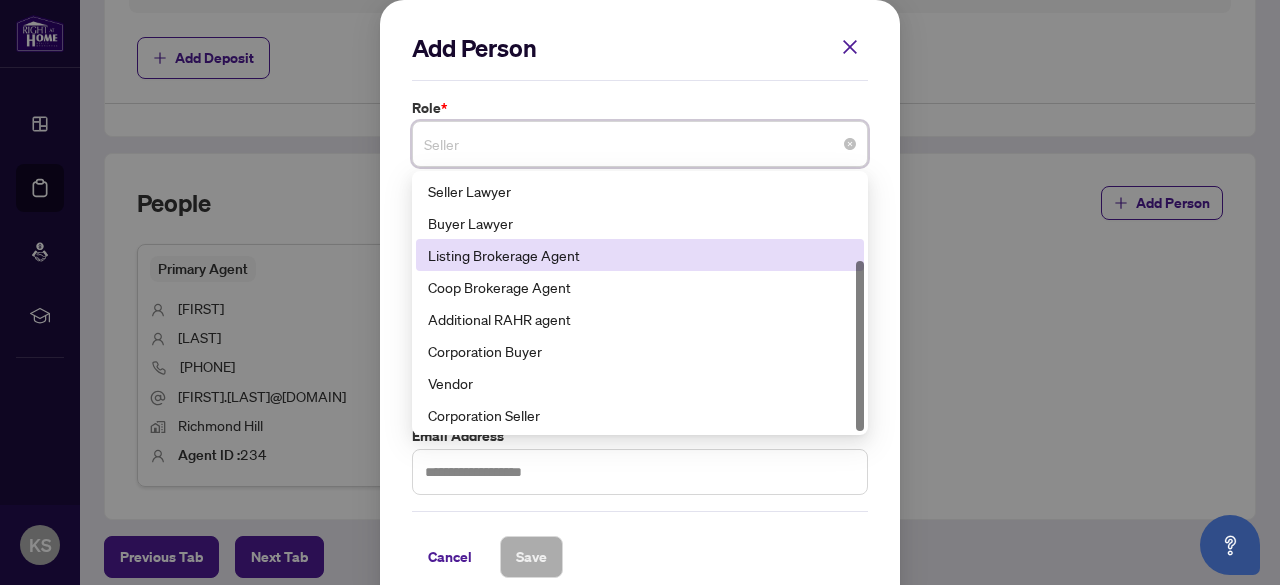 scroll, scrollTop: 127, scrollLeft: 0, axis: vertical 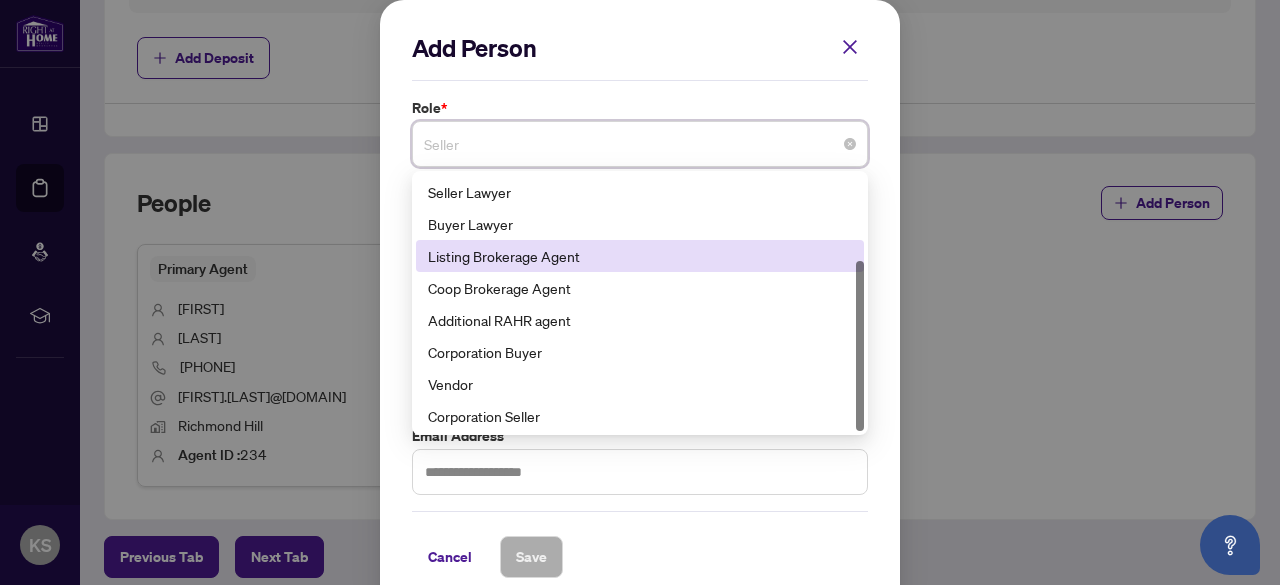 click on "Listing Brokerage Agent" at bounding box center [640, 256] 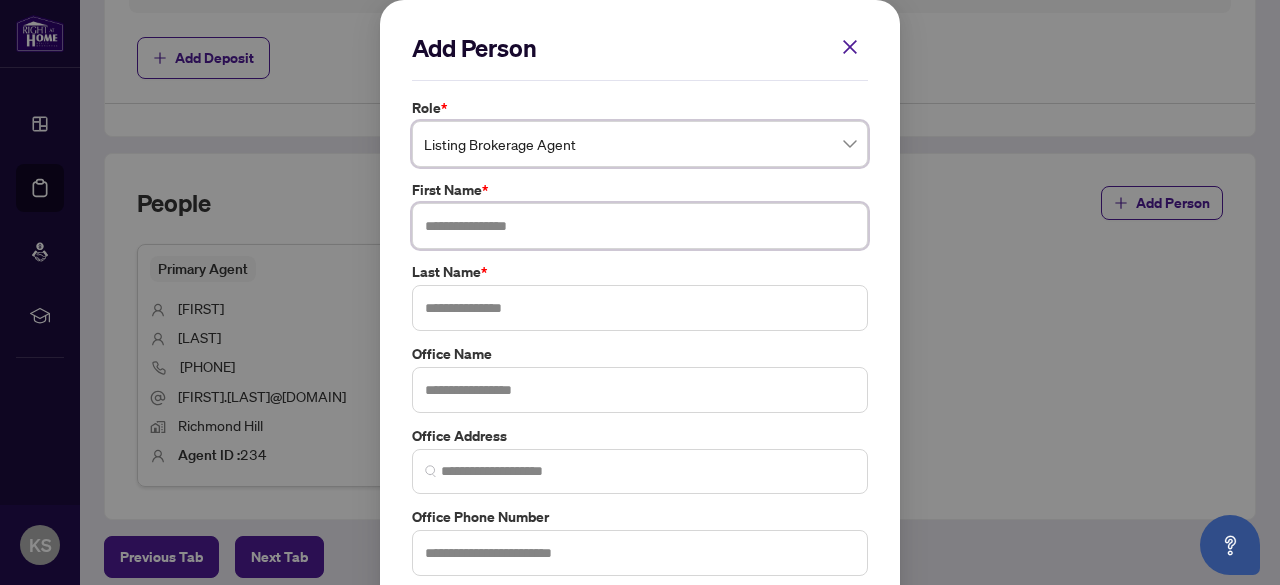 click at bounding box center [640, 226] 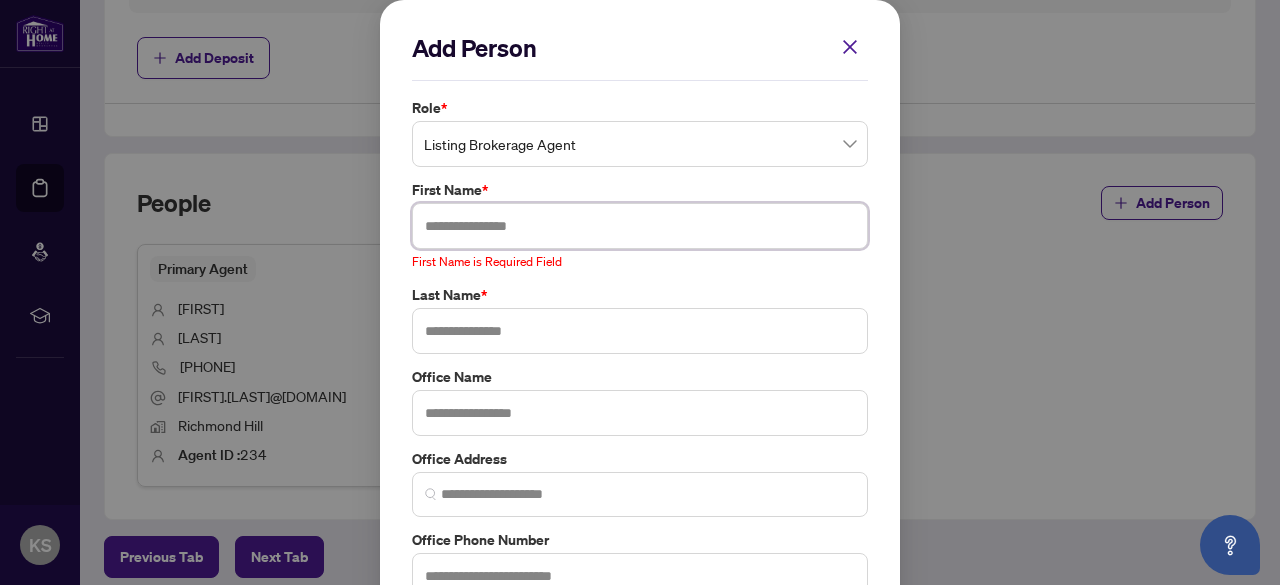 paste on "**********" 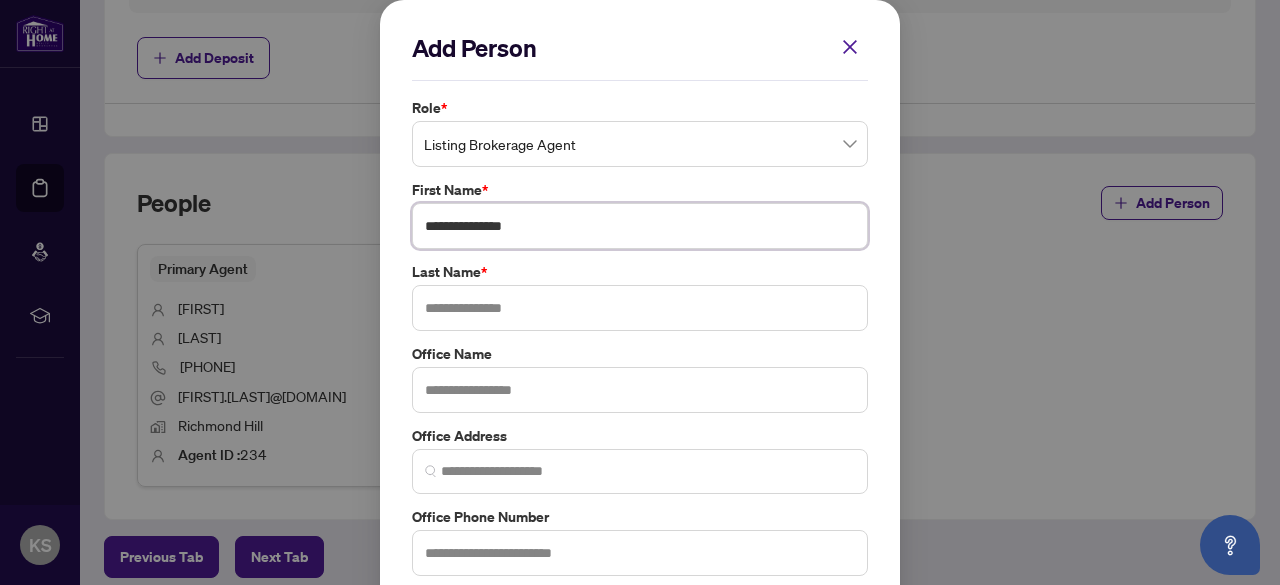 drag, startPoint x: 536, startPoint y: 223, endPoint x: 484, endPoint y: 227, distance: 52.153618 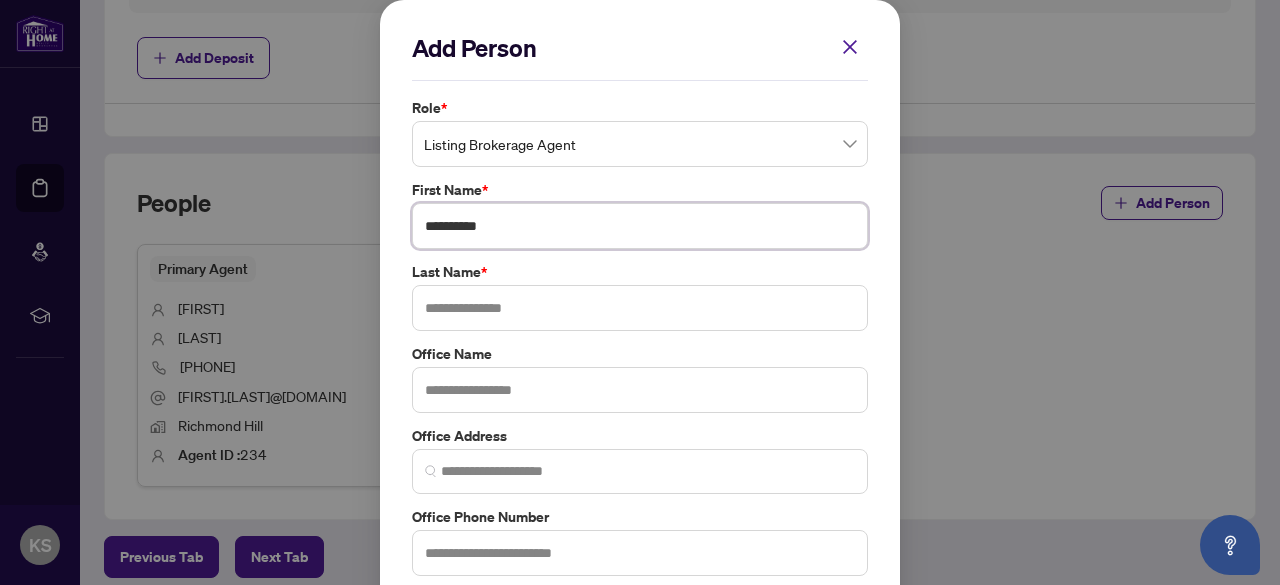 type on "*********" 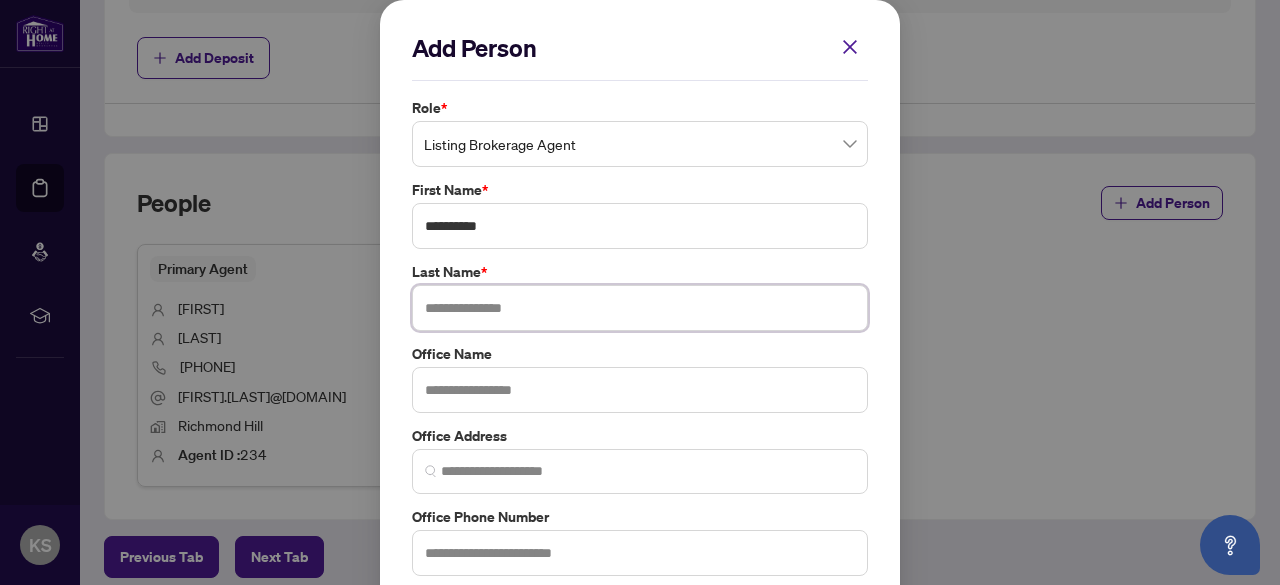 click at bounding box center (640, 308) 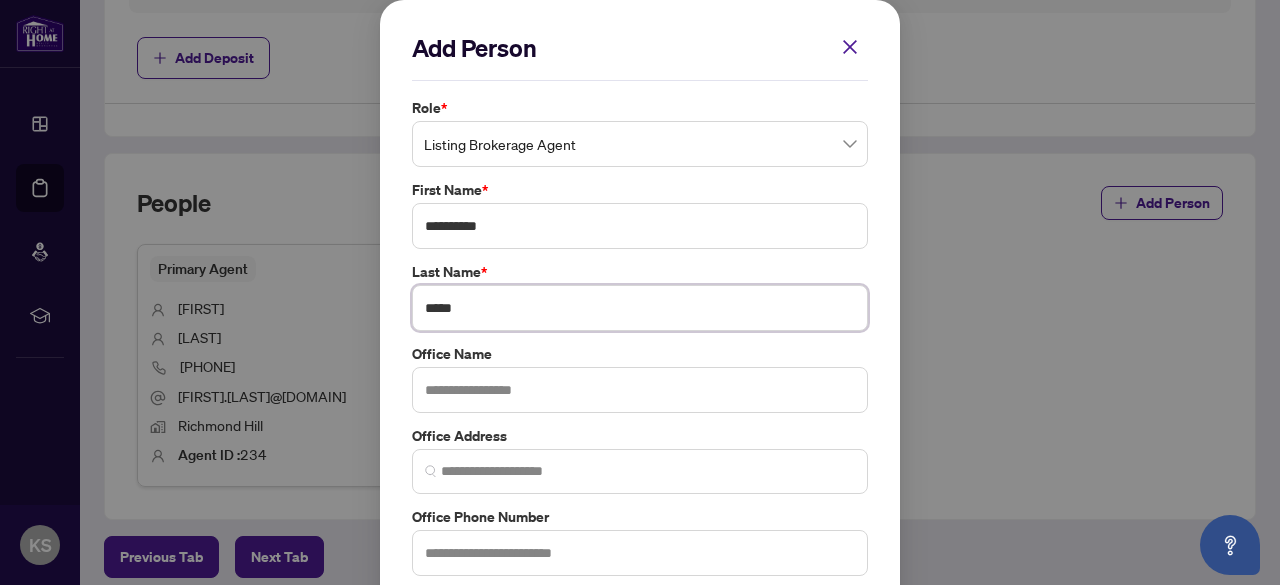 type on "*****" 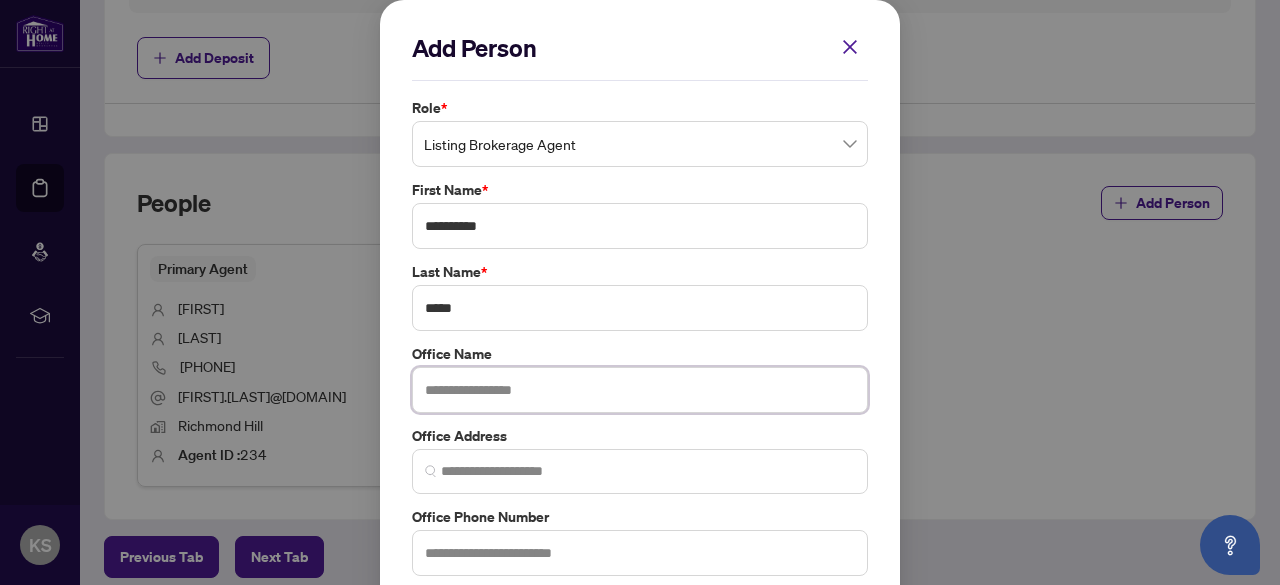 click at bounding box center [640, 390] 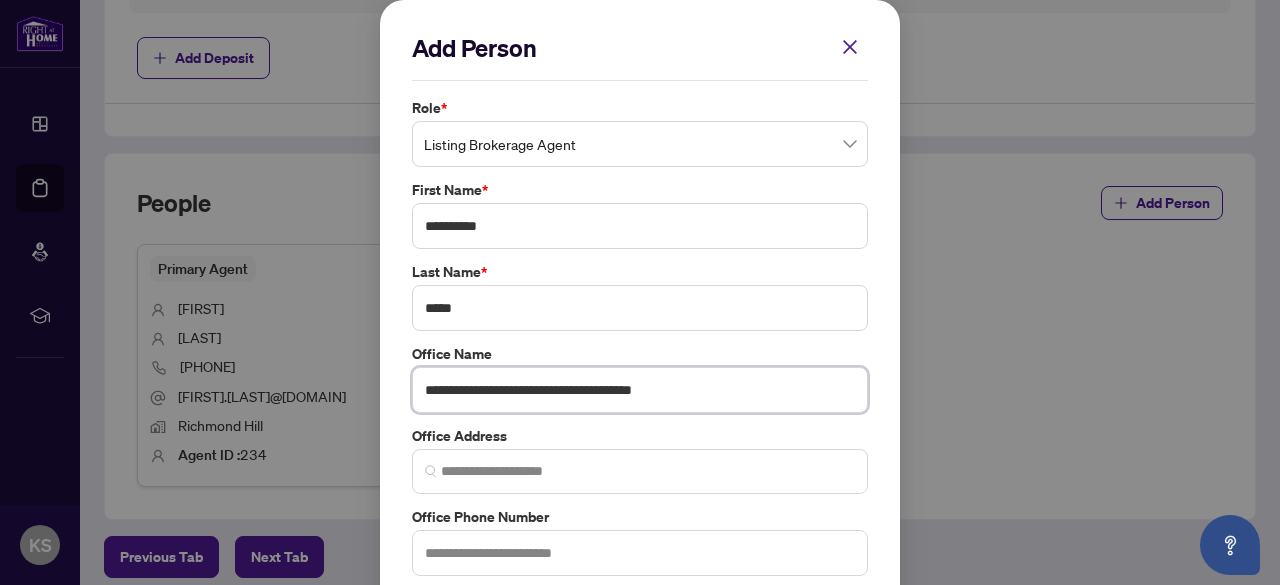 type on "**********" 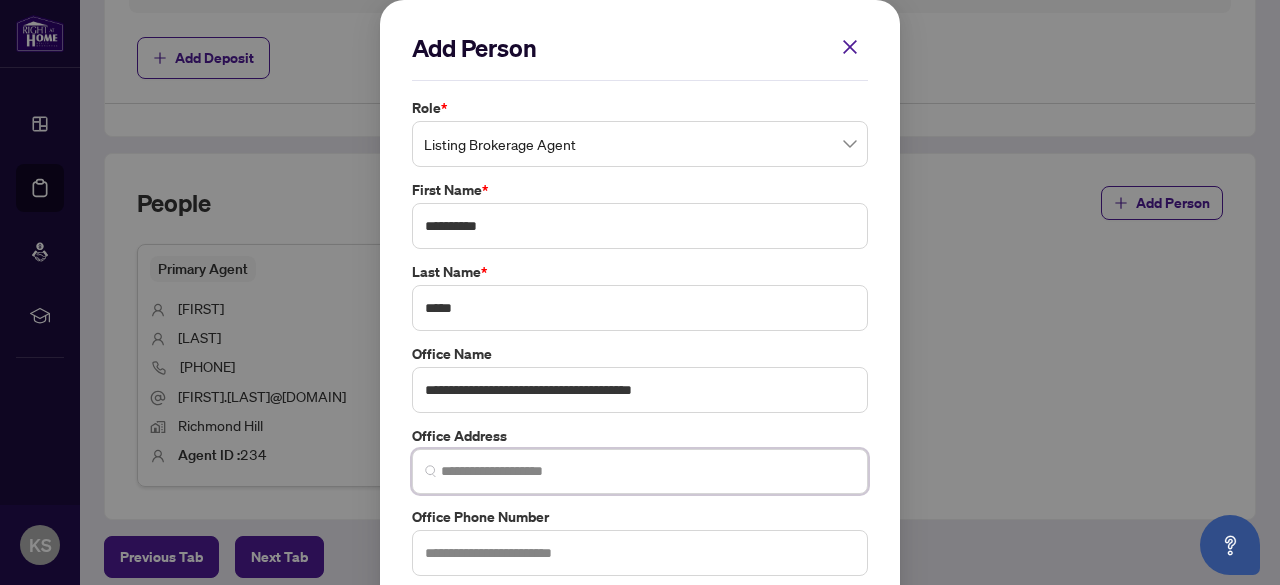click at bounding box center [648, 471] 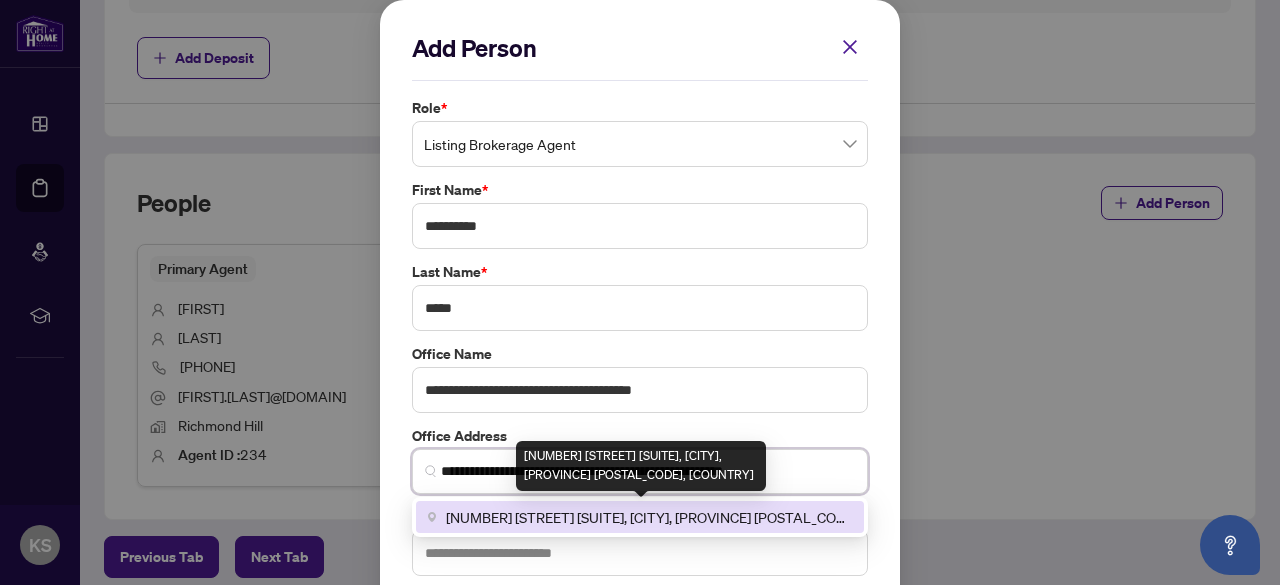 click on "[NUMBER] [STREET] [SUITE], [CITY], [PROVINCE] [POSTAL_CODE], [COUNTRY]" at bounding box center [649, 517] 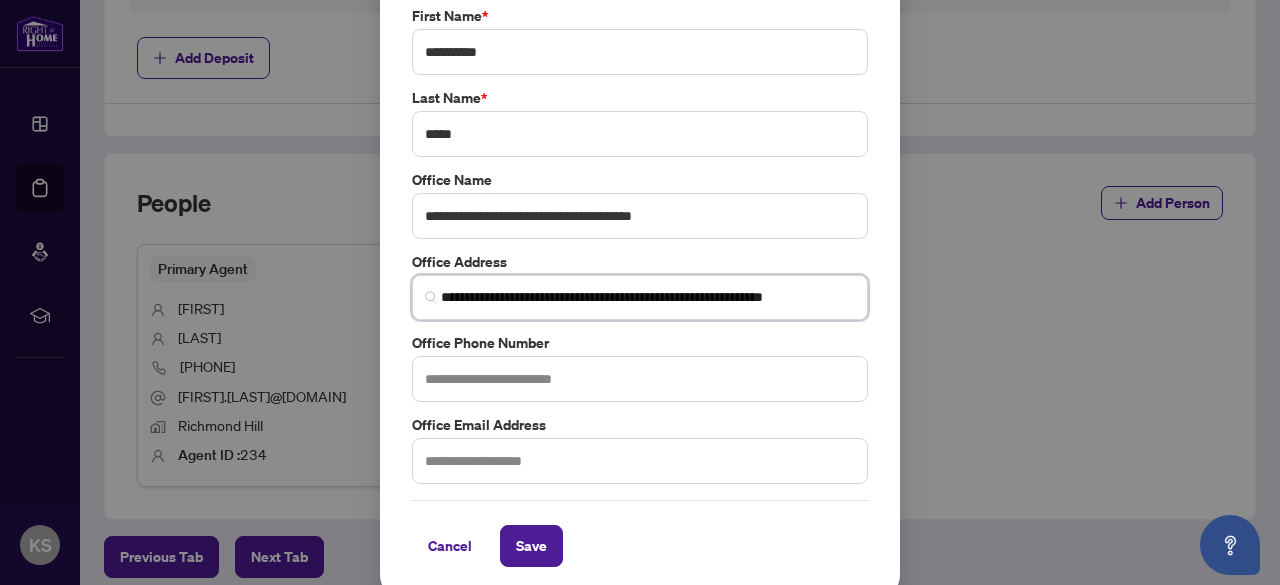 scroll, scrollTop: 182, scrollLeft: 0, axis: vertical 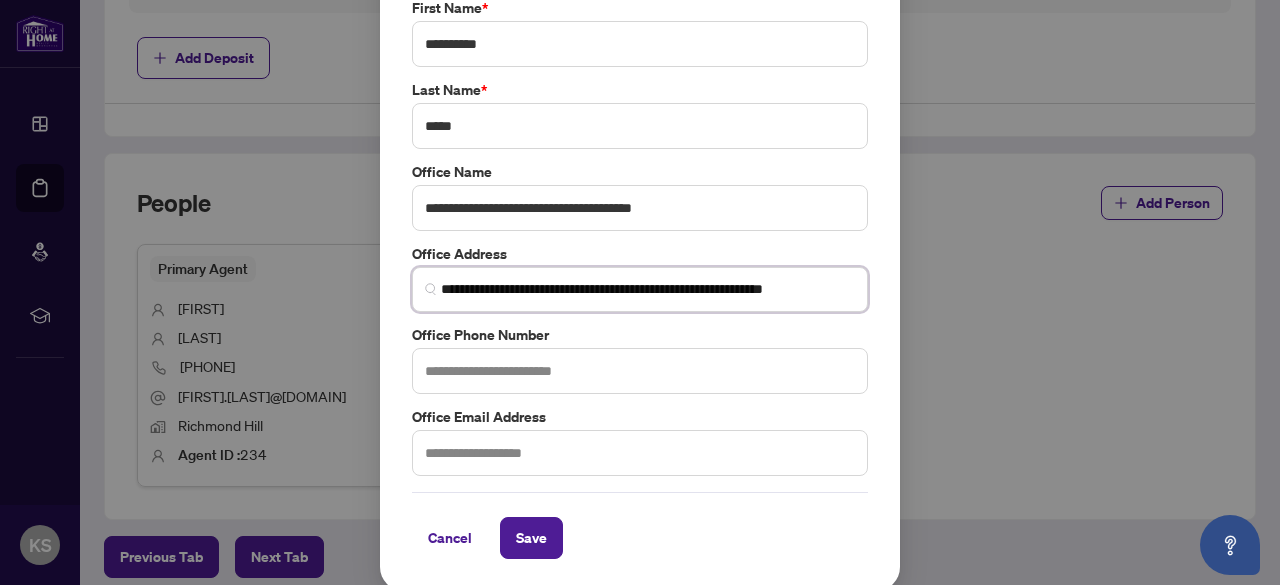 type on "**********" 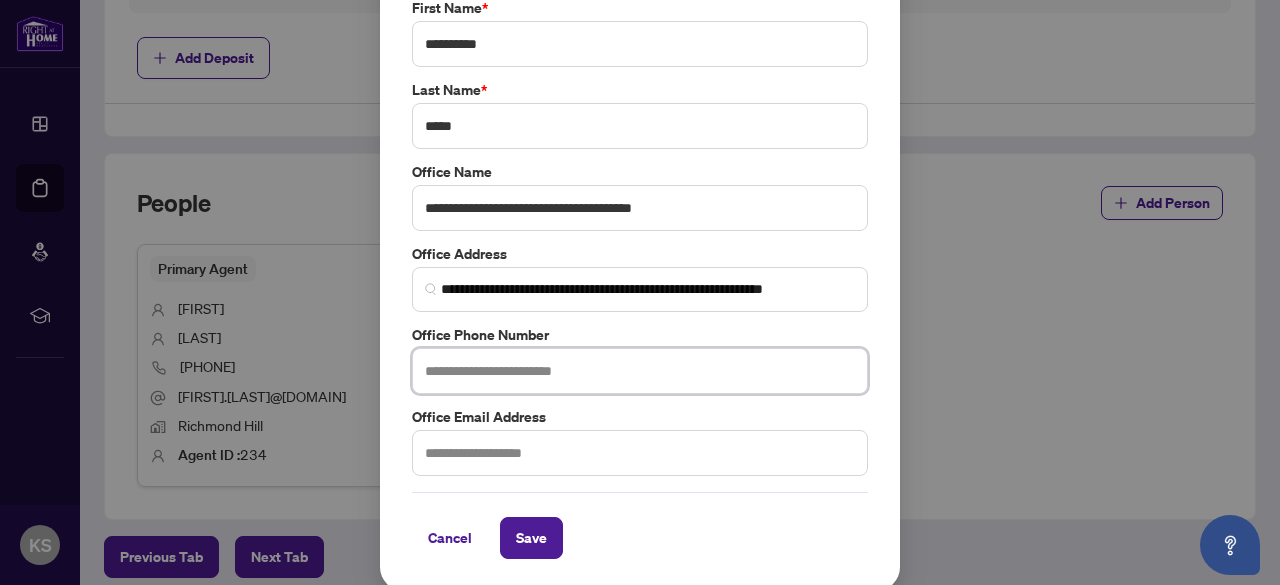 click at bounding box center [640, 371] 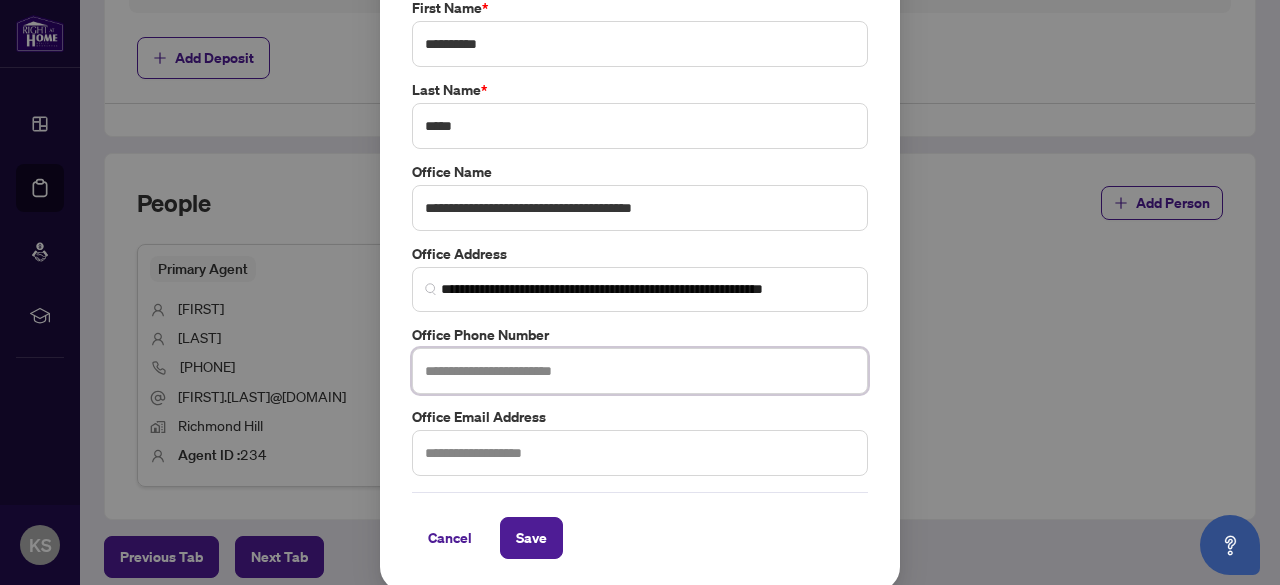 paste on "**********" 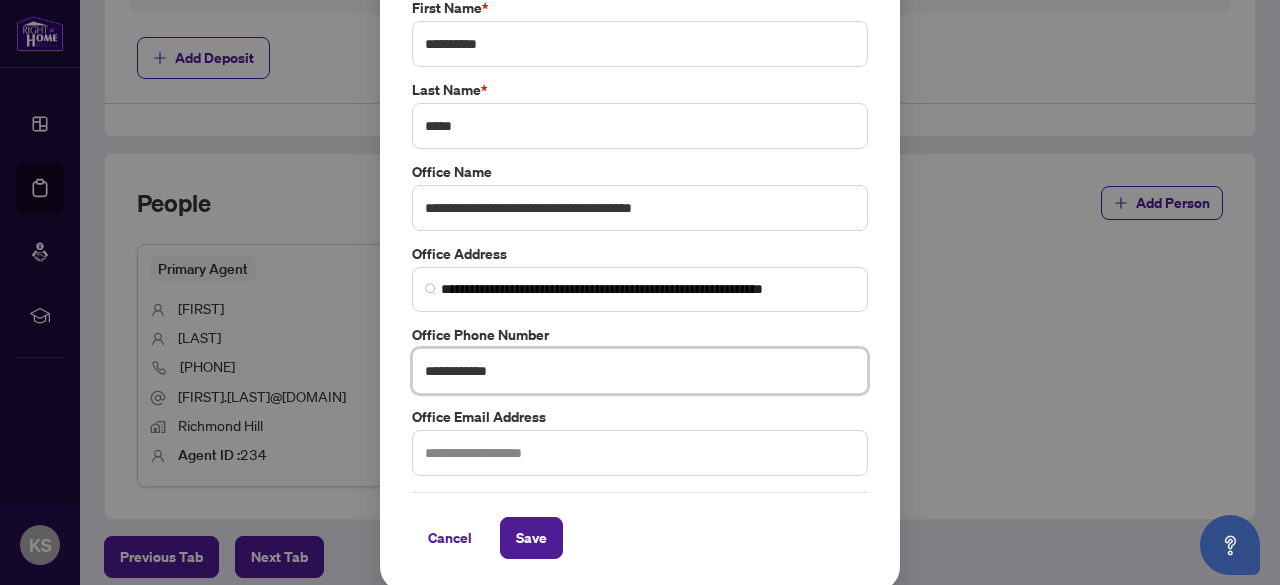 type on "**********" 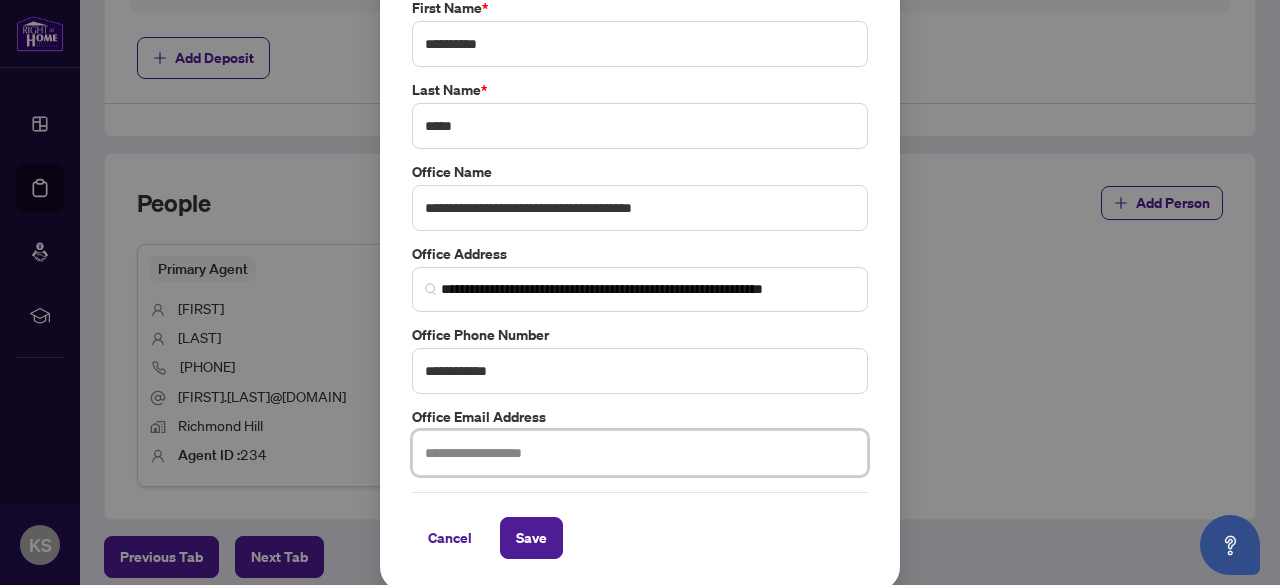 click at bounding box center (640, 453) 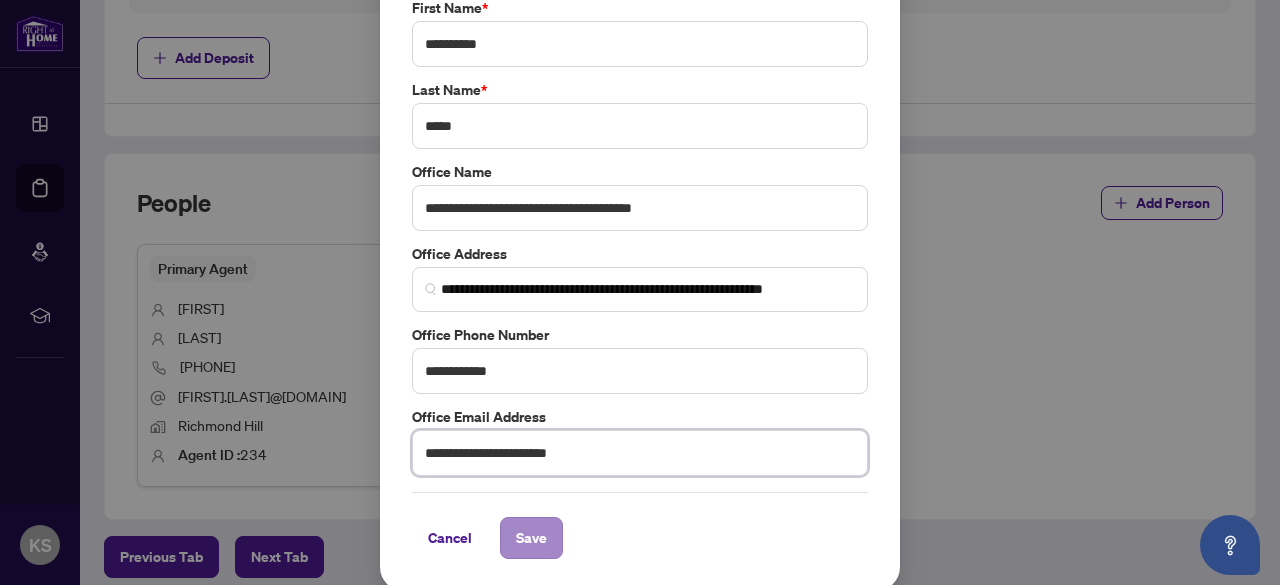type on "**********" 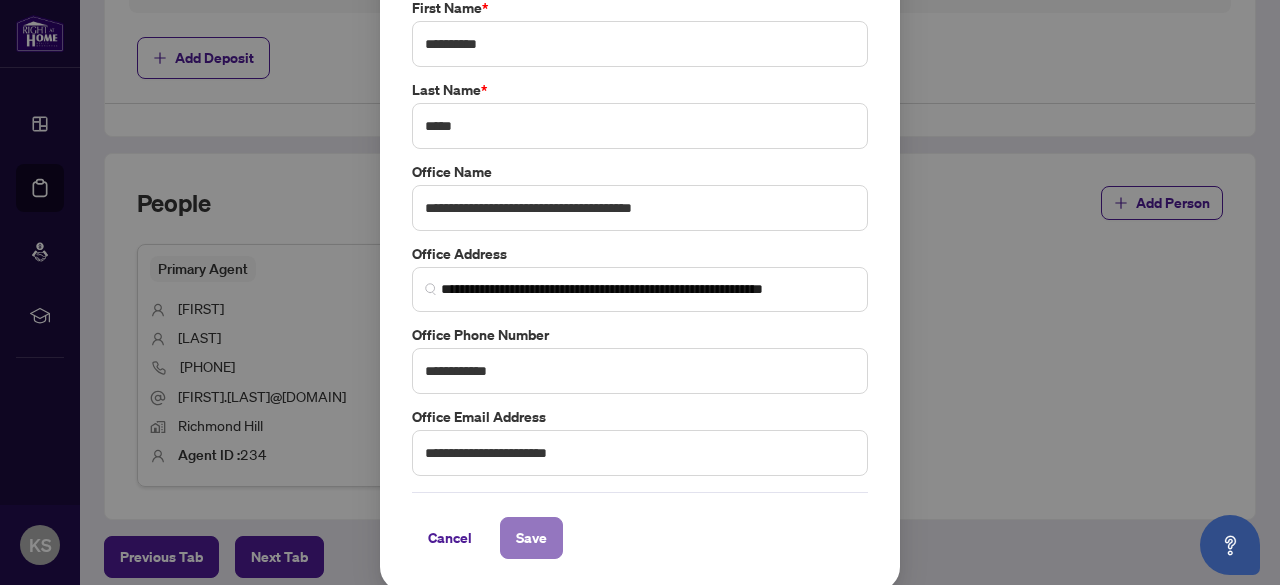 click on "Save" at bounding box center (531, 538) 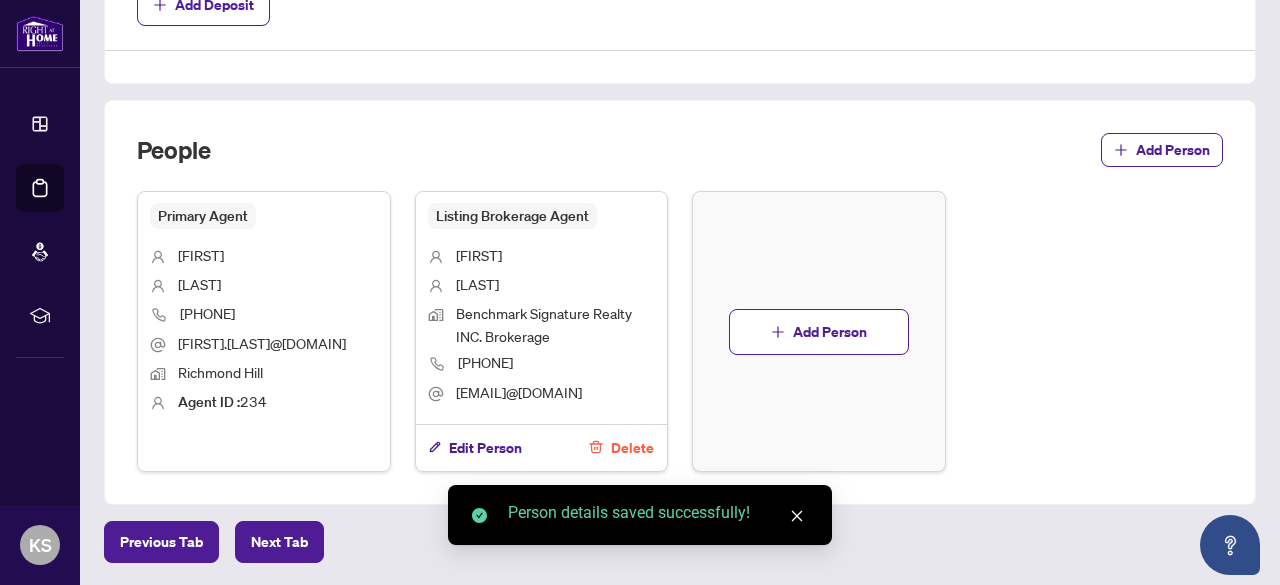 scroll, scrollTop: 1128, scrollLeft: 0, axis: vertical 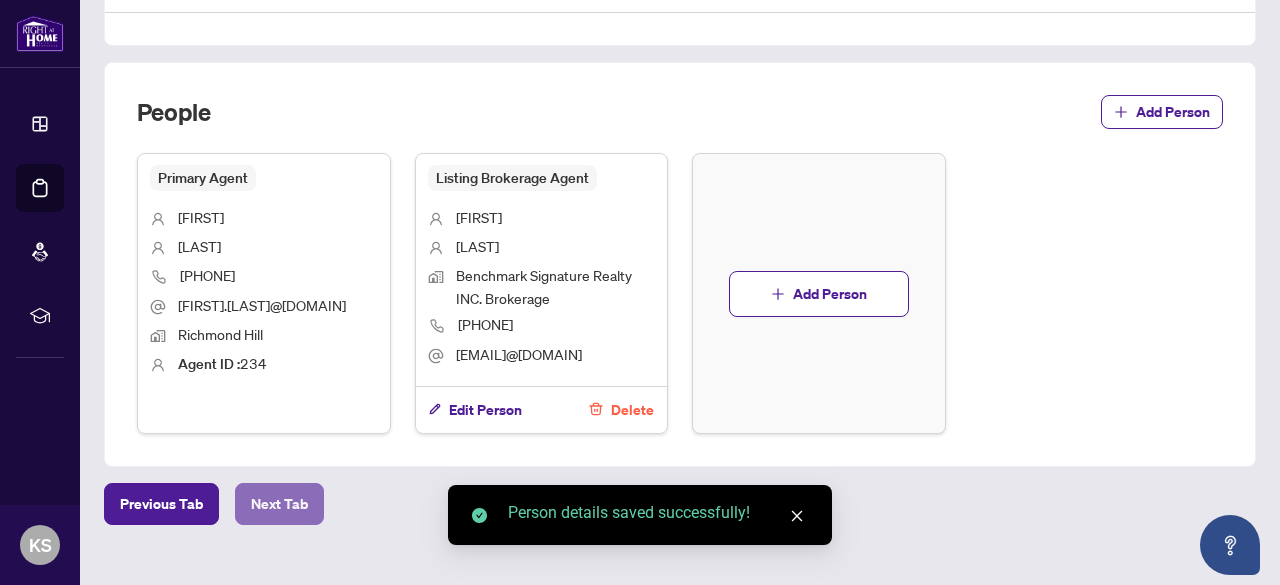 click on "Next Tab" at bounding box center [279, 504] 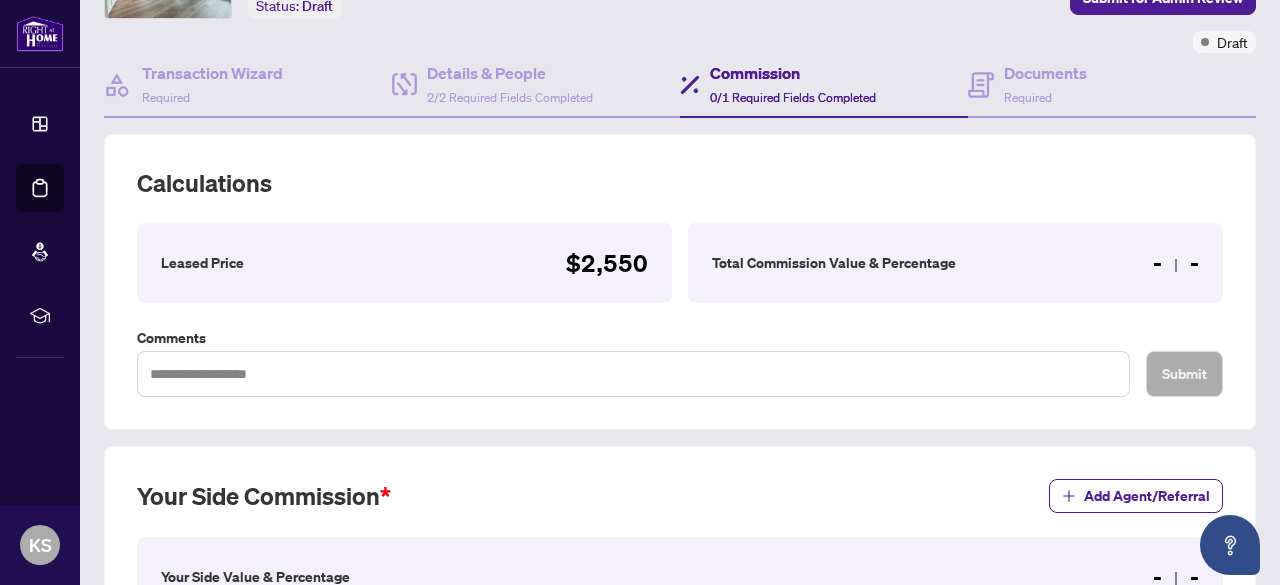 scroll, scrollTop: 599, scrollLeft: 0, axis: vertical 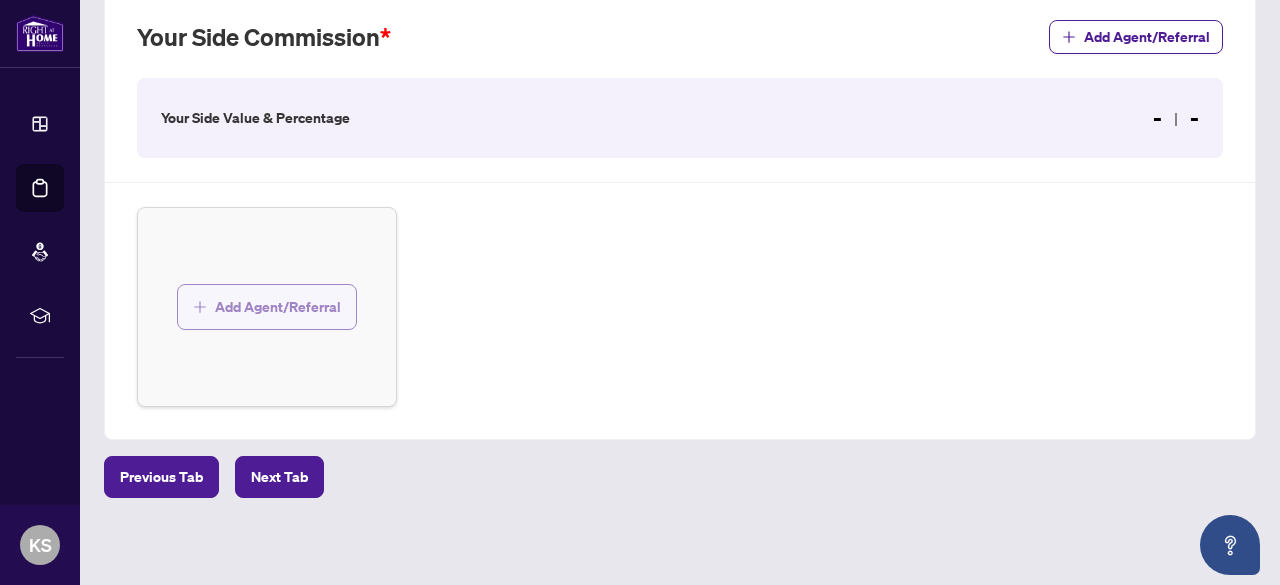 click on "Add Agent/Referral" at bounding box center [278, 307] 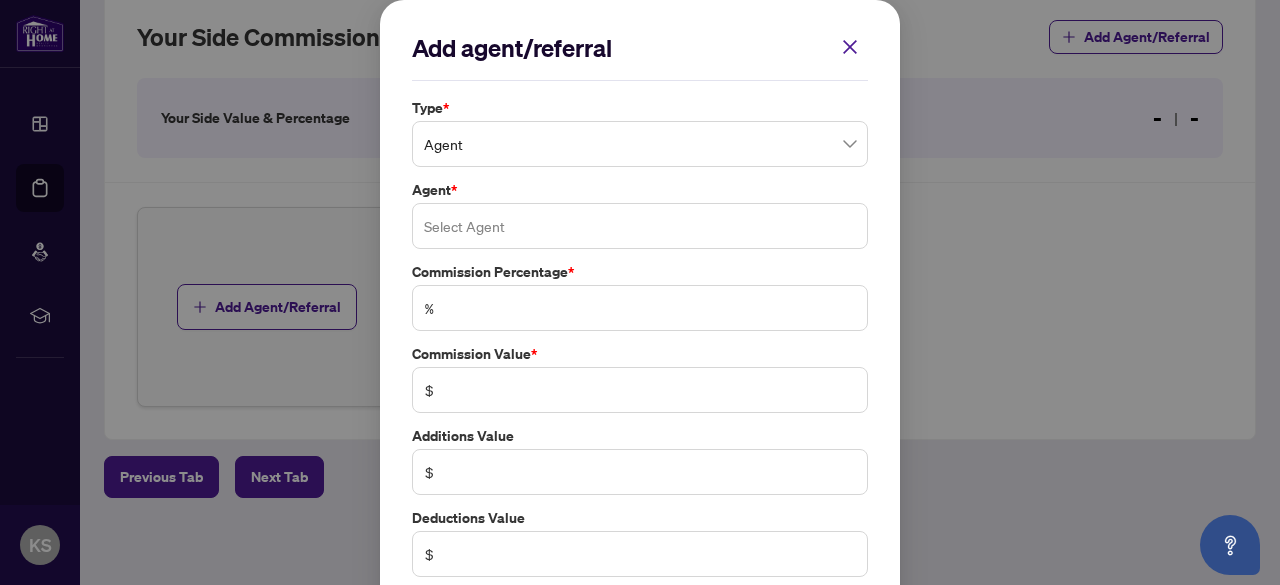 click at bounding box center [640, 226] 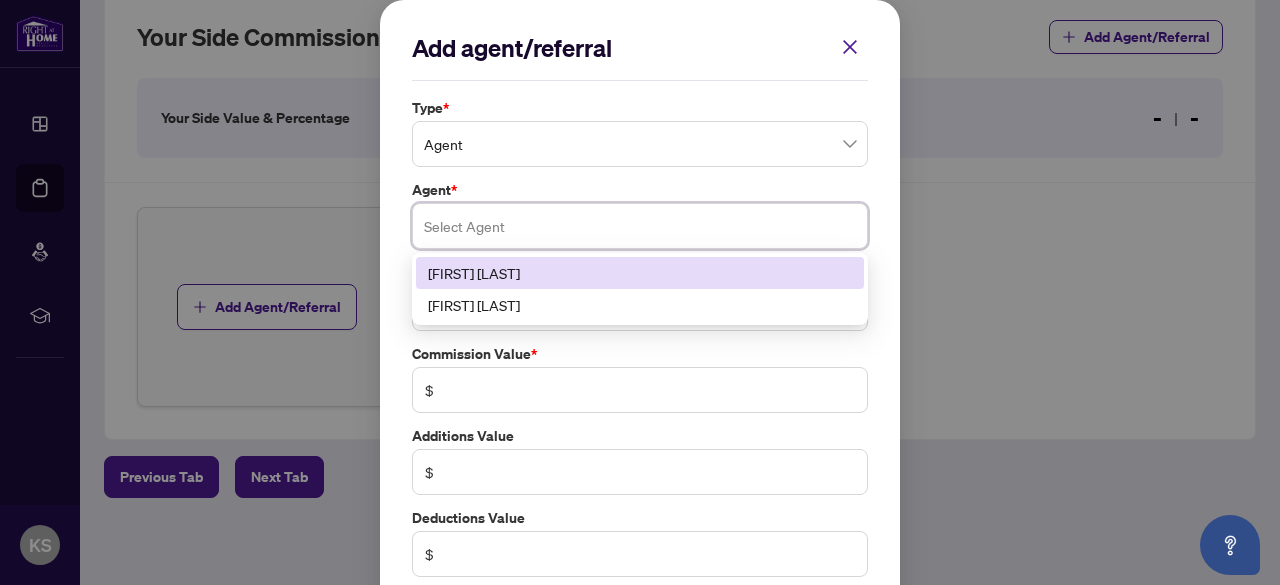 click on "[FIRST] [LAST]" at bounding box center [640, 273] 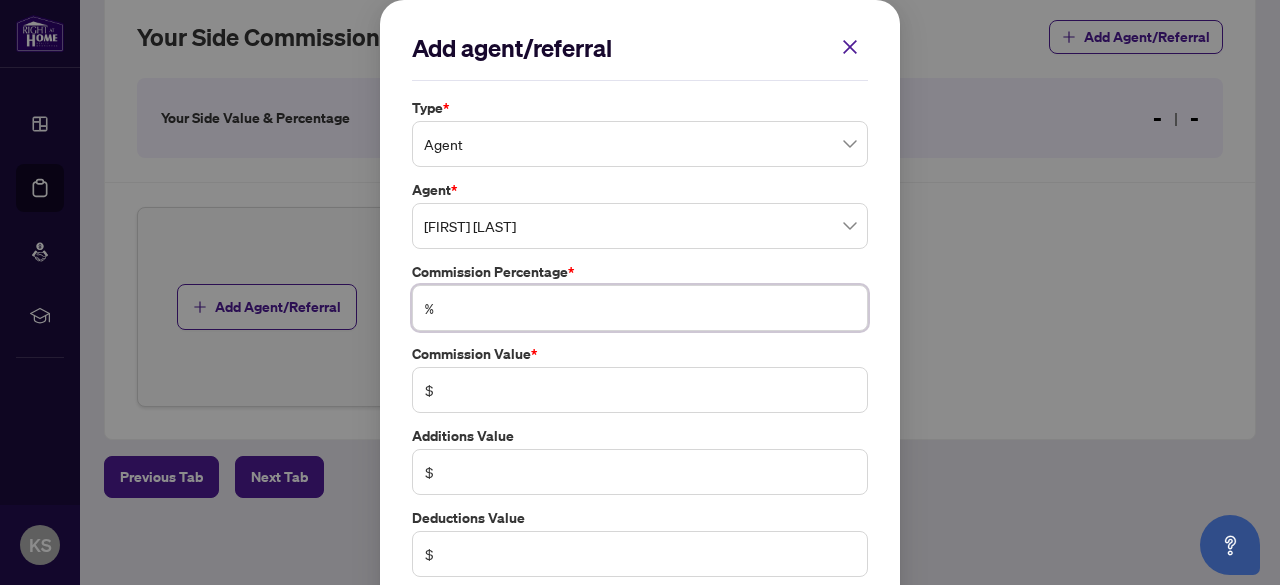 click at bounding box center [650, 308] 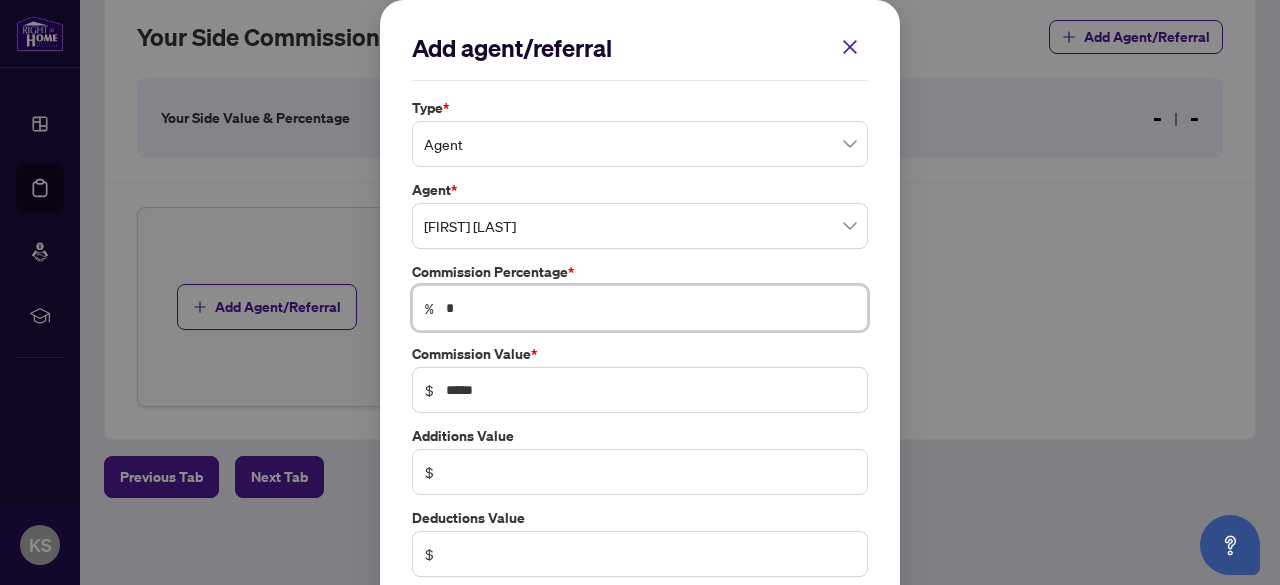 type on "**" 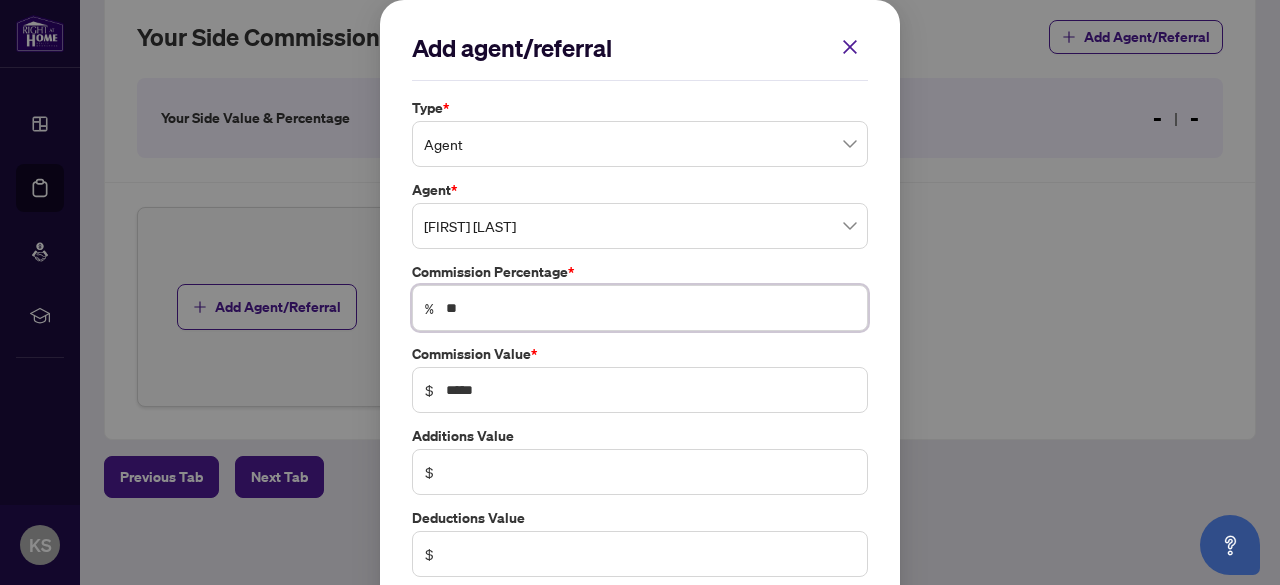 scroll, scrollTop: 102, scrollLeft: 0, axis: vertical 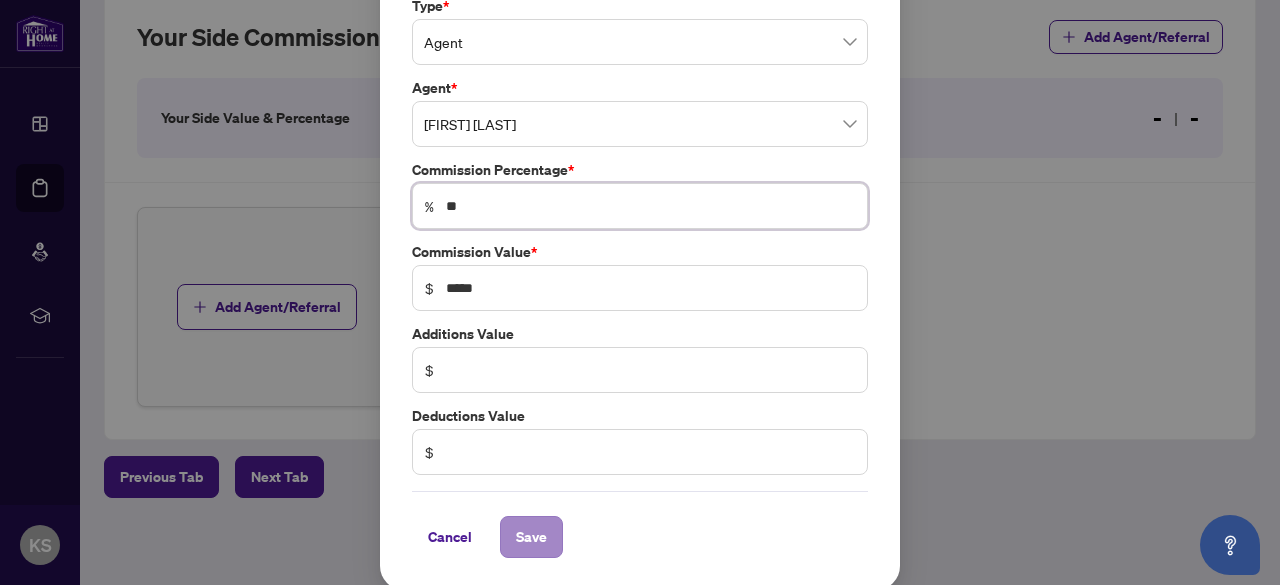 type on "**" 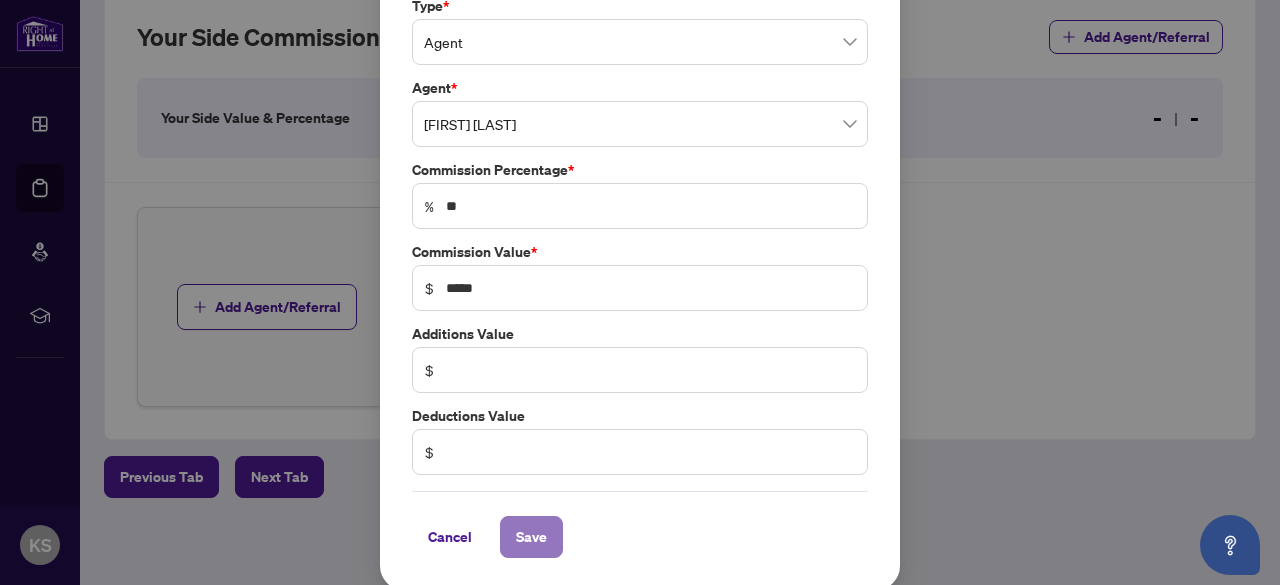 click on "Save" at bounding box center (531, 537) 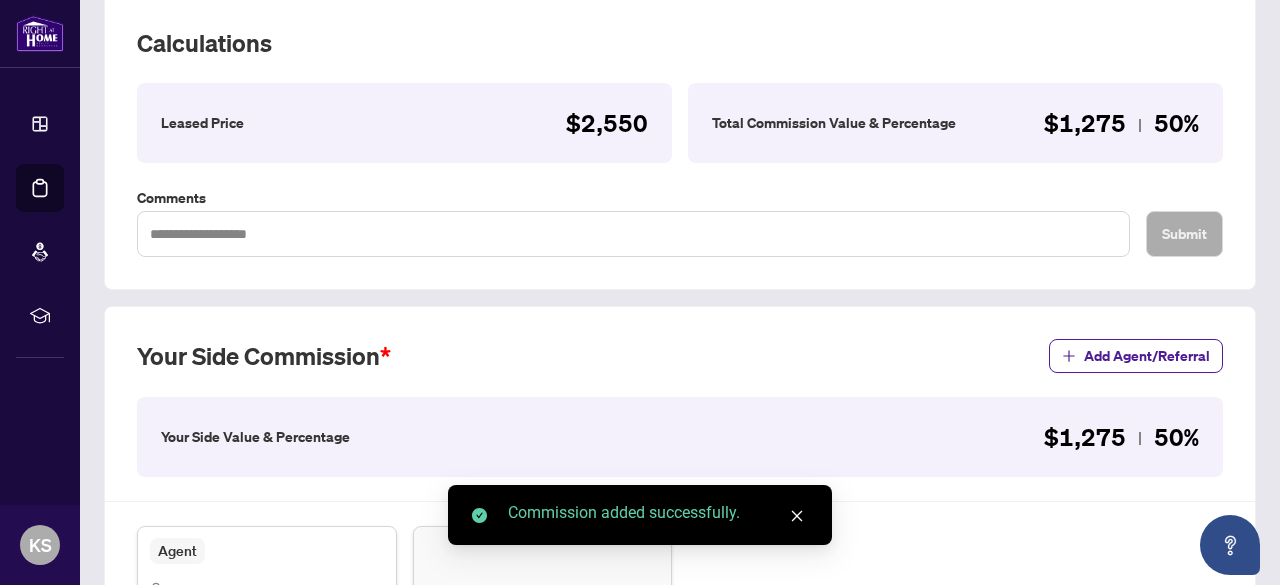 scroll, scrollTop: 280, scrollLeft: 0, axis: vertical 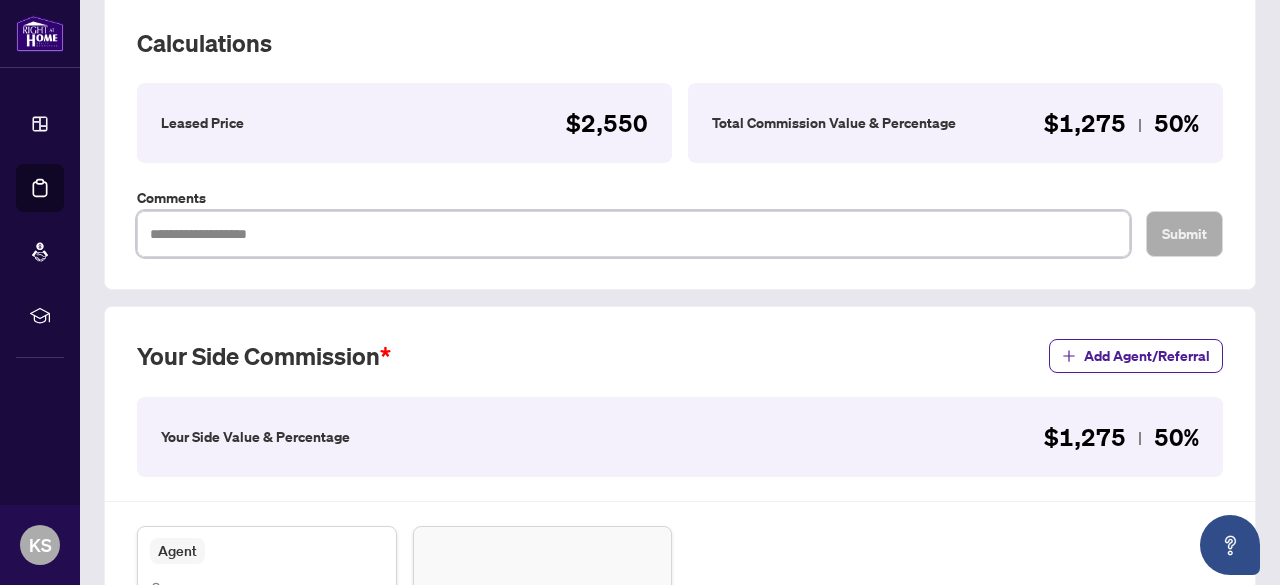 click at bounding box center [633, 233] 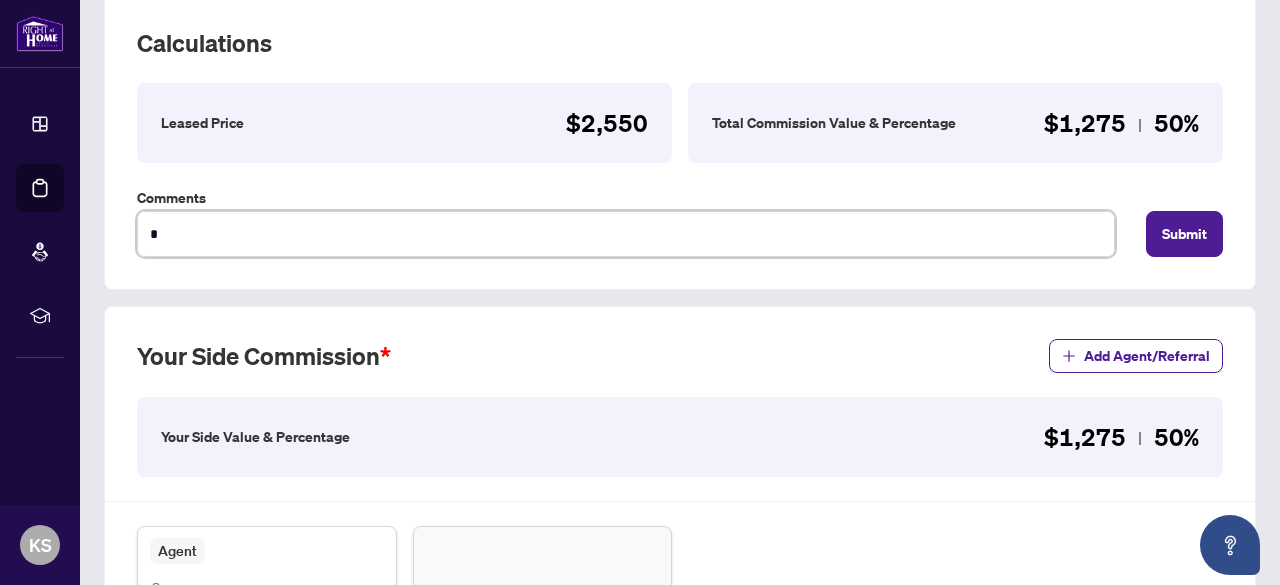 type on "**" 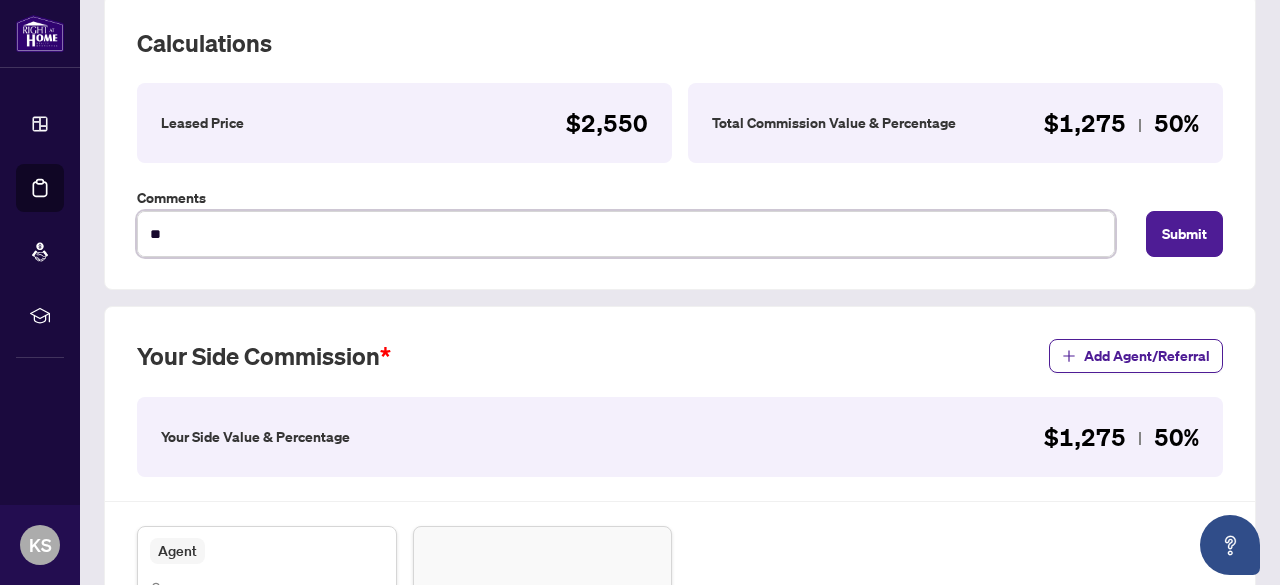 type on "***" 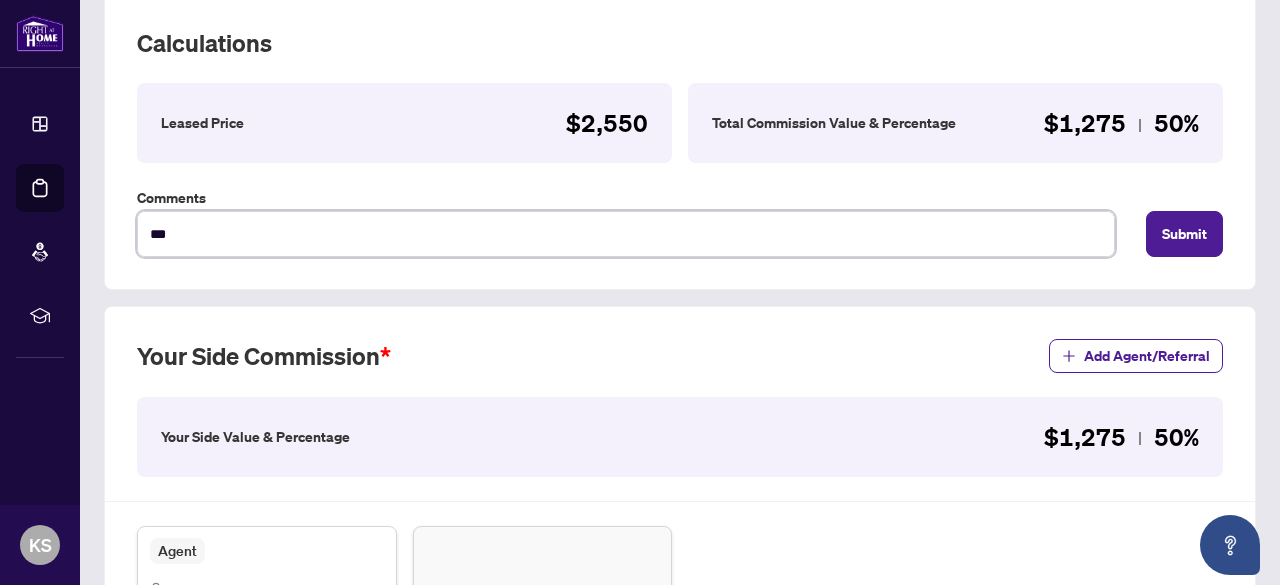 type on "****" 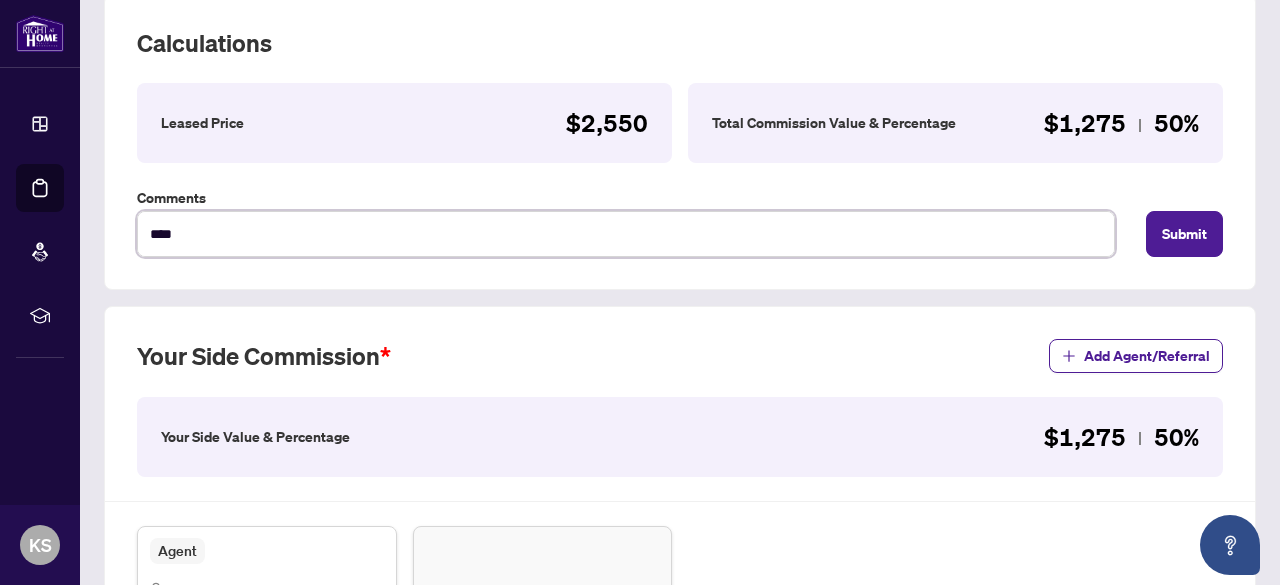 type on "****" 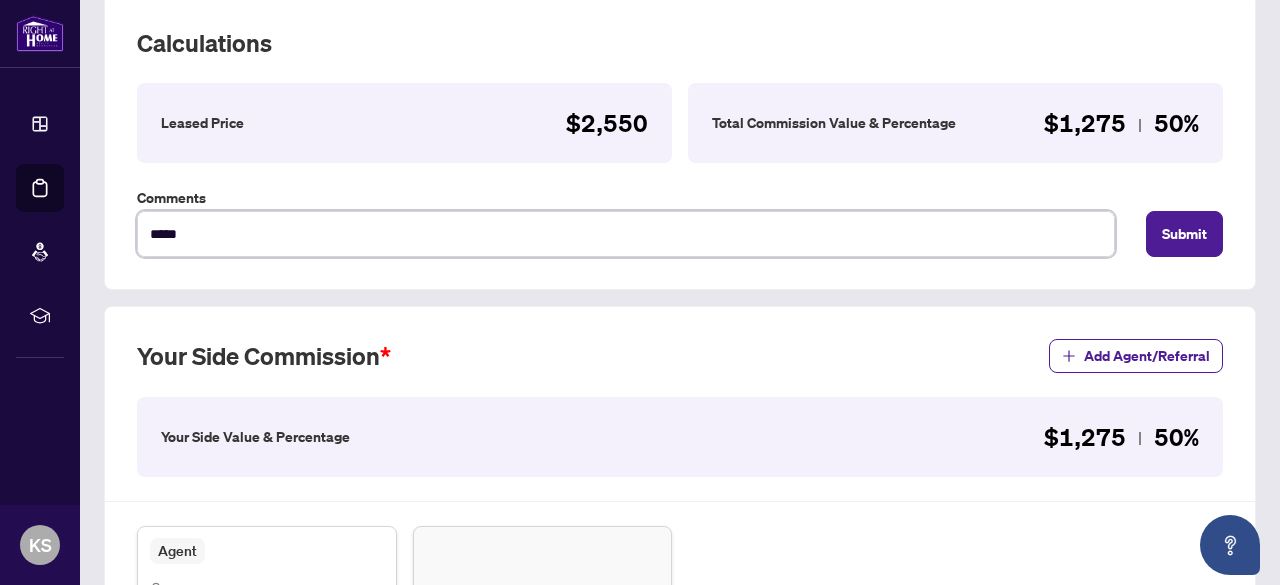 type on "******" 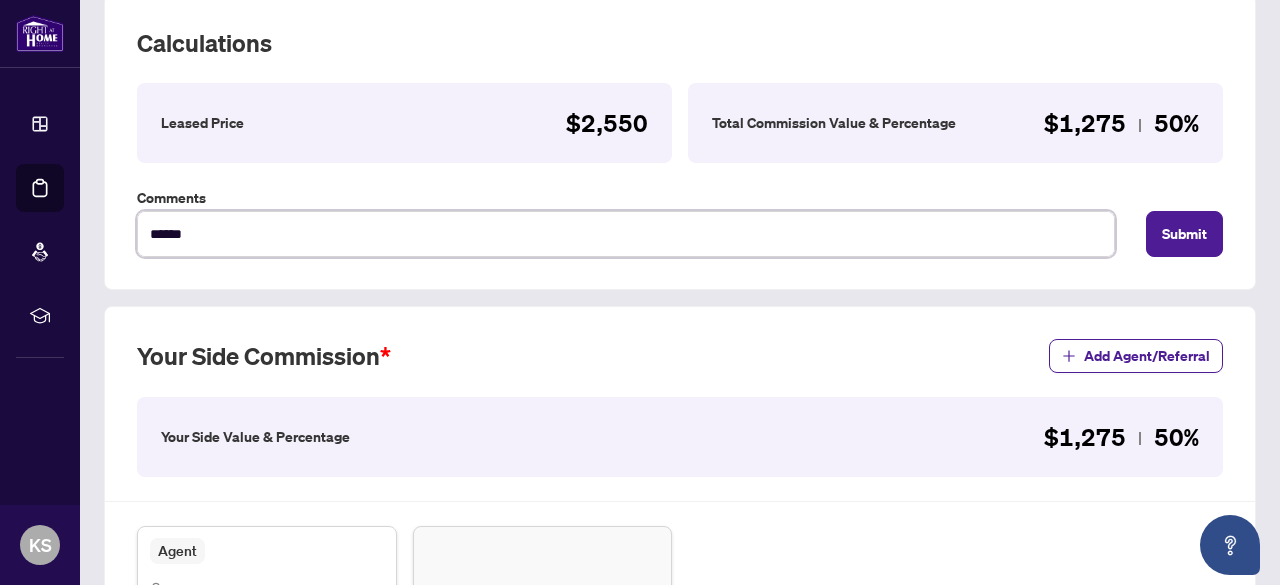 type on "*******" 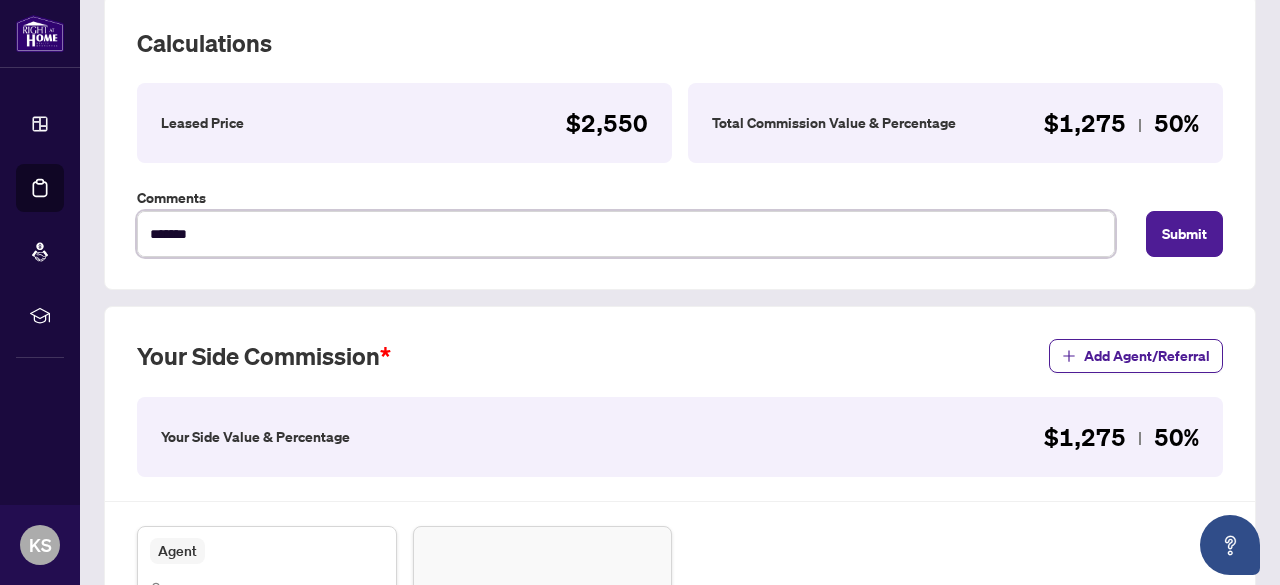 type on "********" 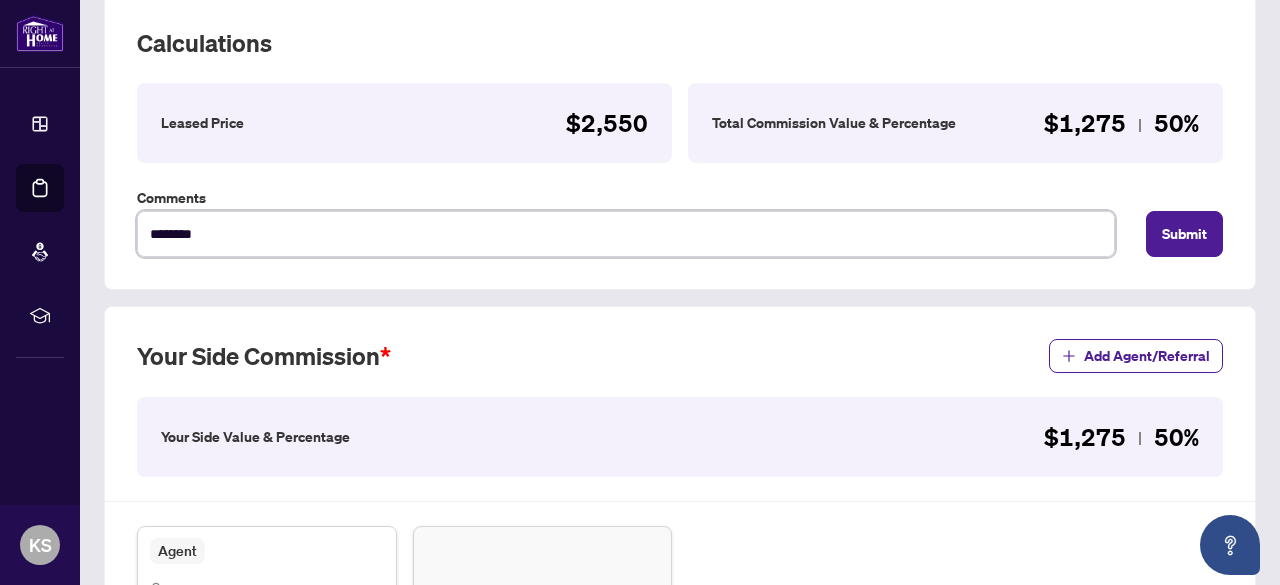 type on "*********" 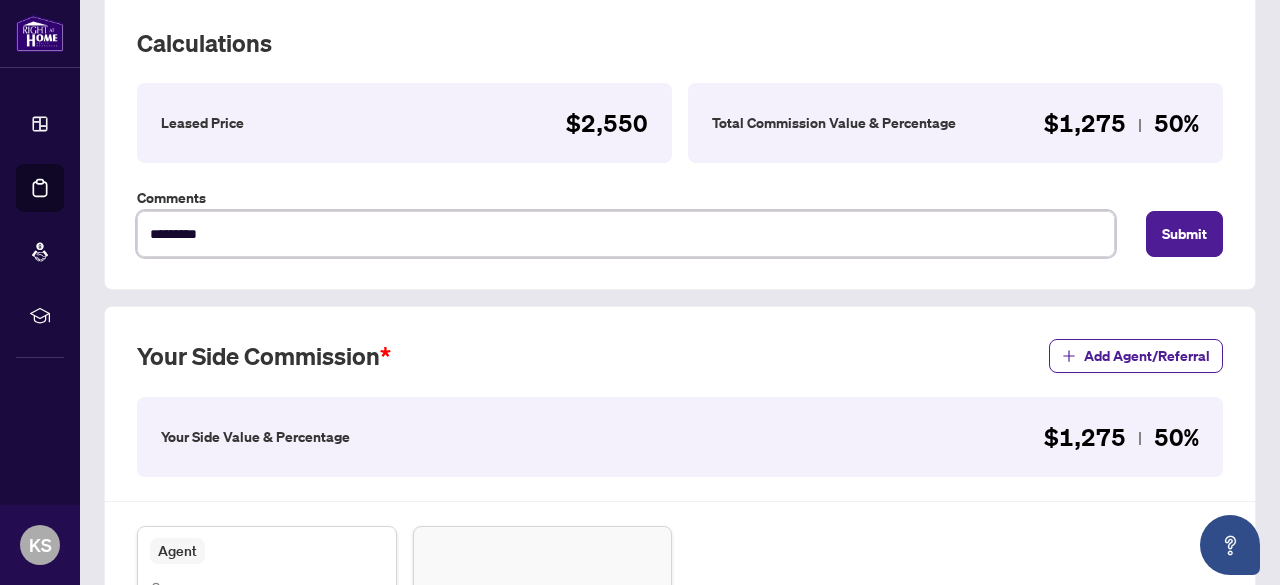 type on "**********" 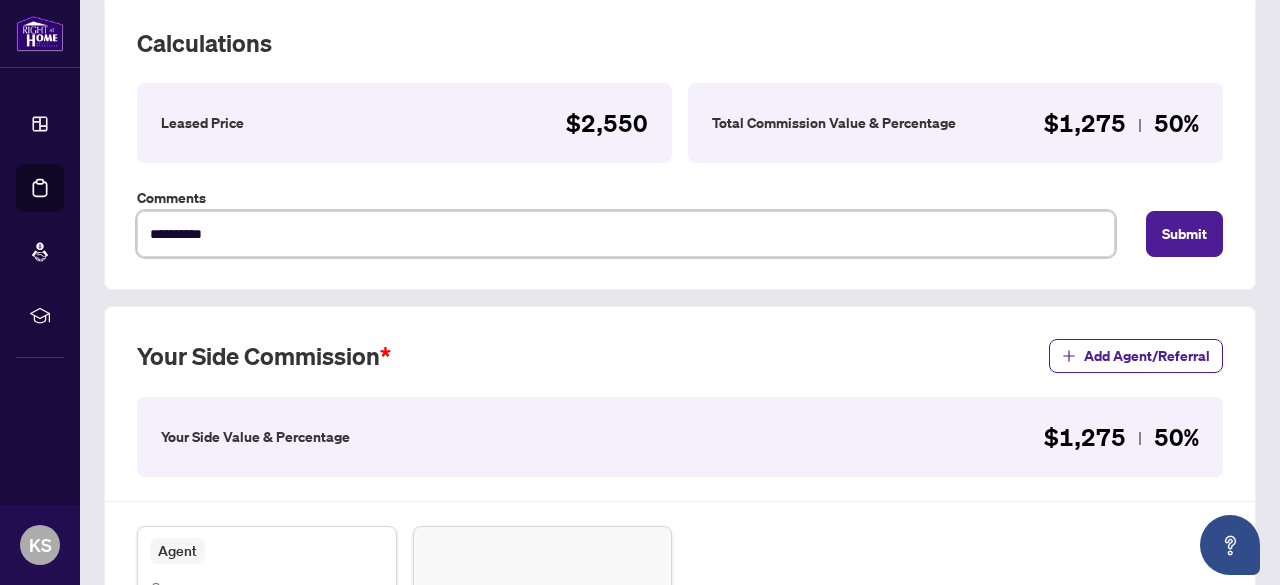 type on "**********" 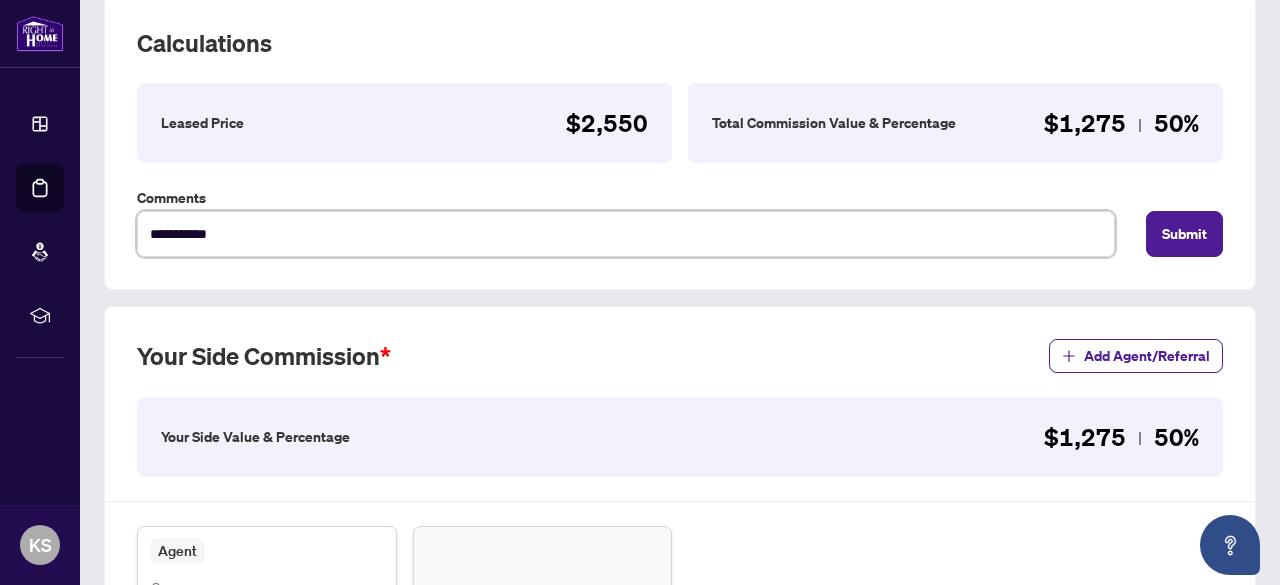 type on "**********" 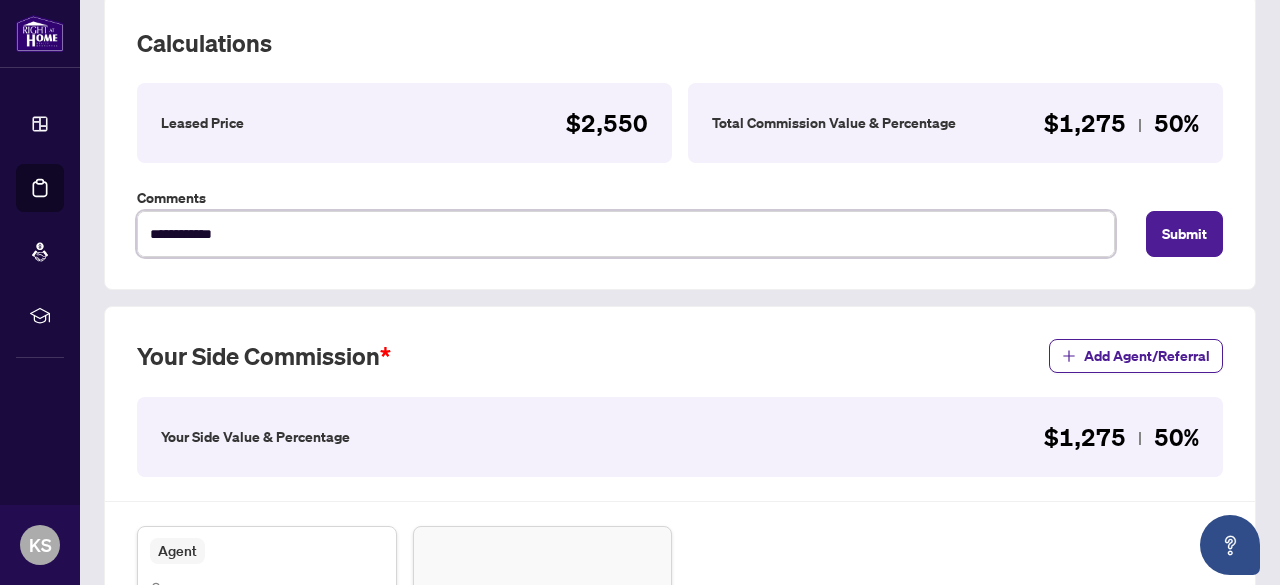 type on "**********" 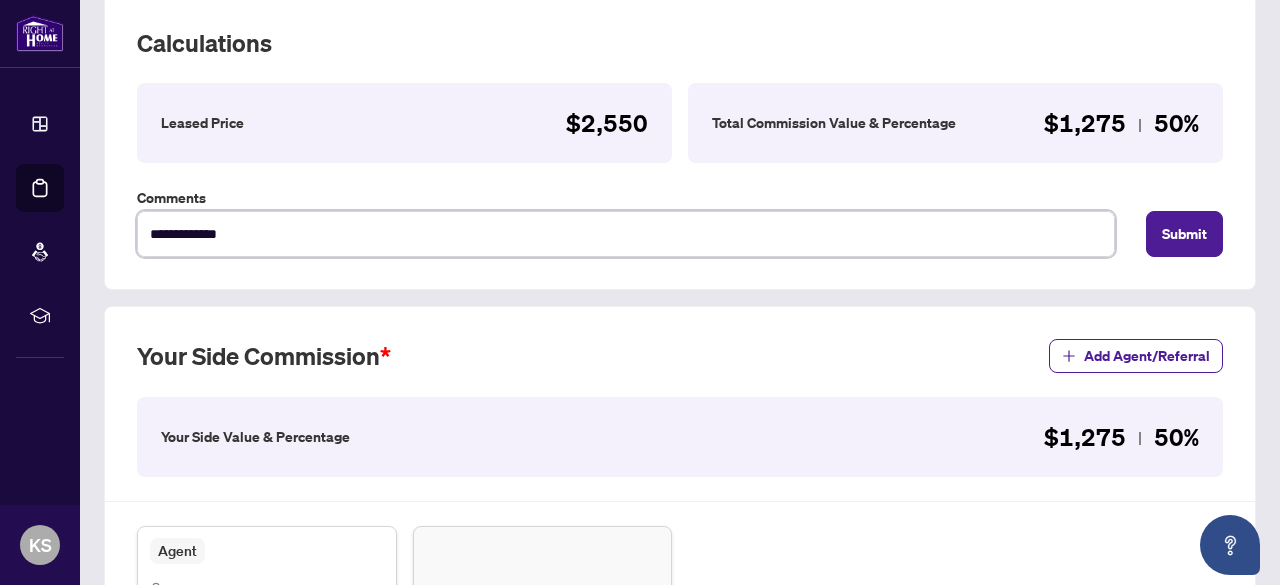 type on "**********" 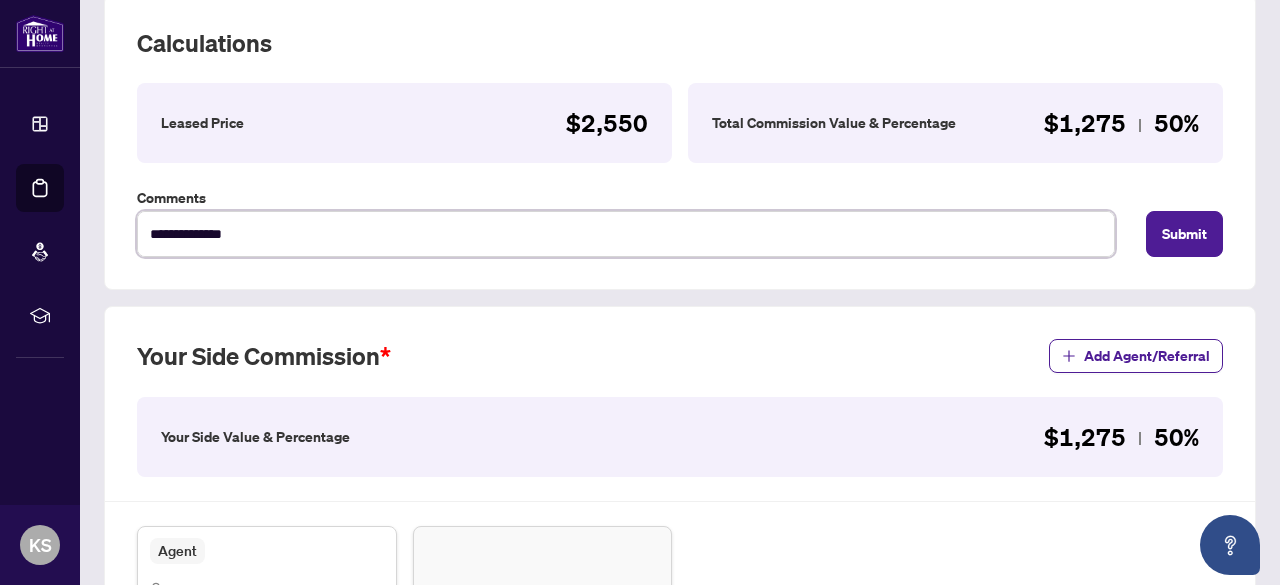 type on "**********" 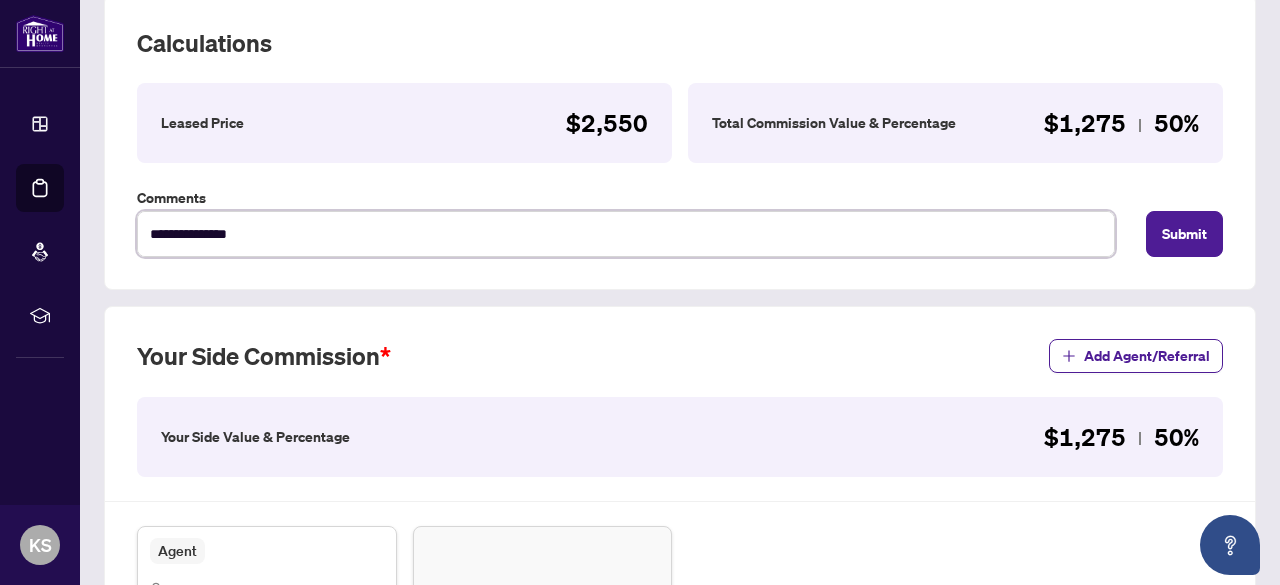 type on "**********" 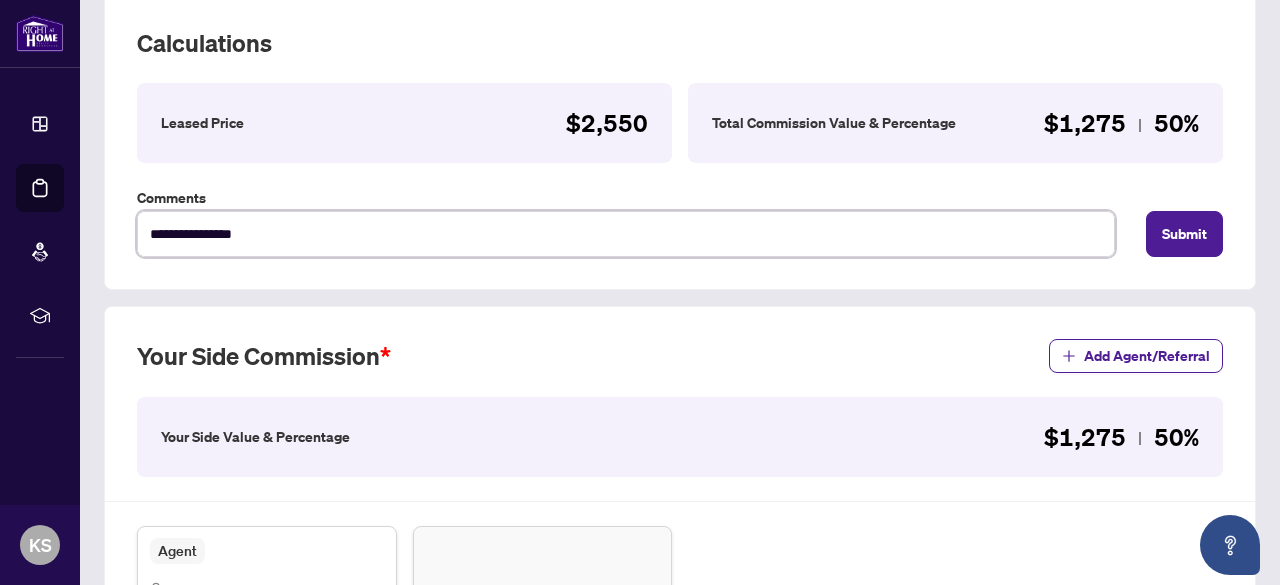 type on "**********" 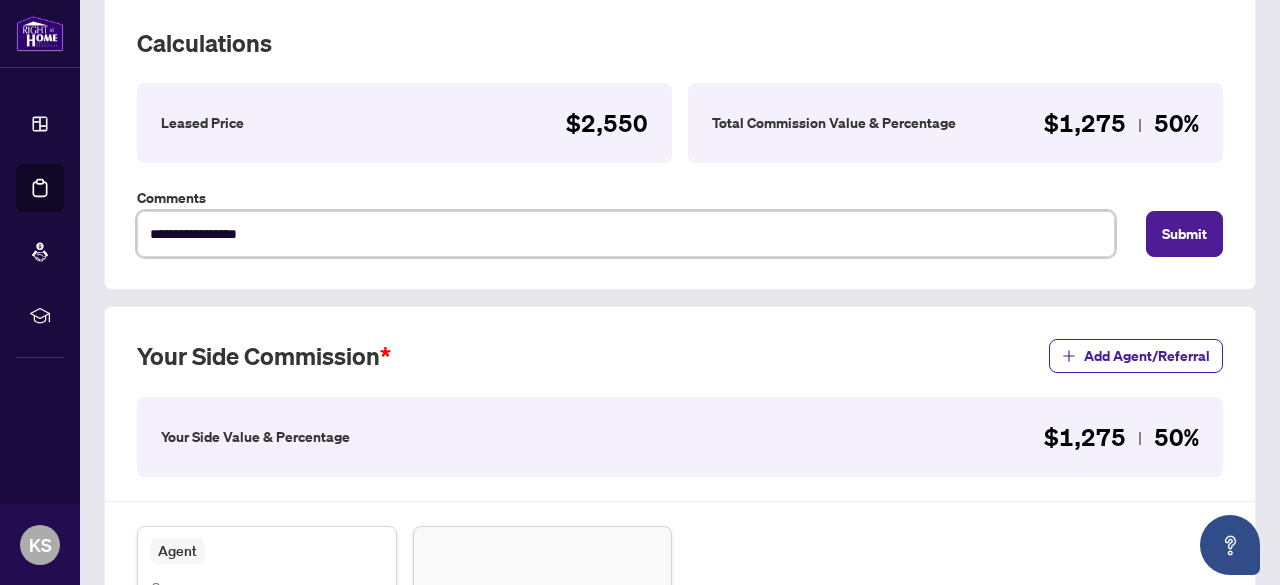 type on "**********" 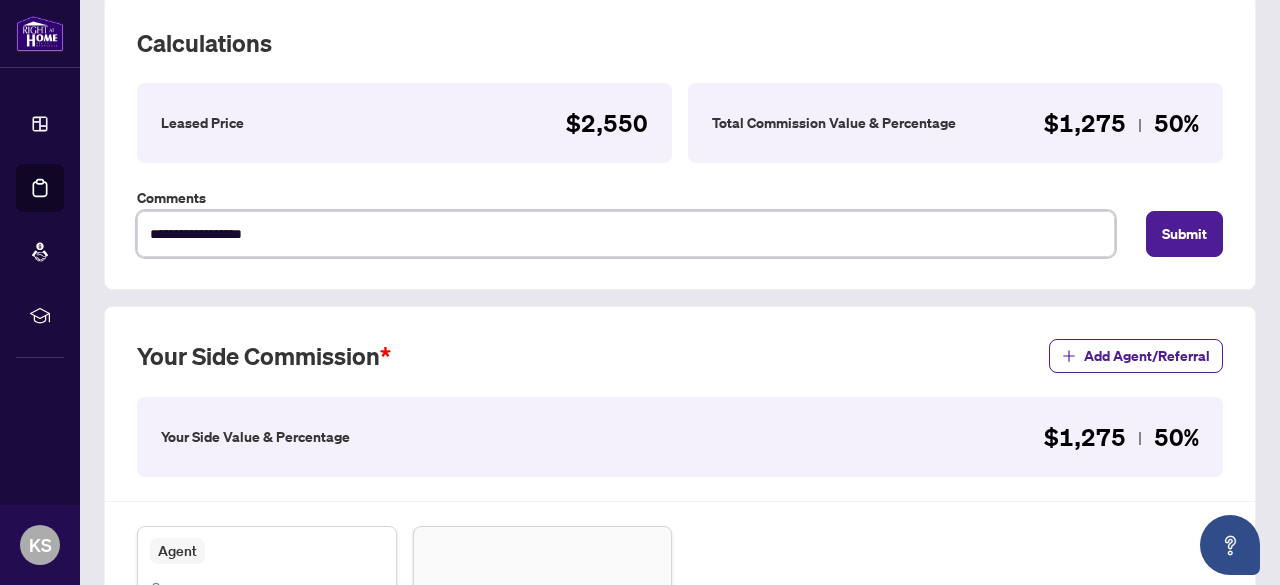 type on "**********" 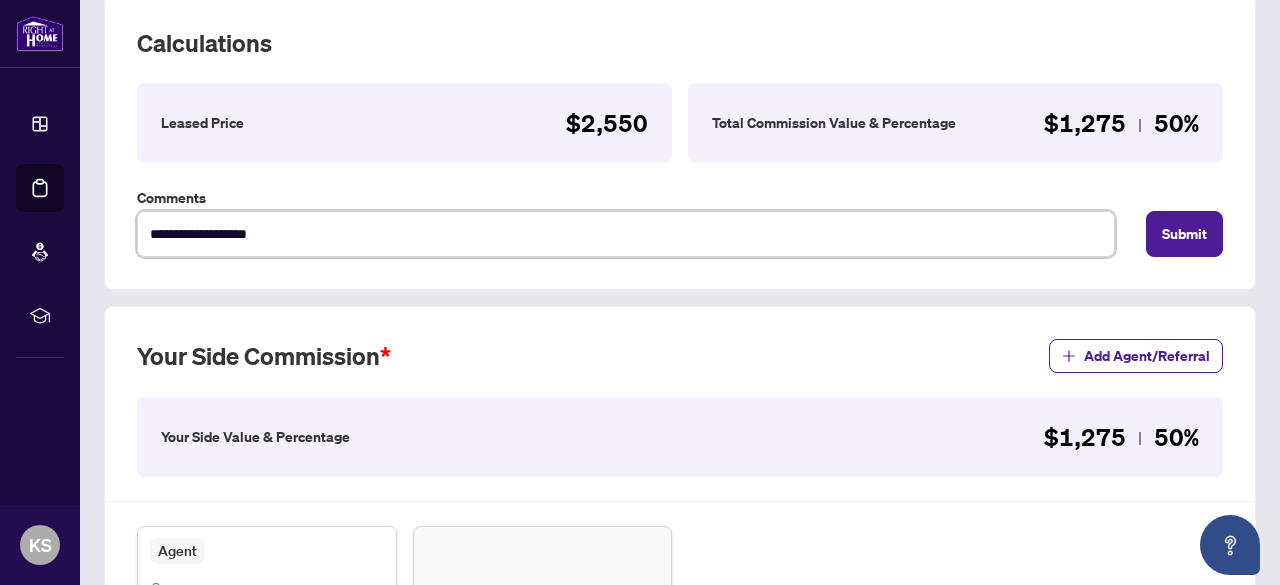 type on "**********" 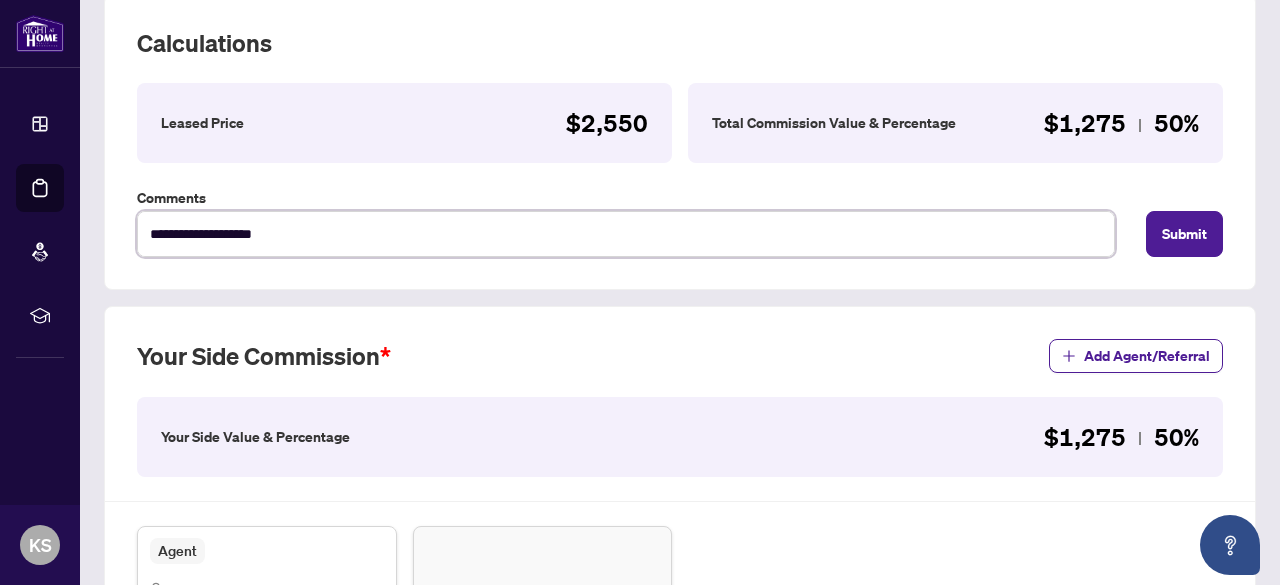 type on "**********" 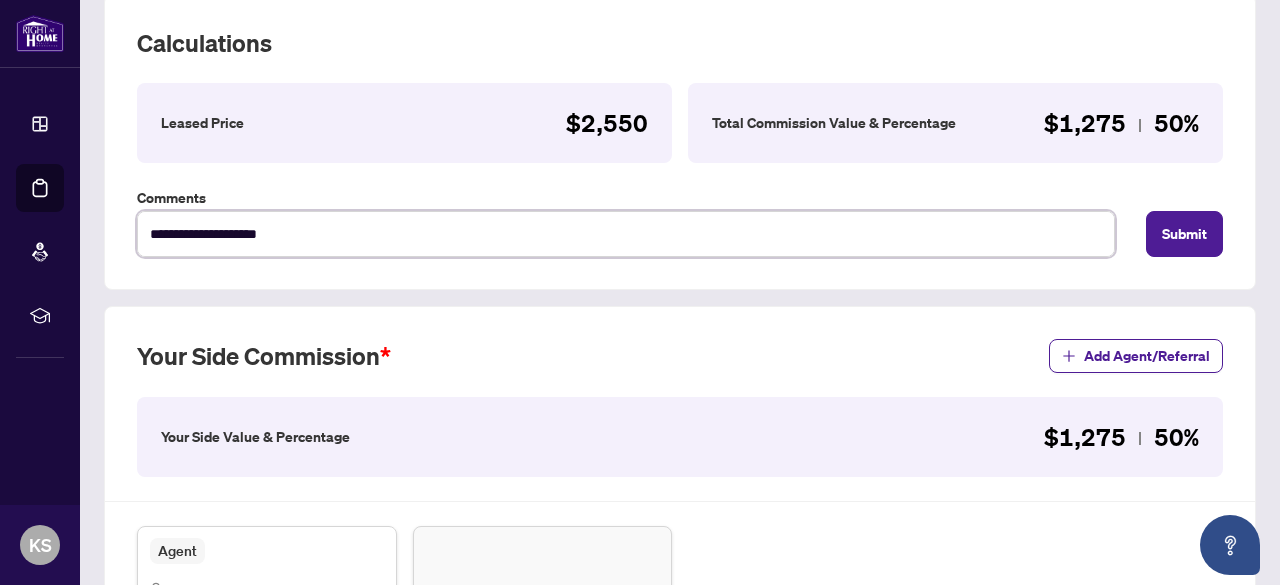type on "**********" 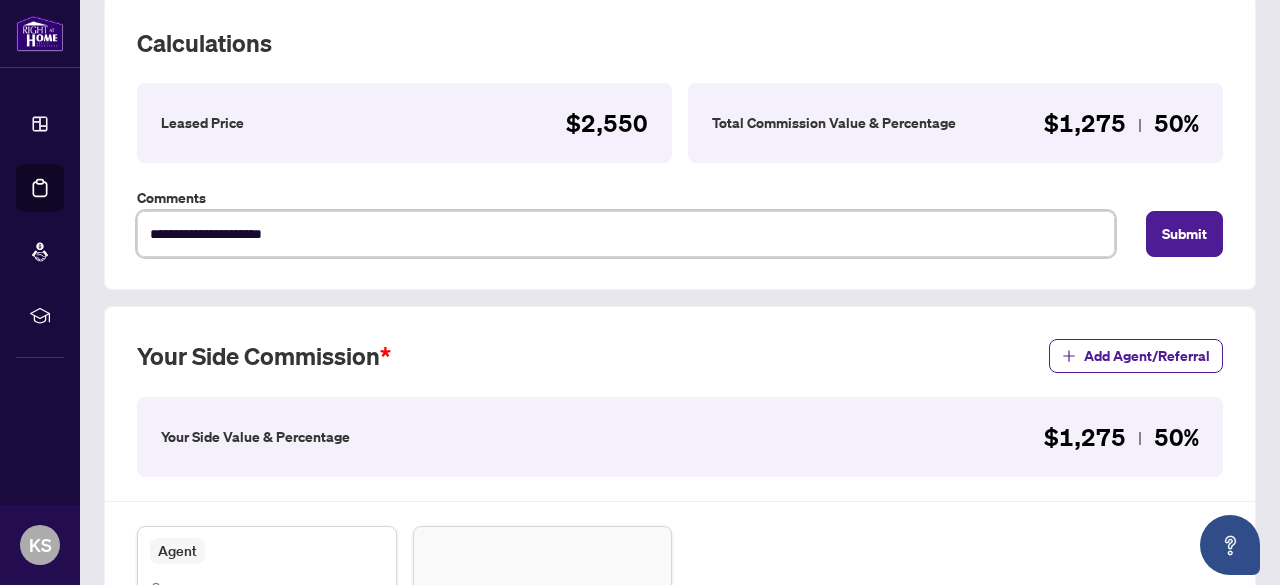 type on "**********" 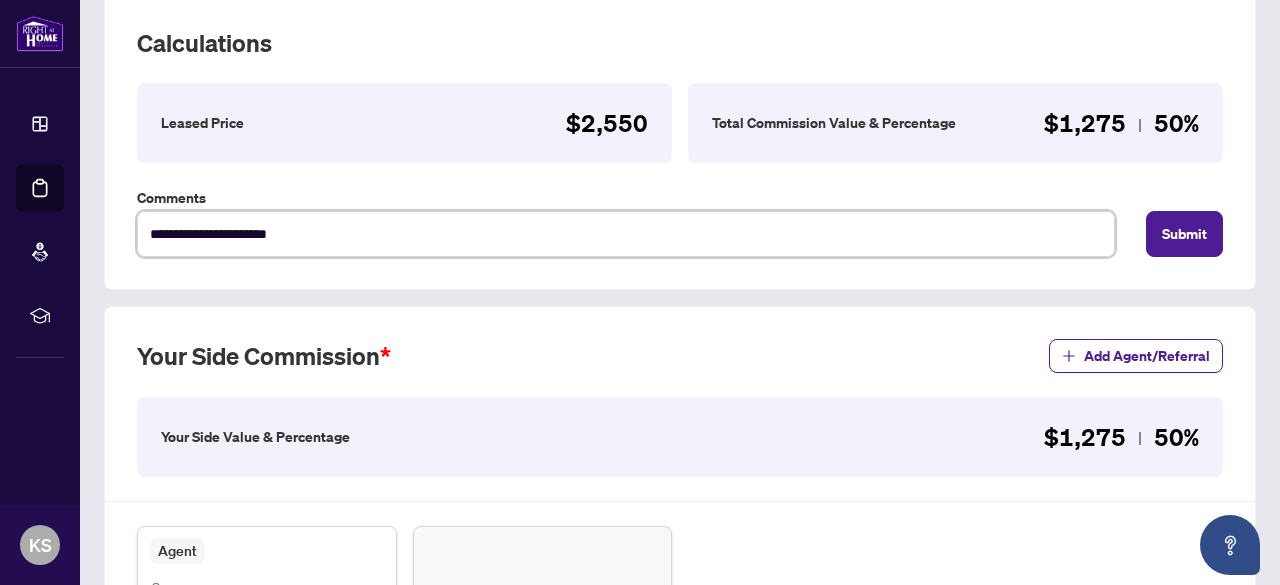 type on "**********" 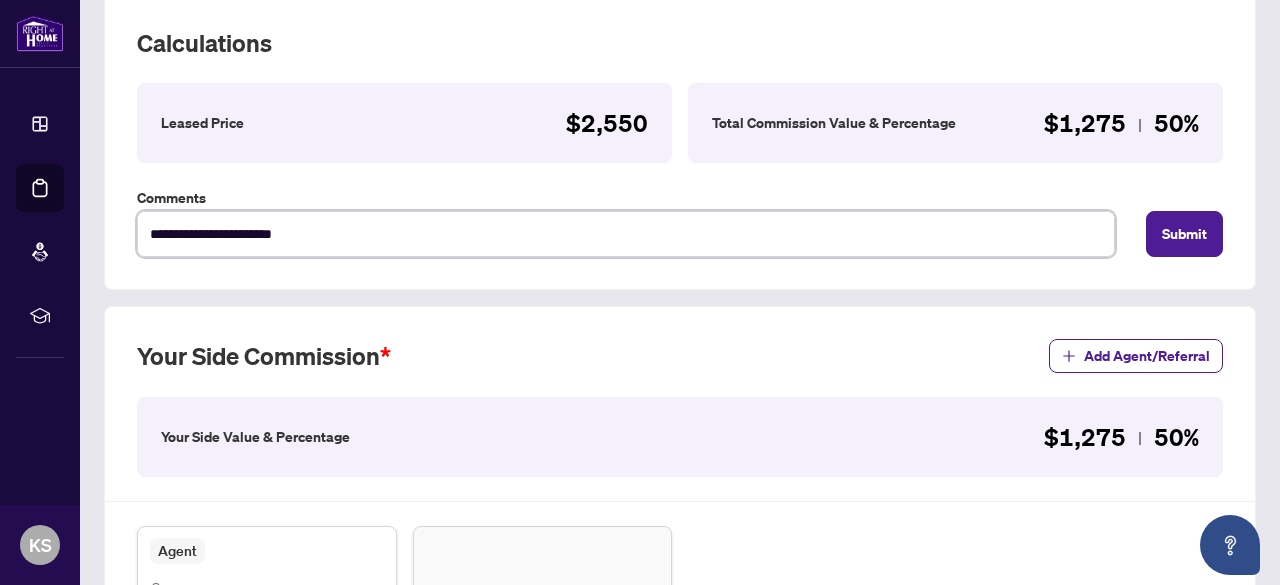 type on "**********" 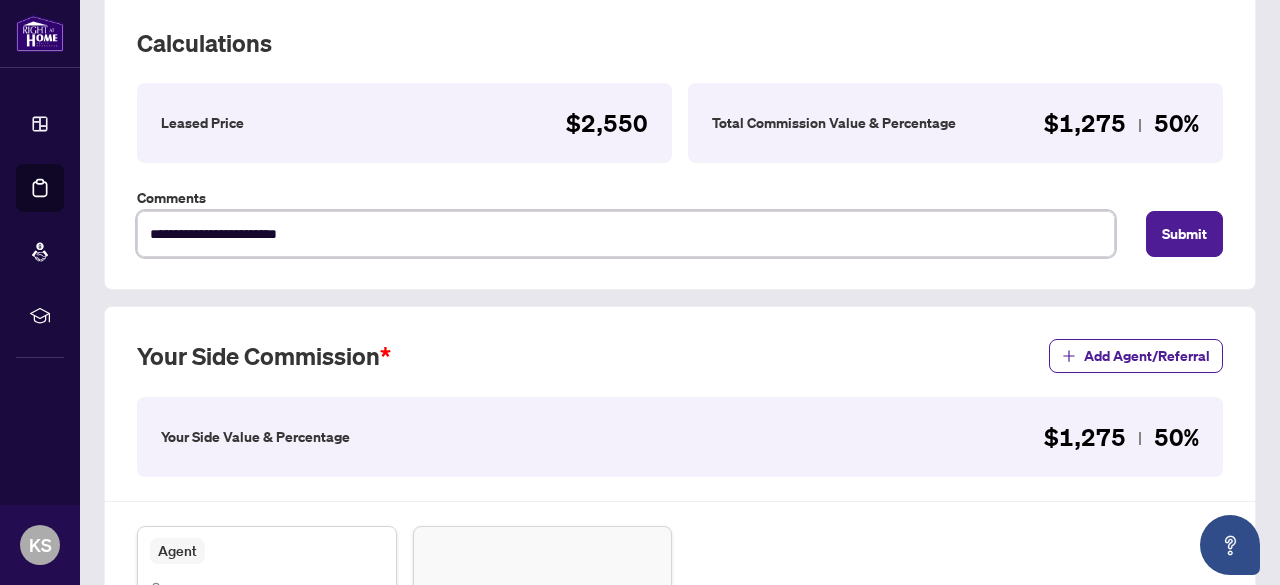 type on "**********" 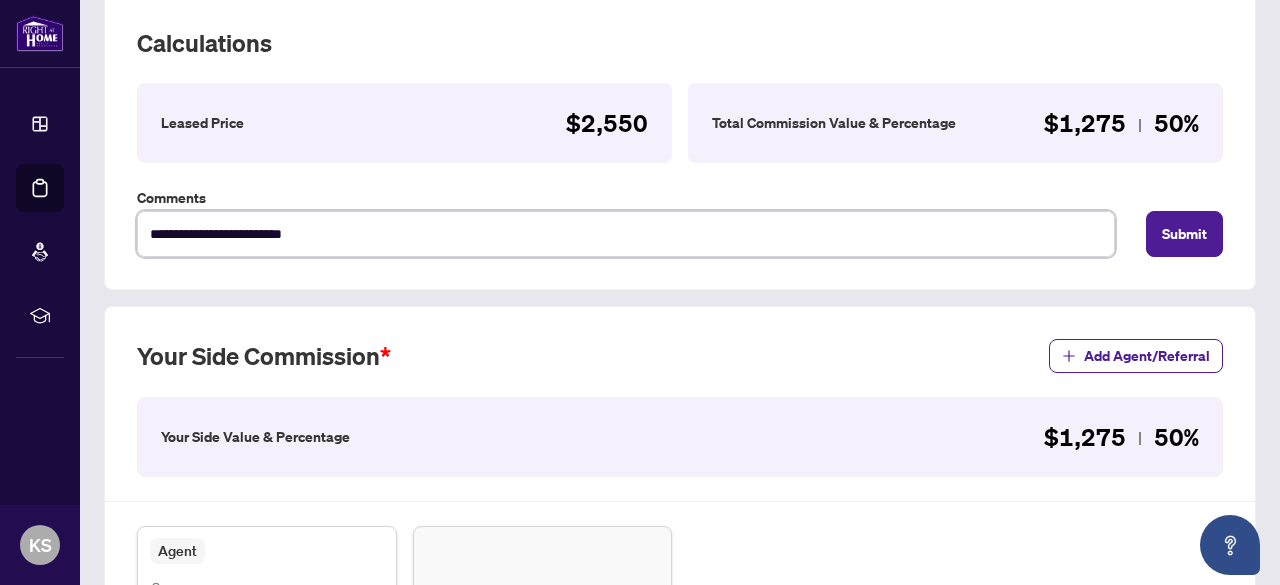 type on "**********" 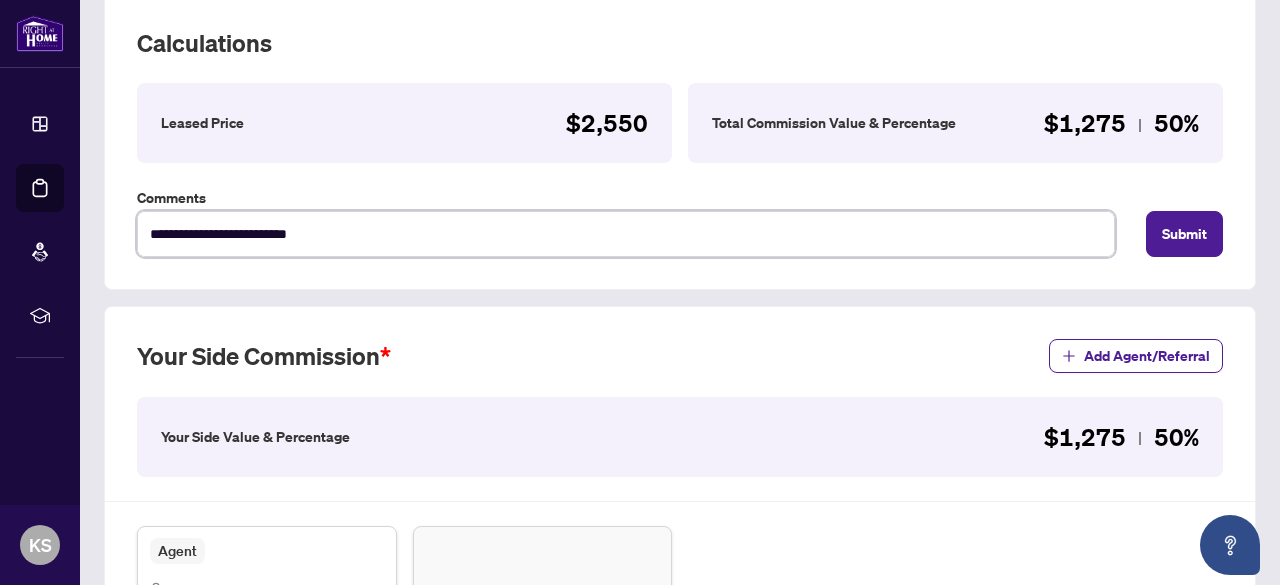 type on "**********" 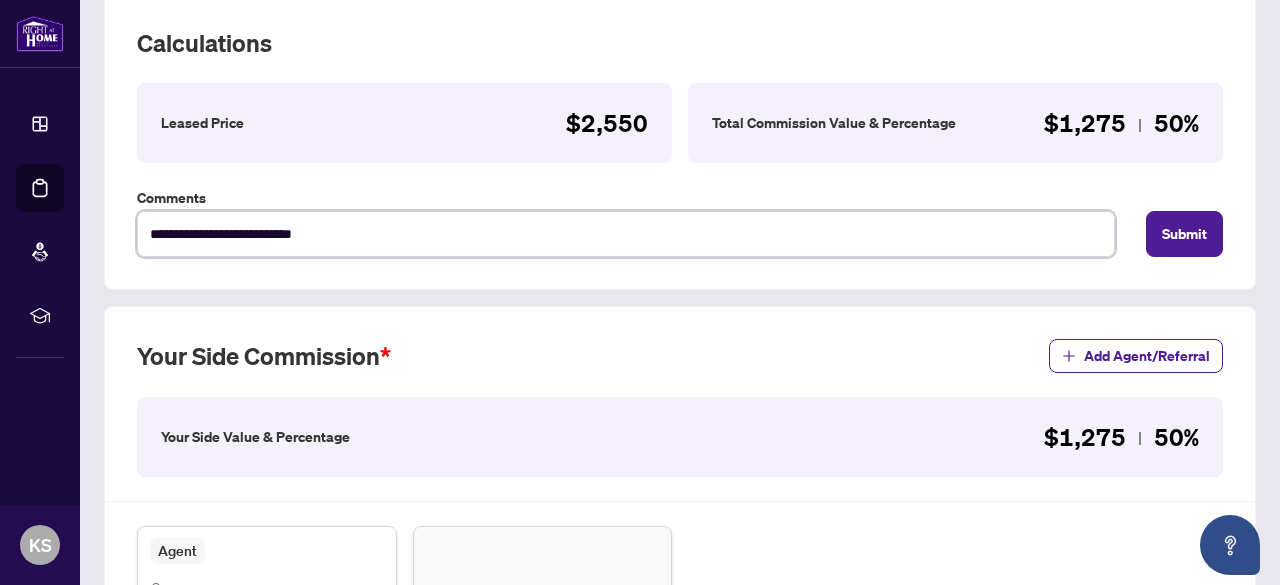 type on "**********" 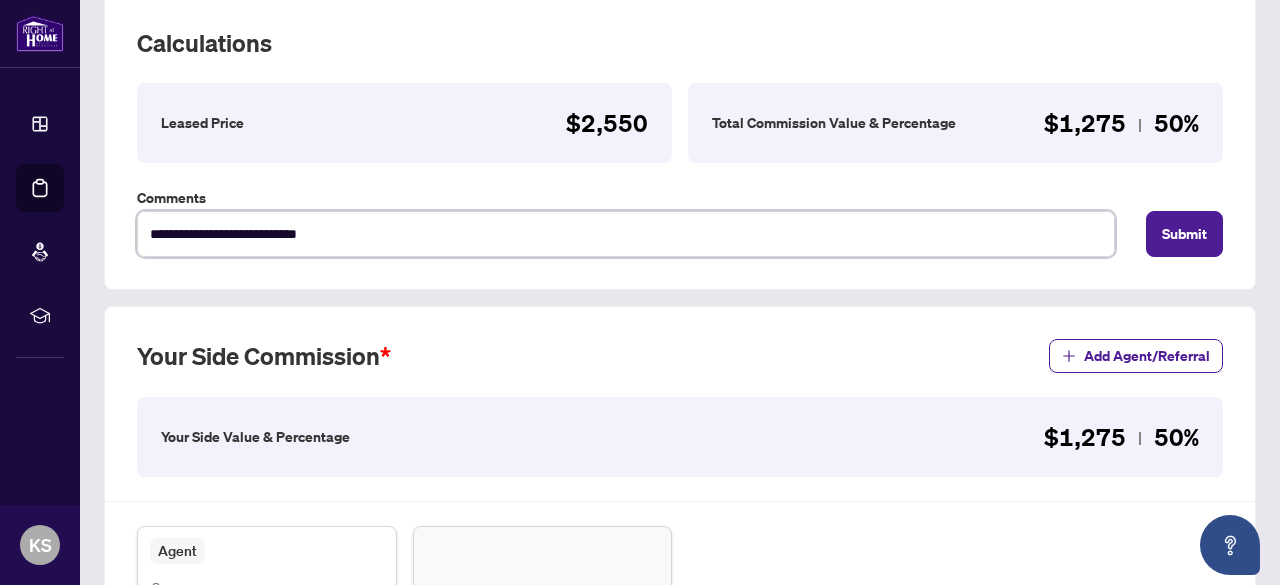 type on "**********" 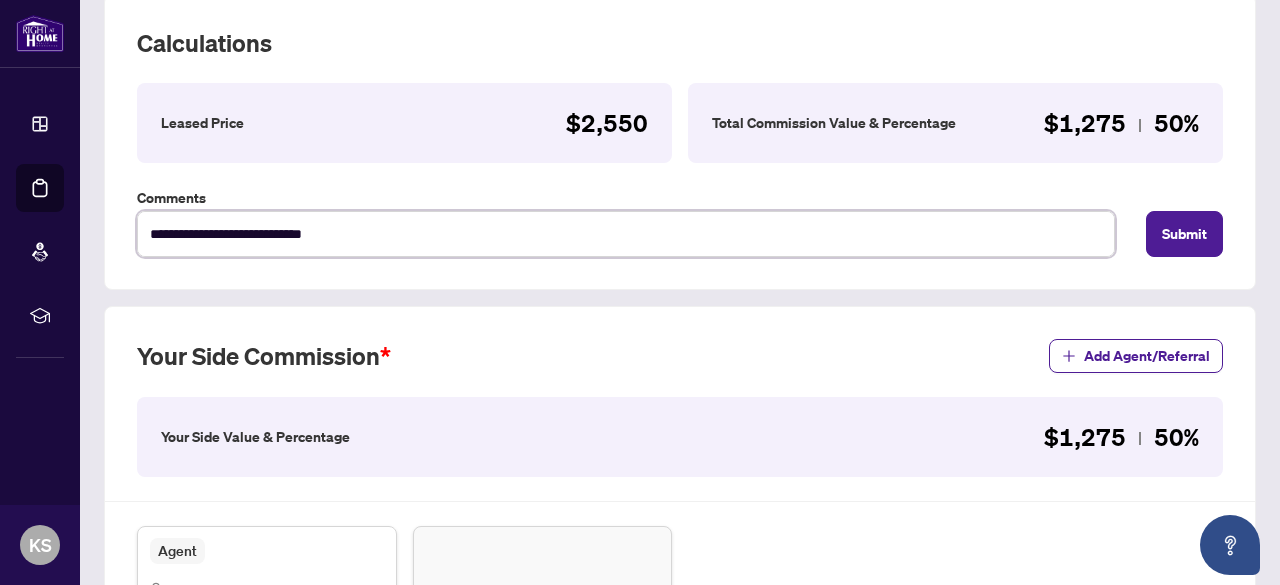 type on "**********" 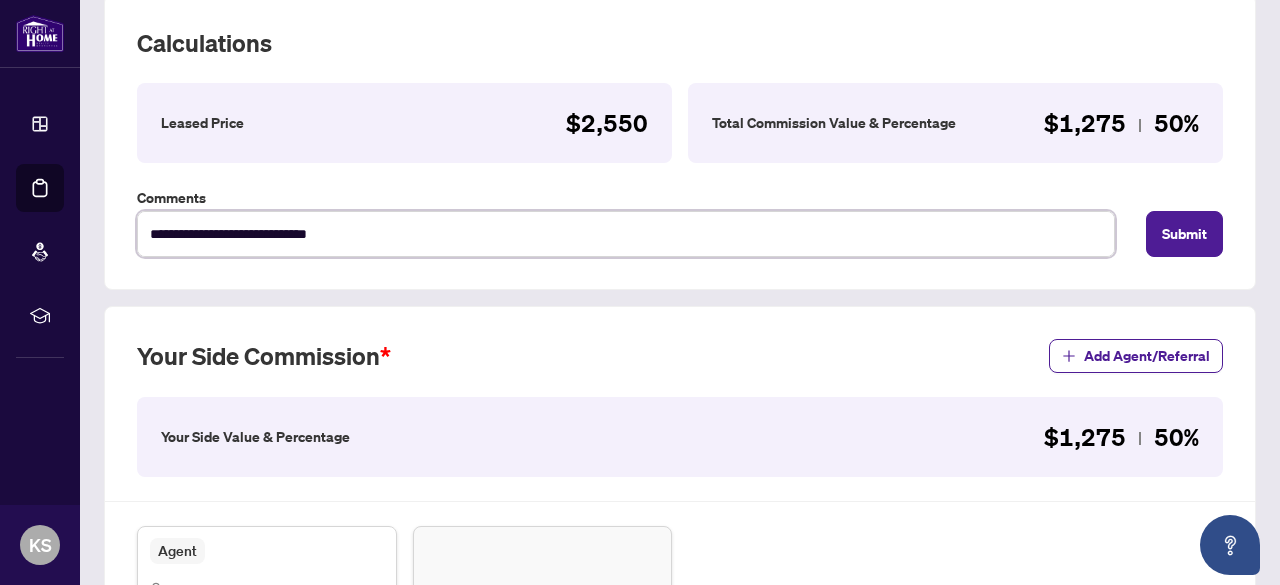 type on "**********" 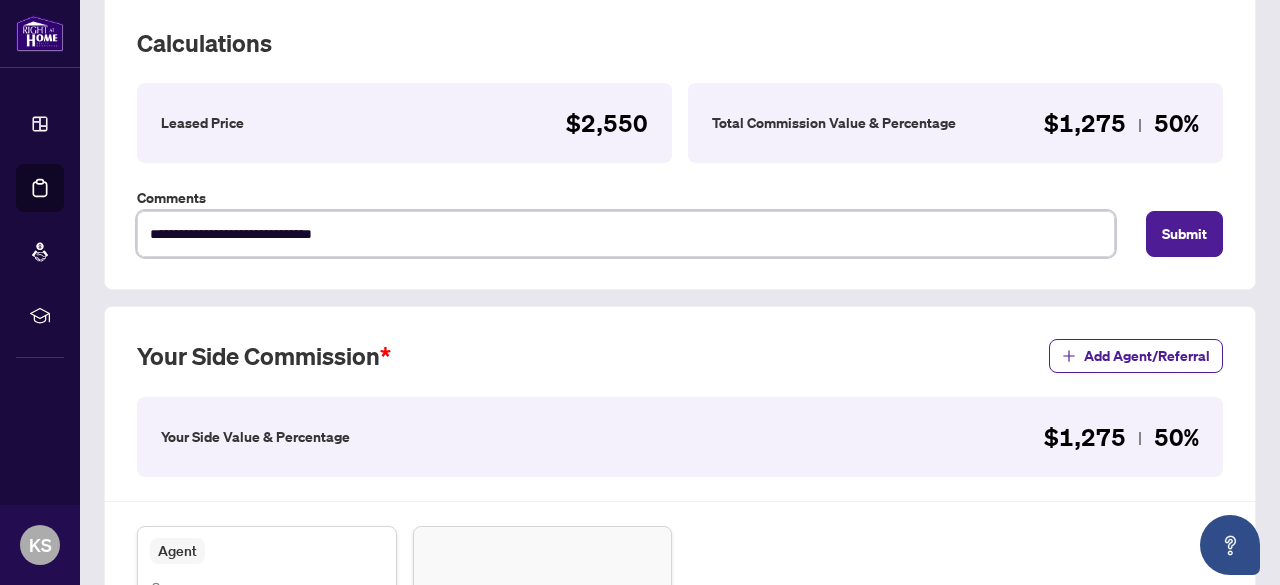 type on "**********" 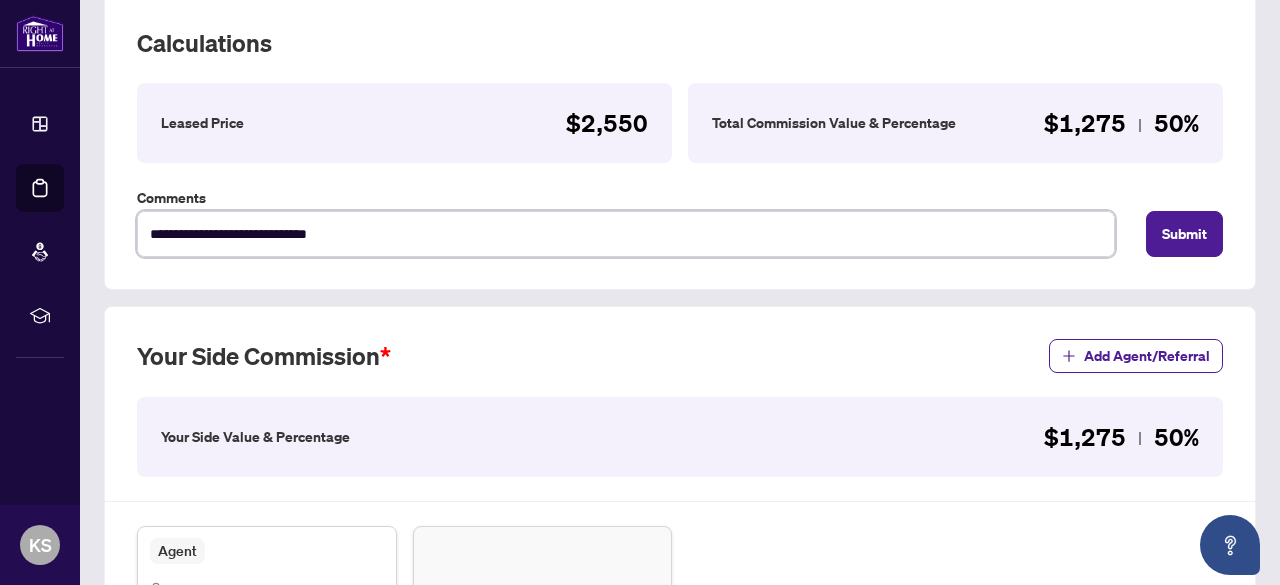 type on "**********" 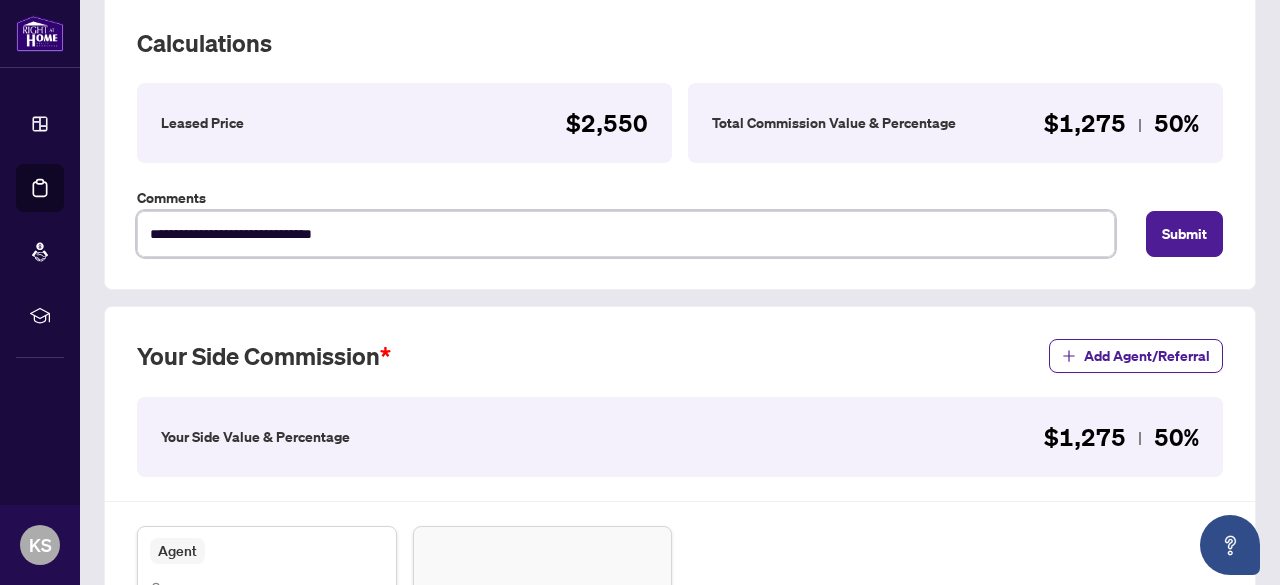 type on "**********" 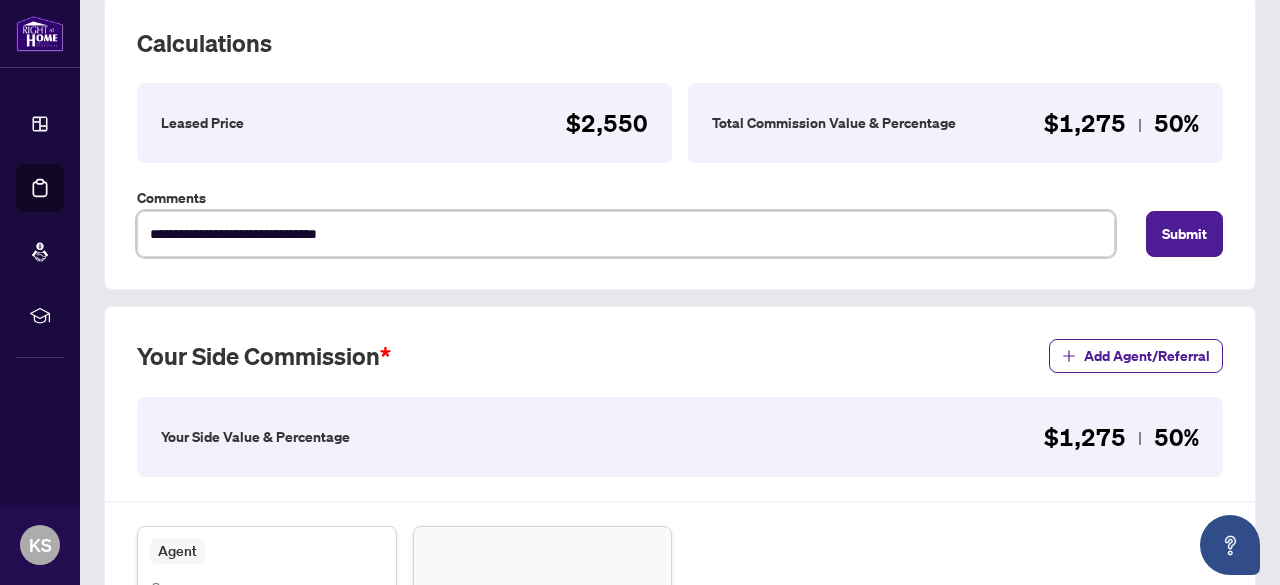 type on "**********" 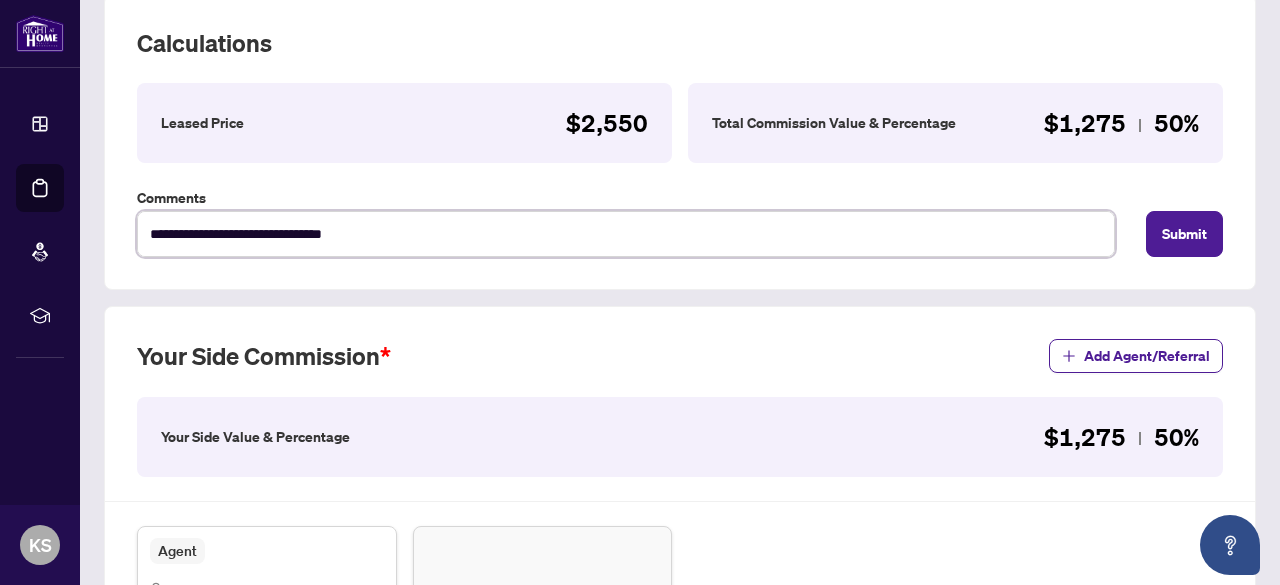 type on "**********" 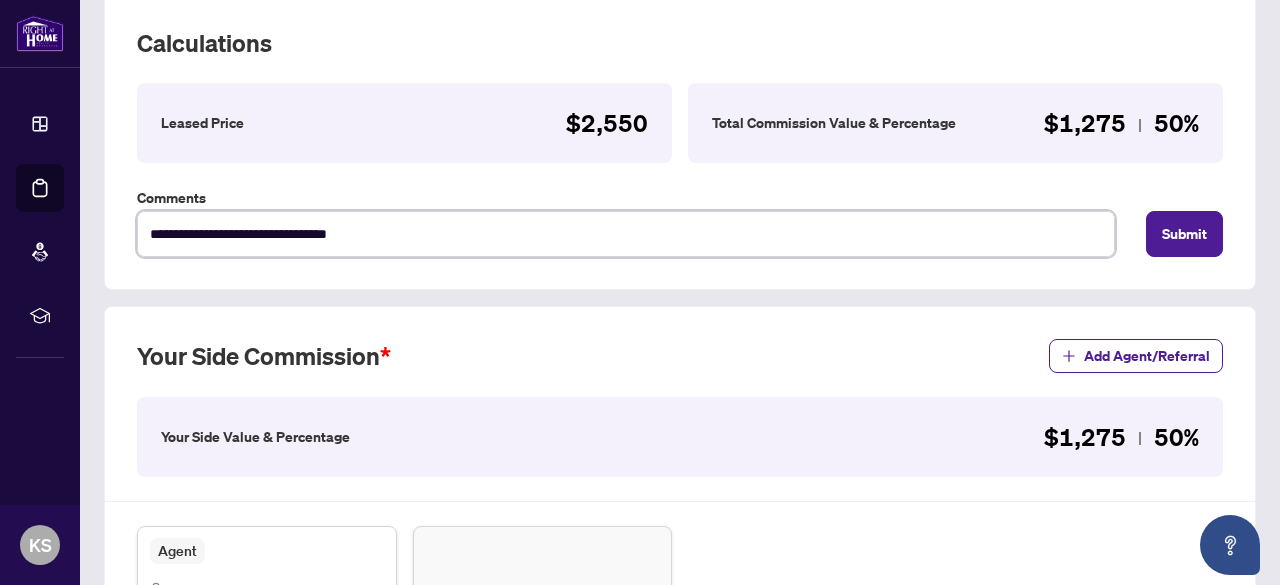 type on "**********" 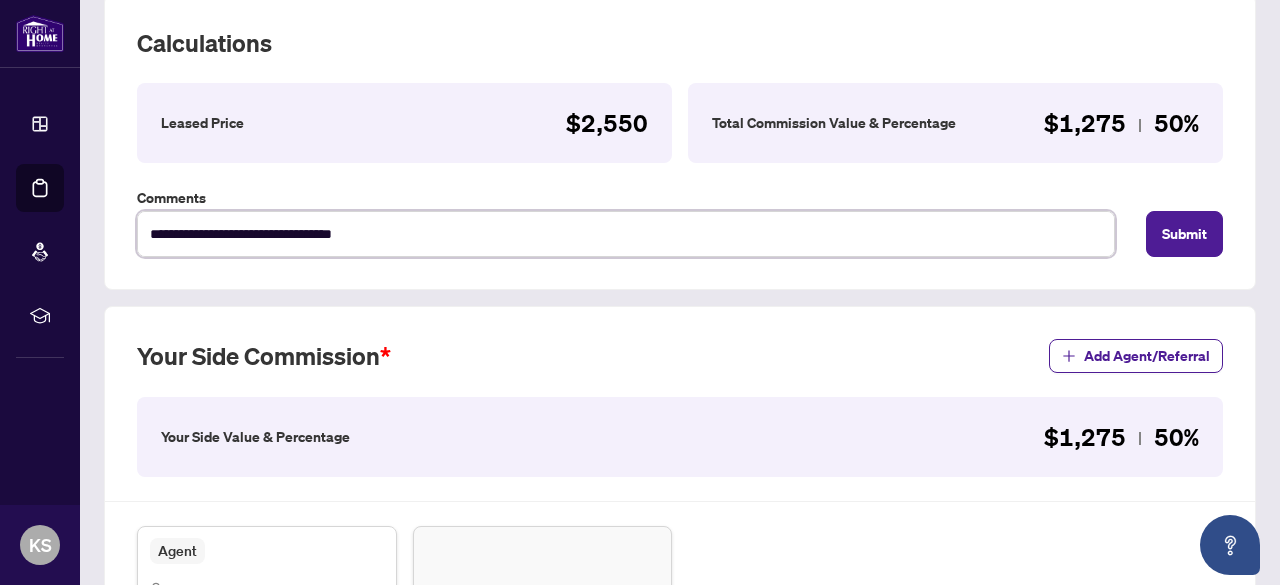 type on "**********" 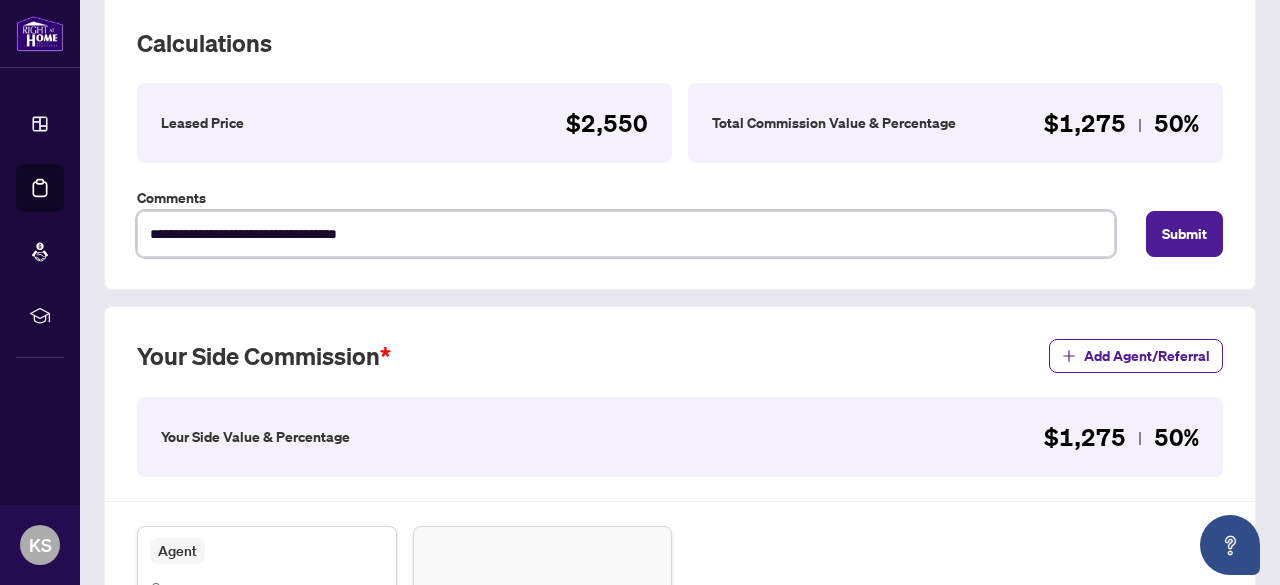 type on "**********" 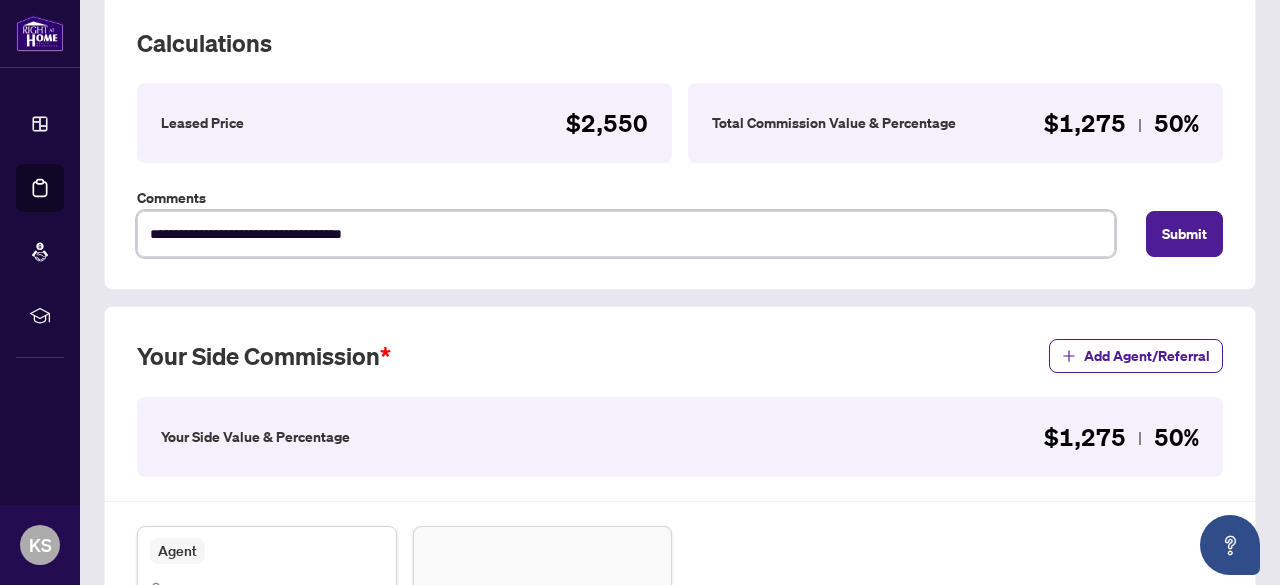 type on "**********" 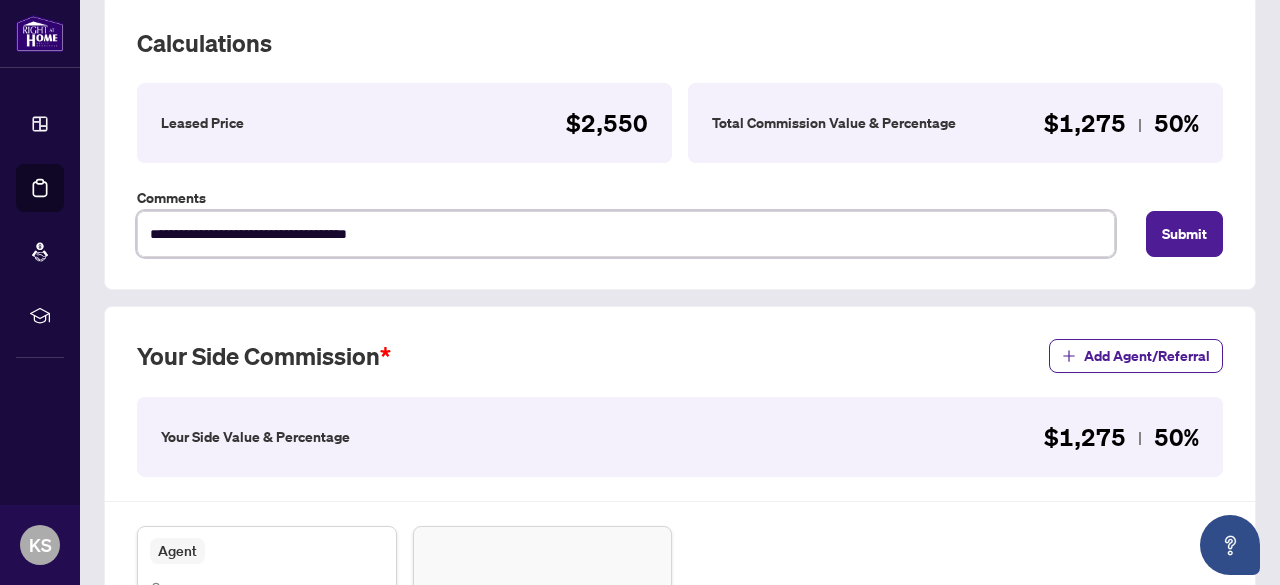type on "**********" 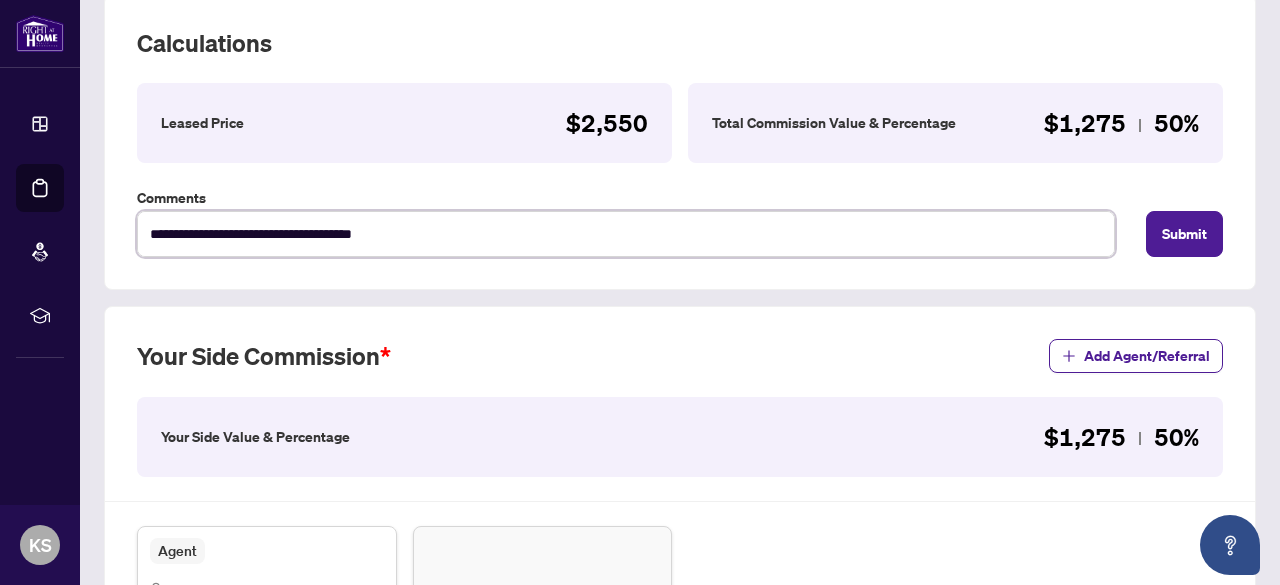 type on "**********" 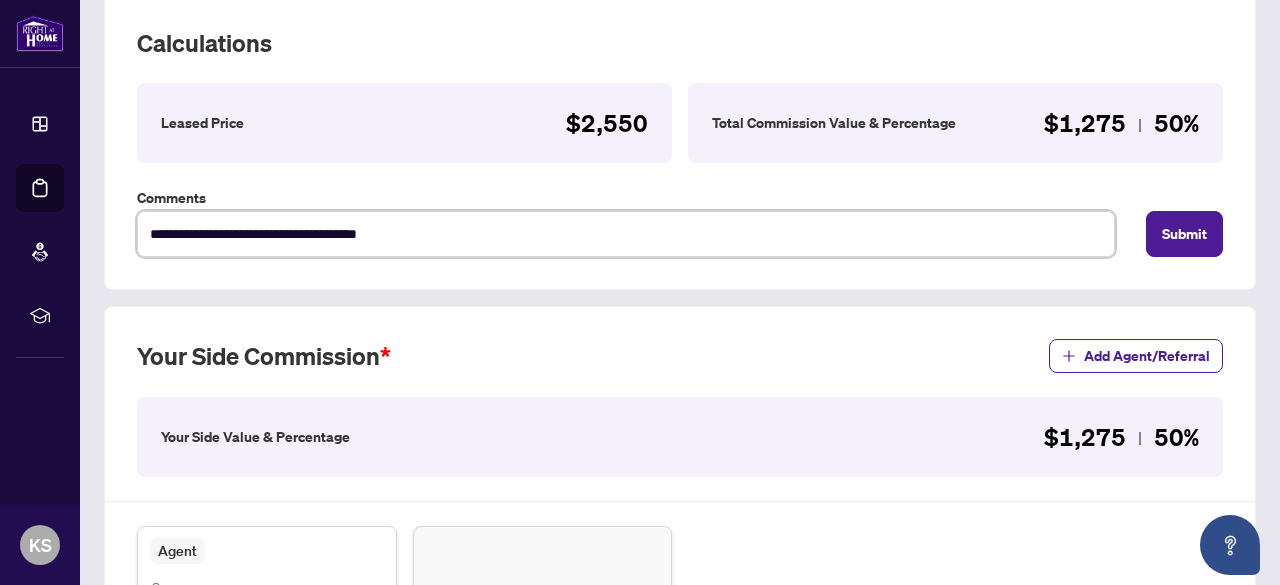 type on "**********" 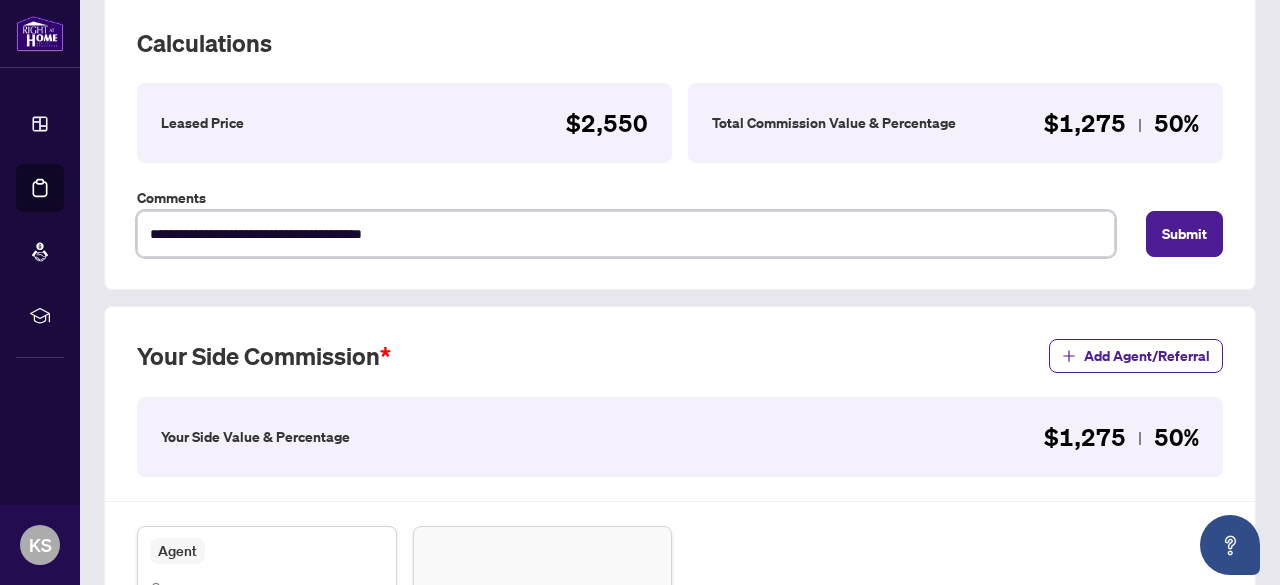 type on "**********" 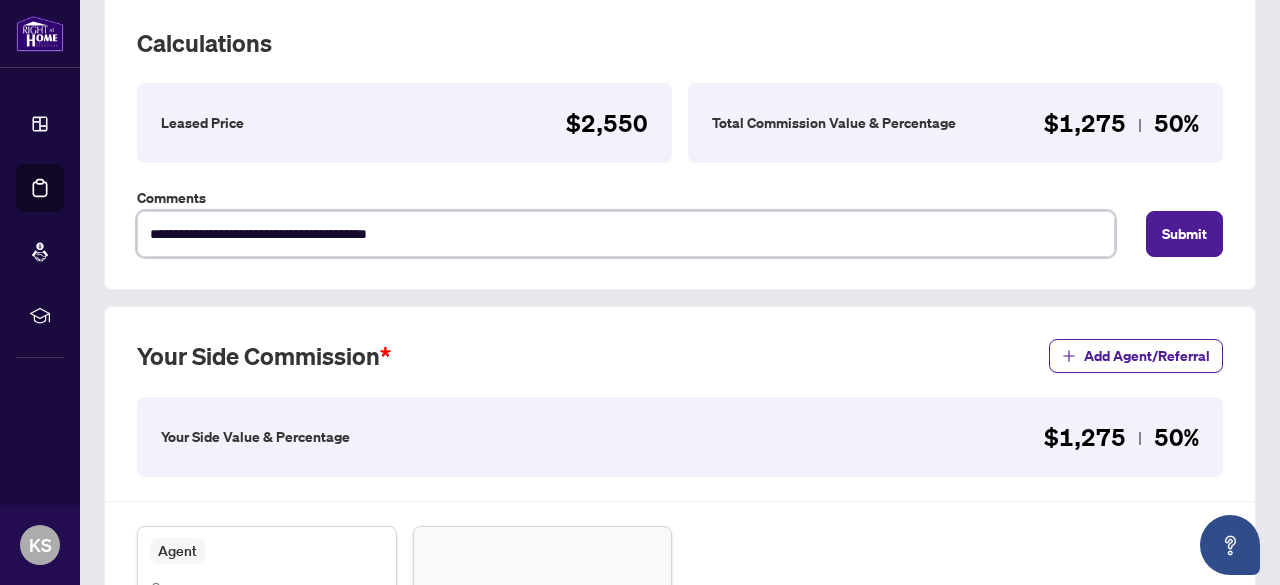 type on "**********" 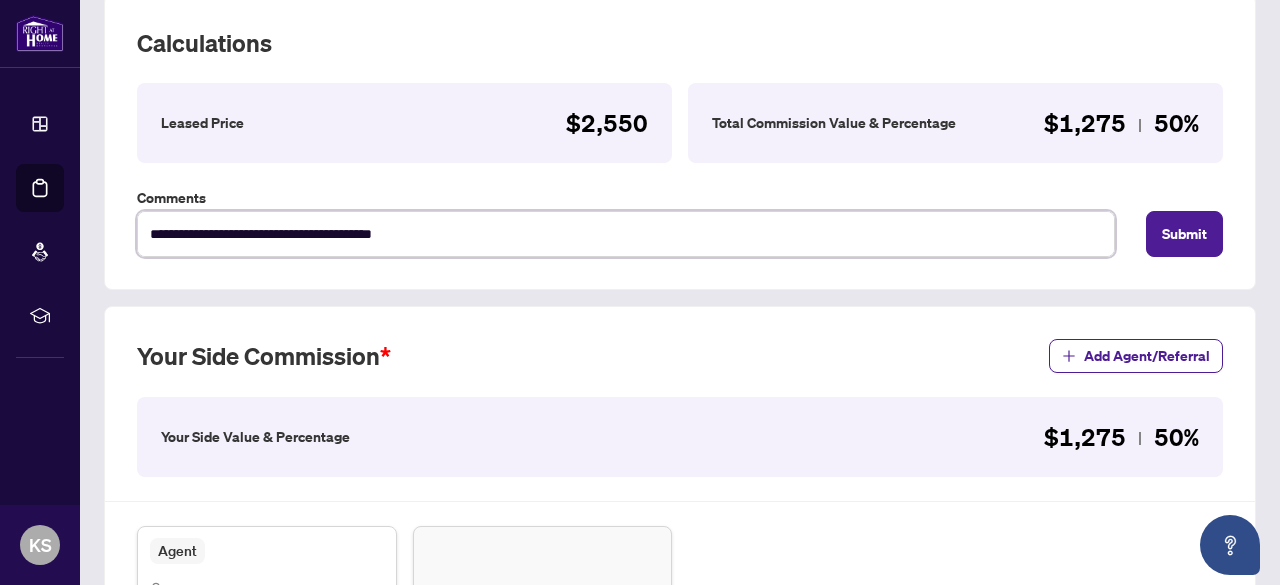 type on "**********" 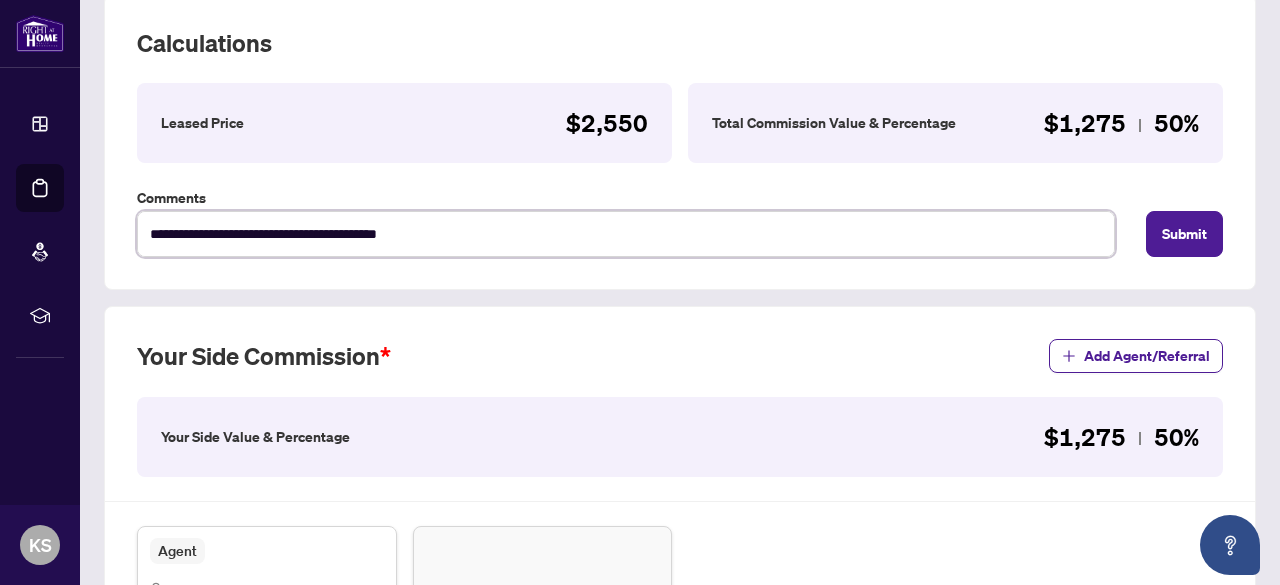 type on "**********" 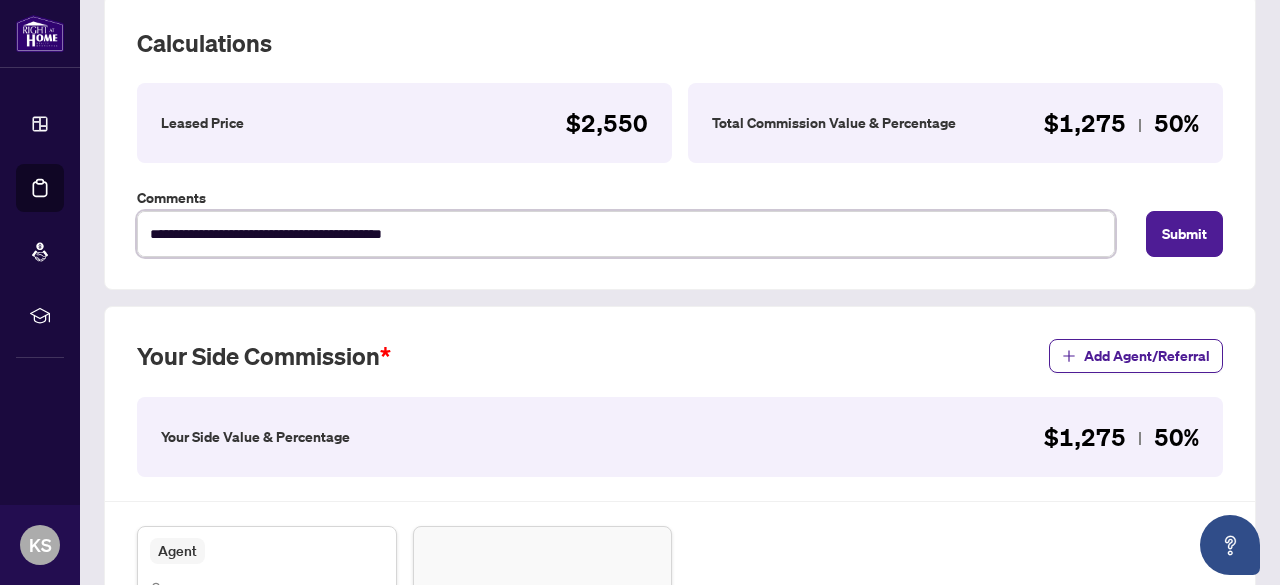 type on "**********" 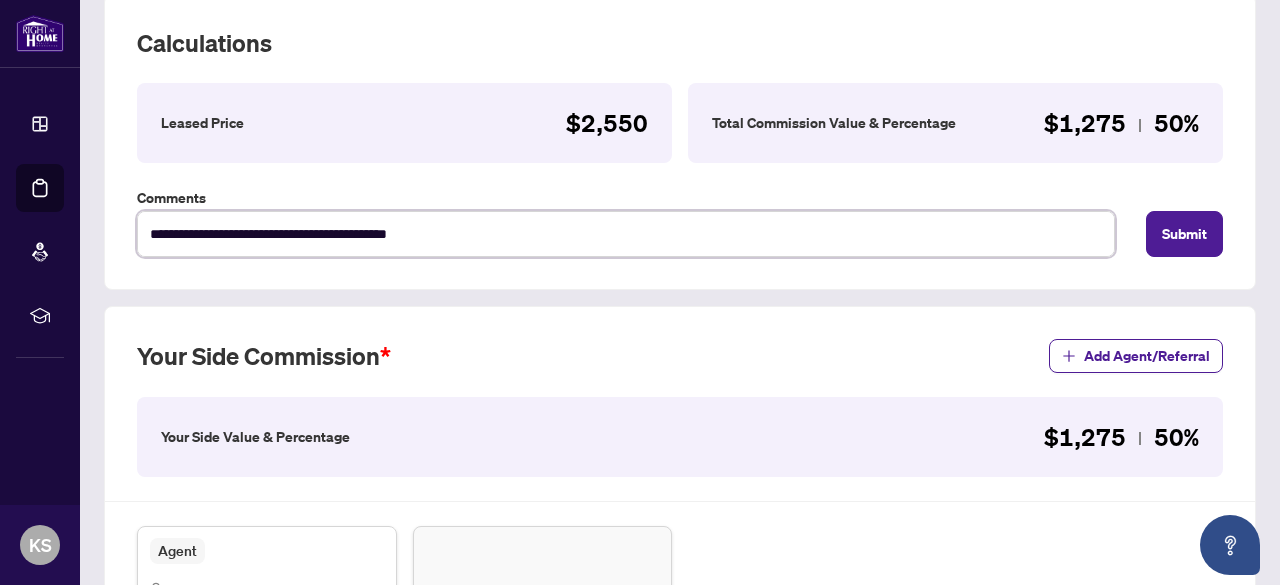 type on "**********" 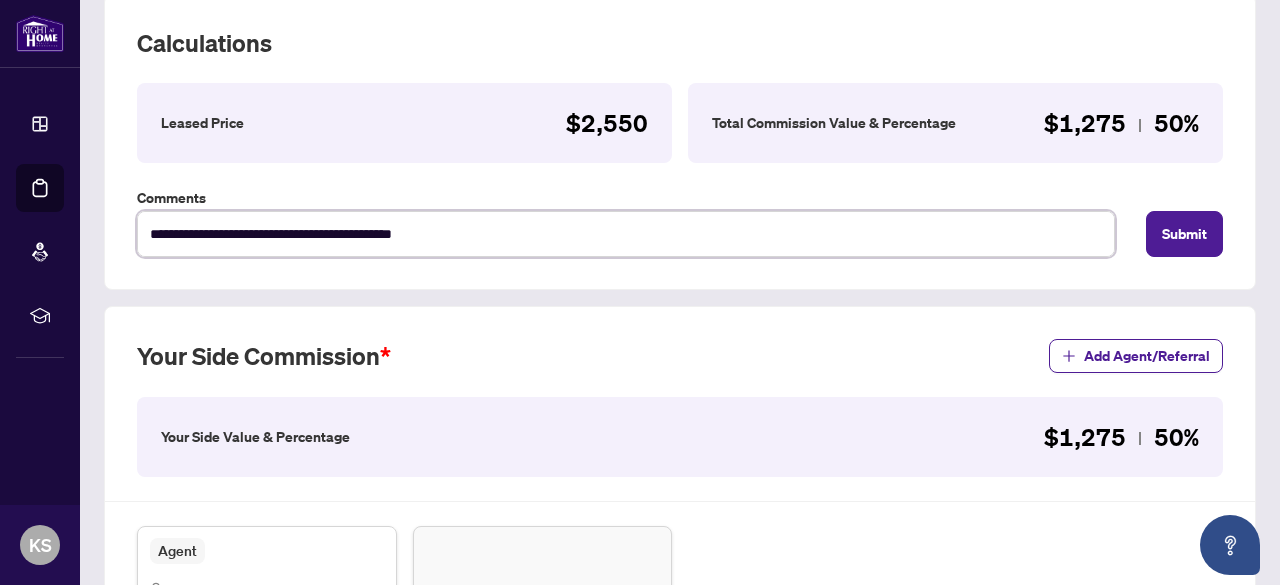 type on "**********" 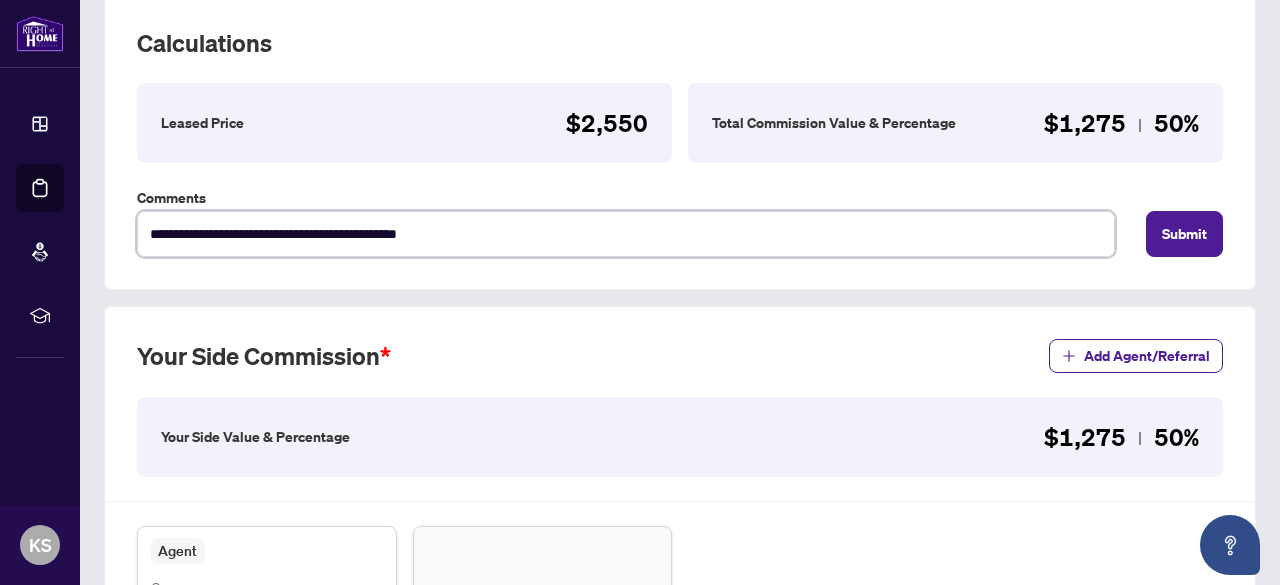 type on "**********" 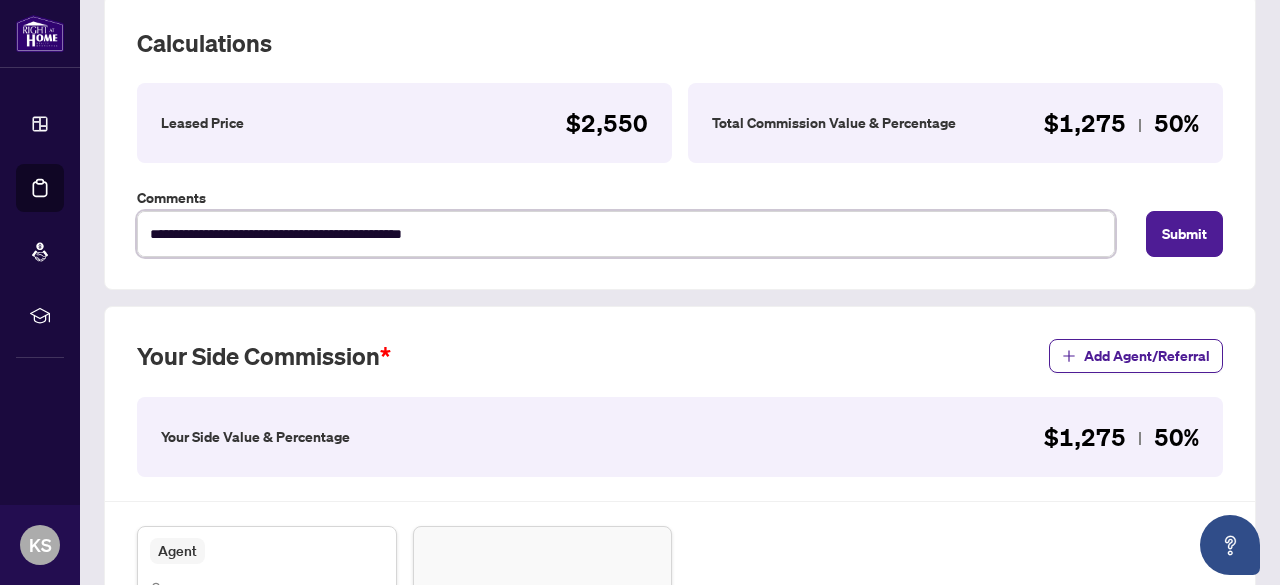 type on "**********" 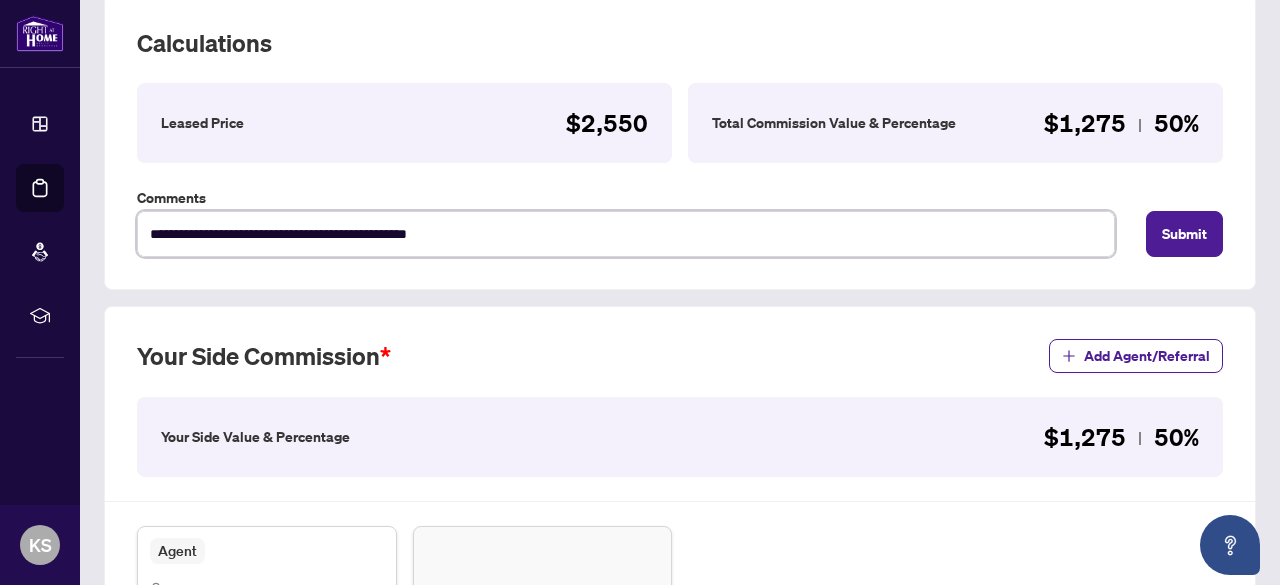 type on "**********" 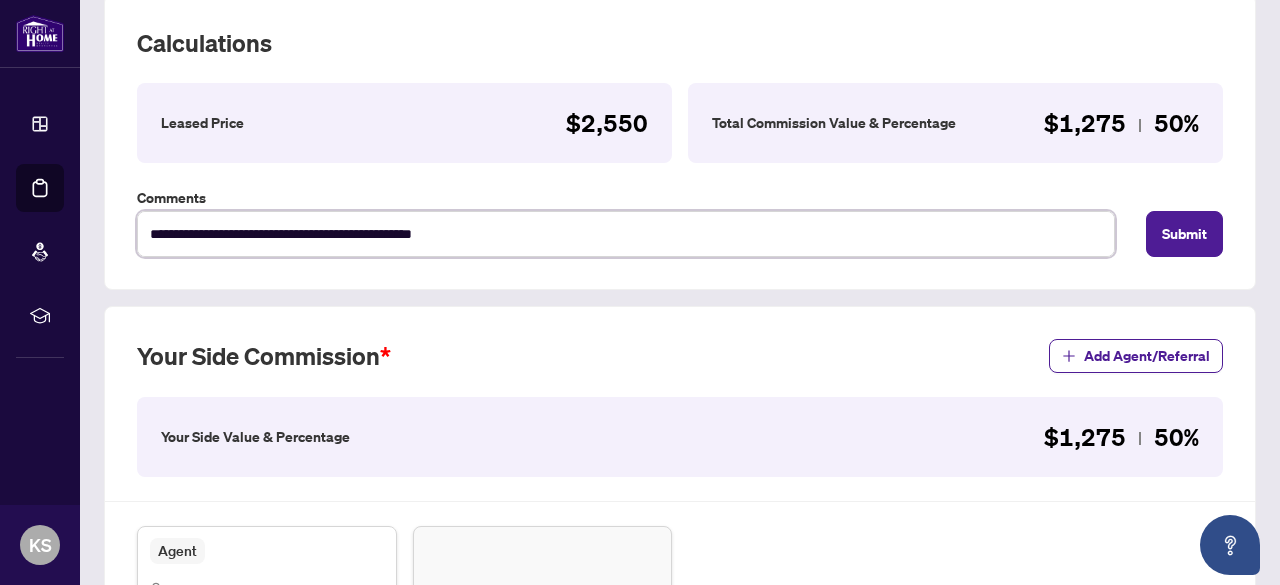 type on "**********" 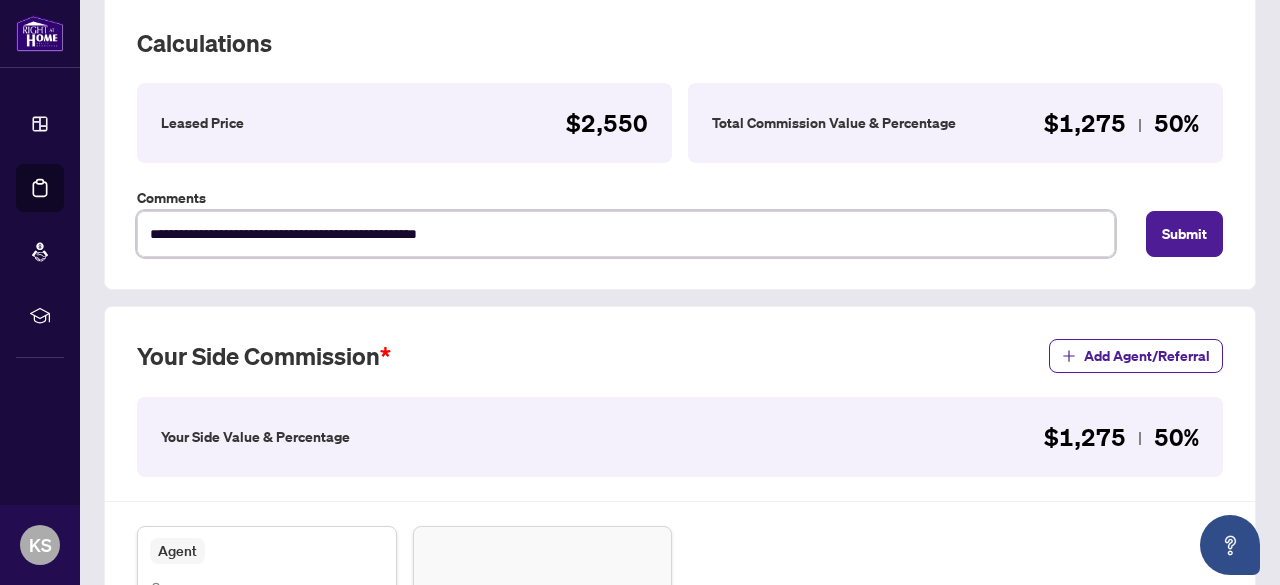 type on "**********" 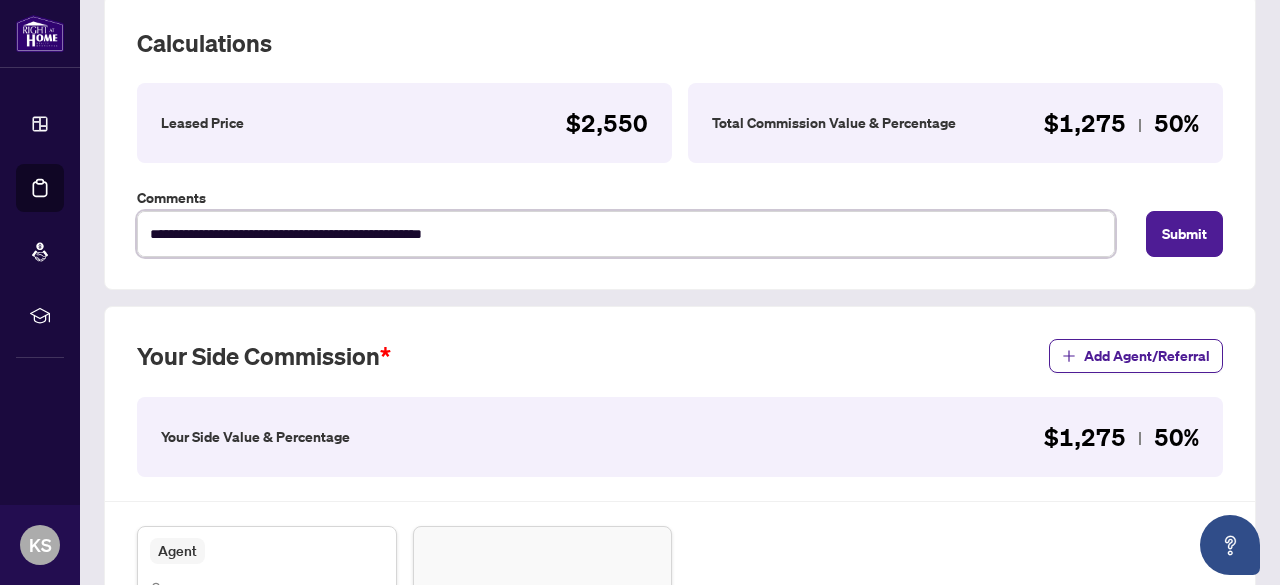 type on "**********" 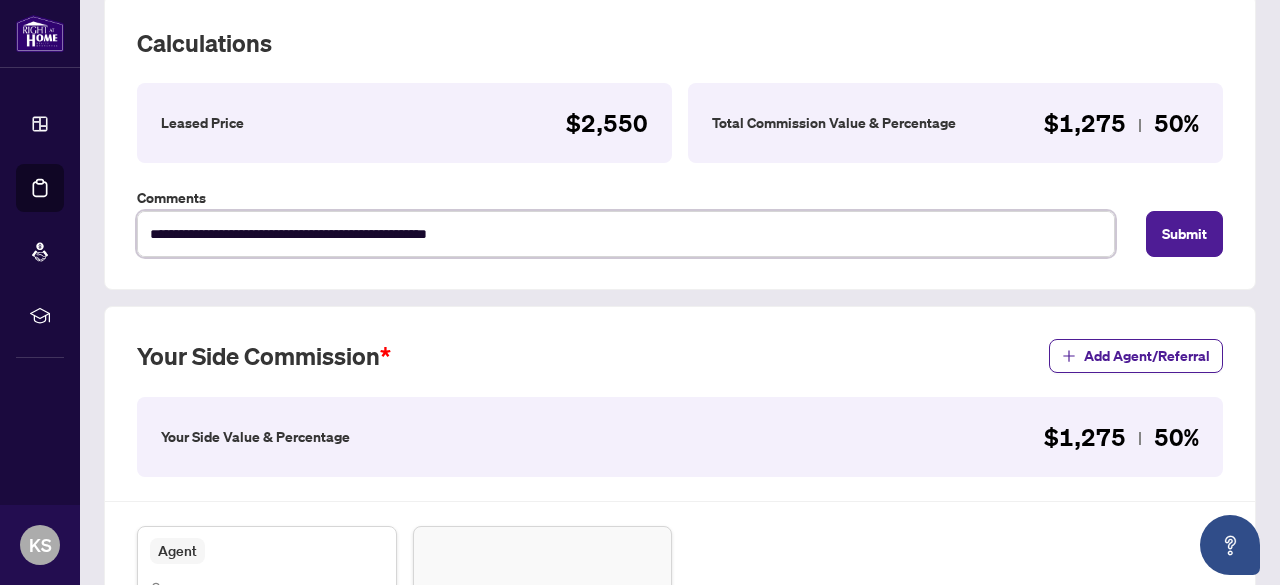 type on "**********" 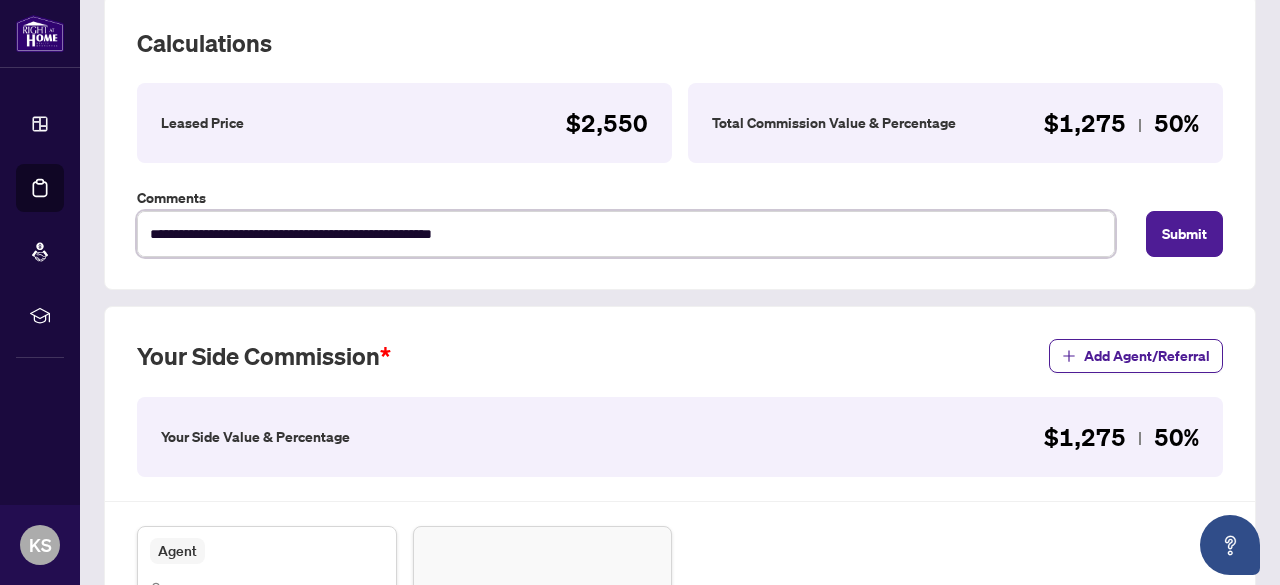 type on "**********" 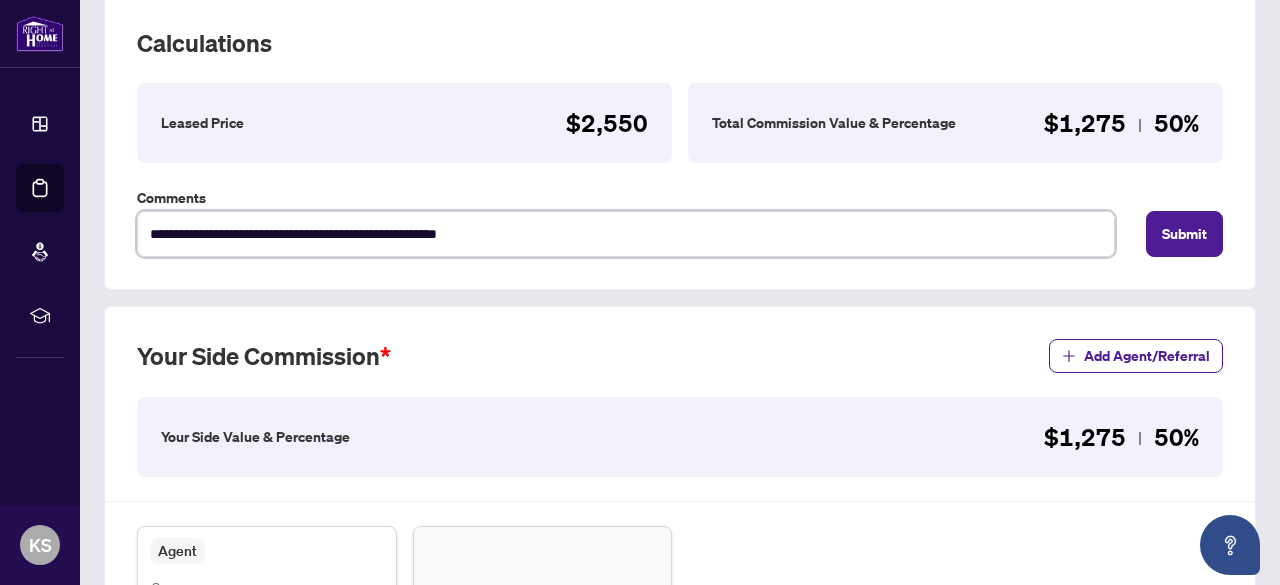 type on "**********" 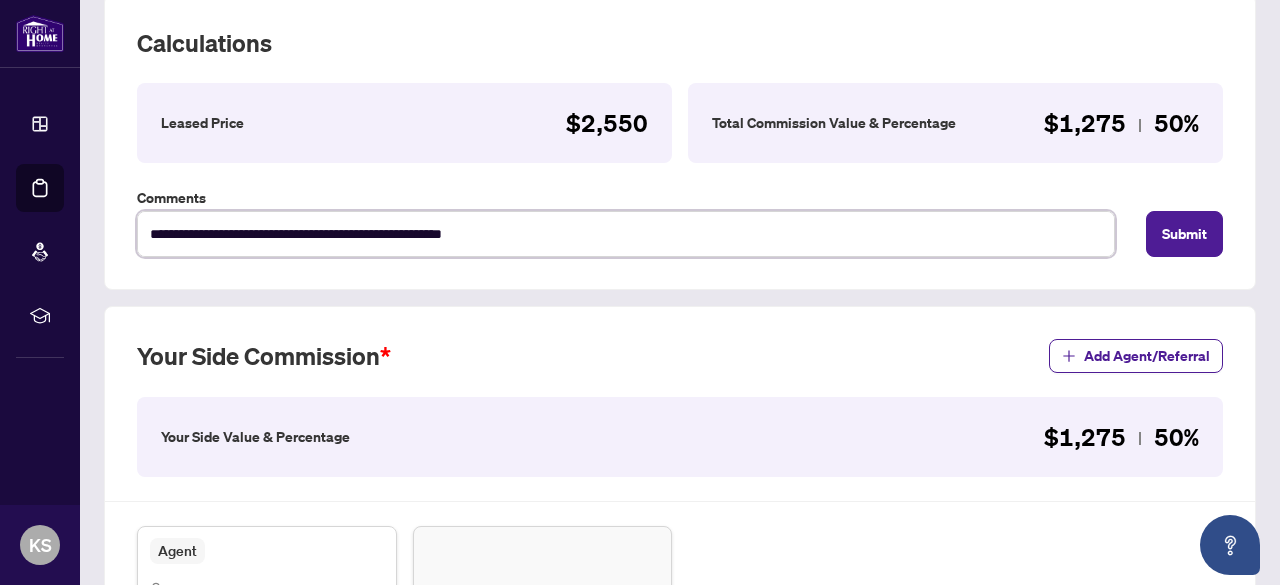 type on "**********" 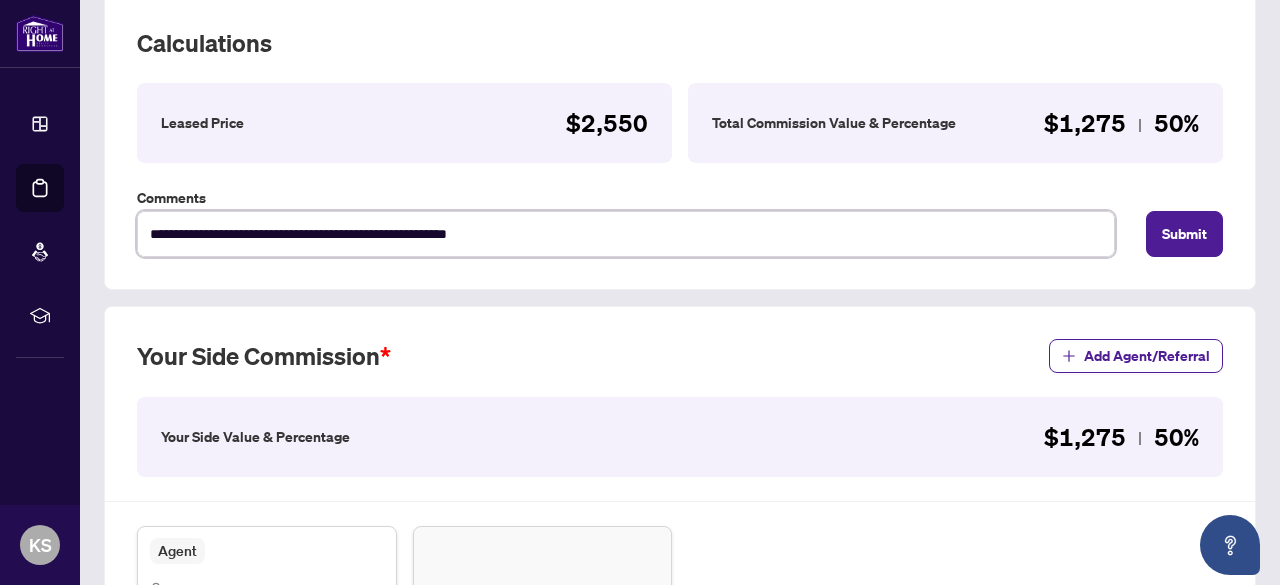 type on "**********" 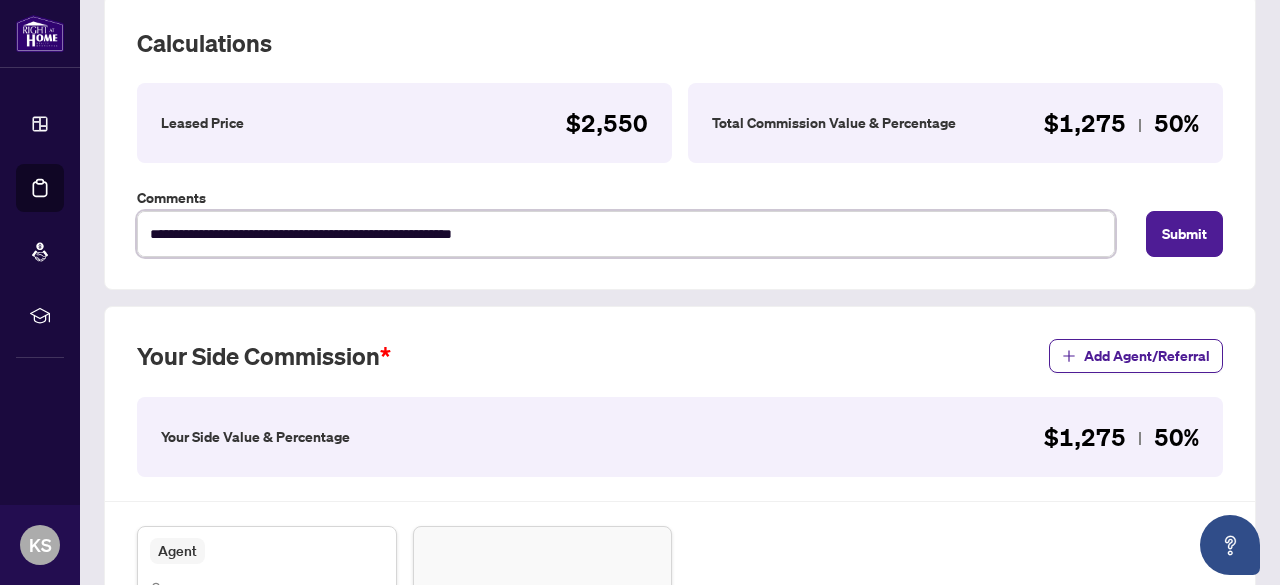 type on "**********" 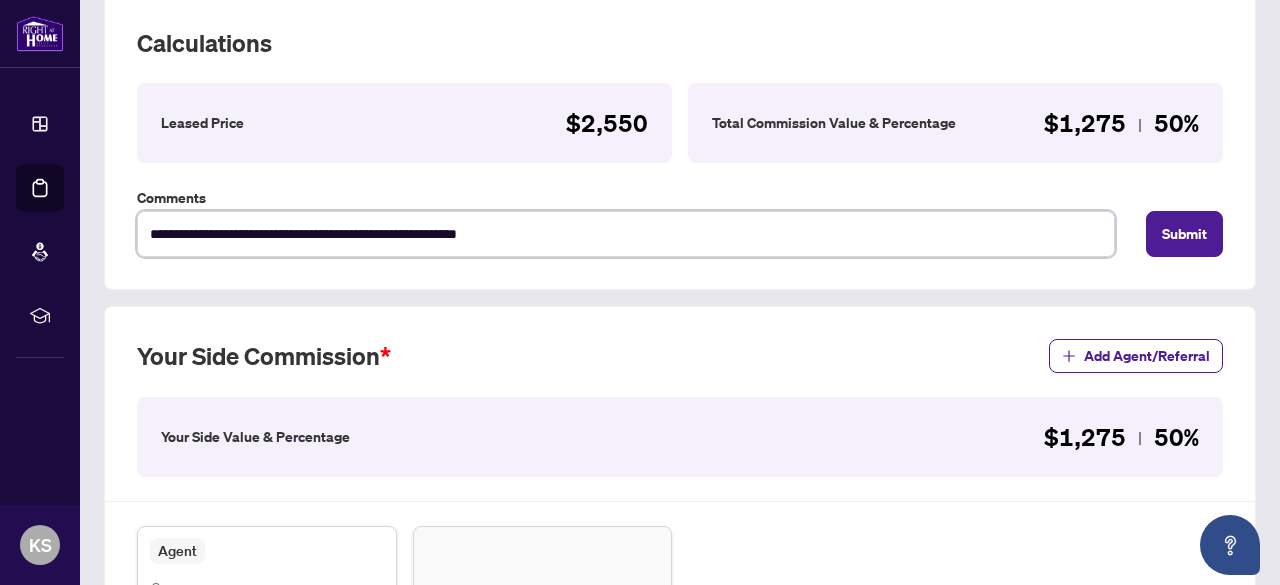type on "**********" 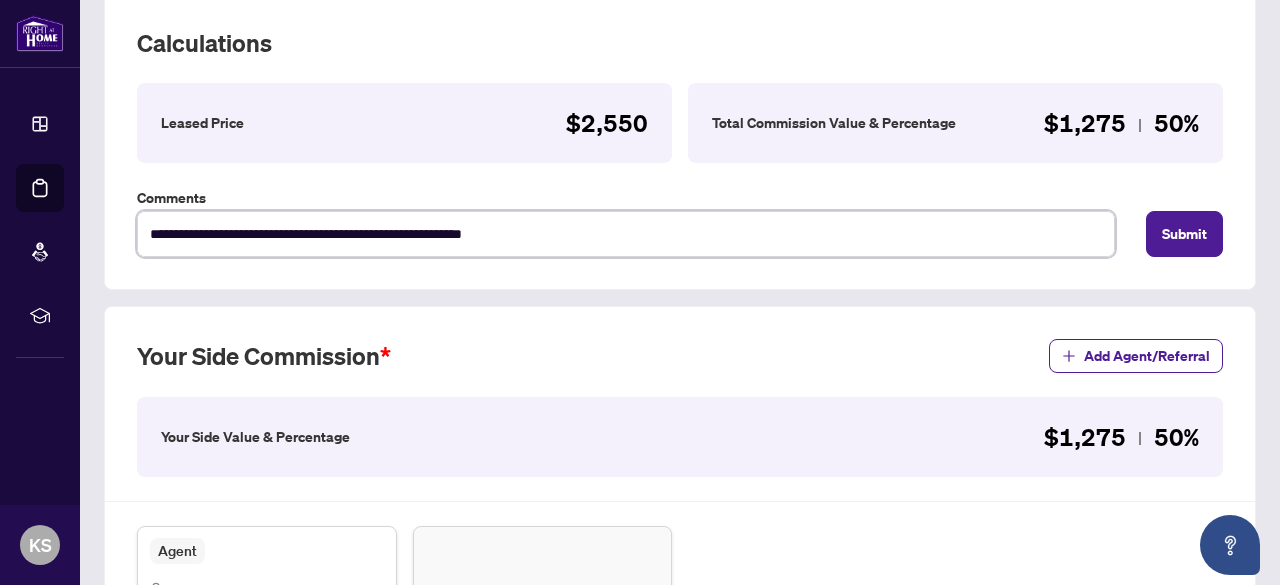 type on "**********" 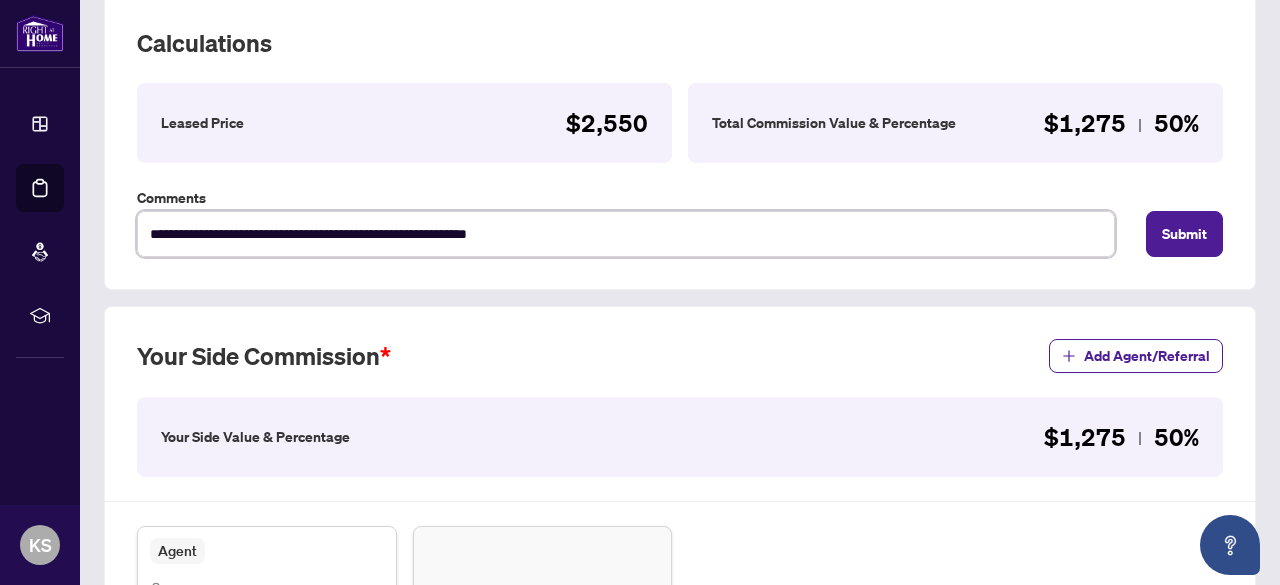 type on "**********" 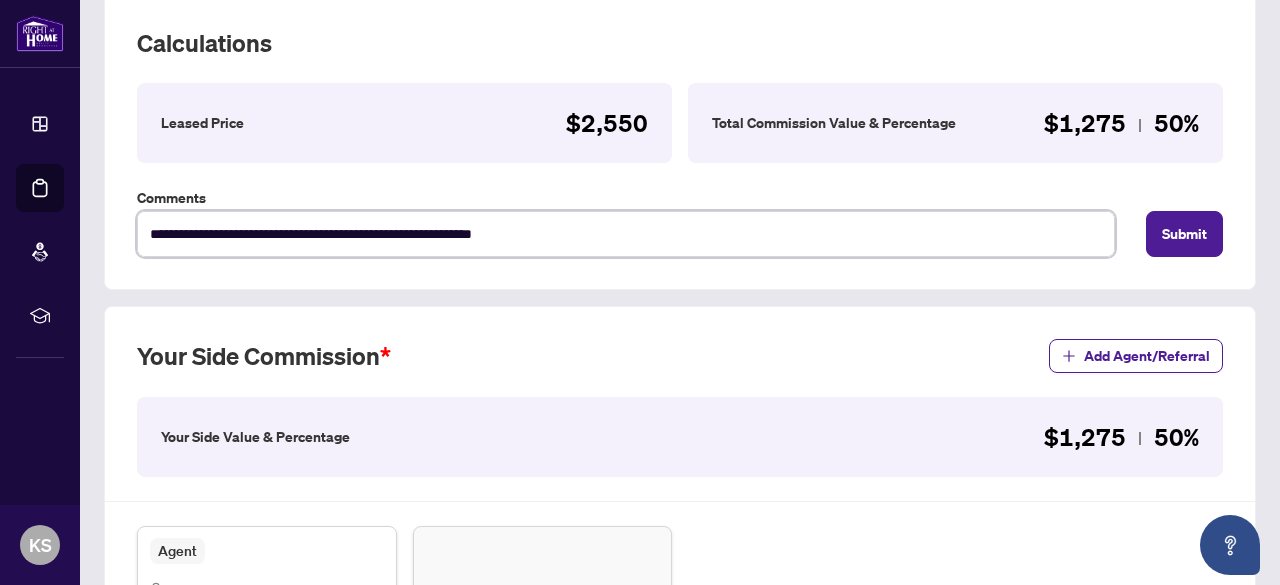 type on "**********" 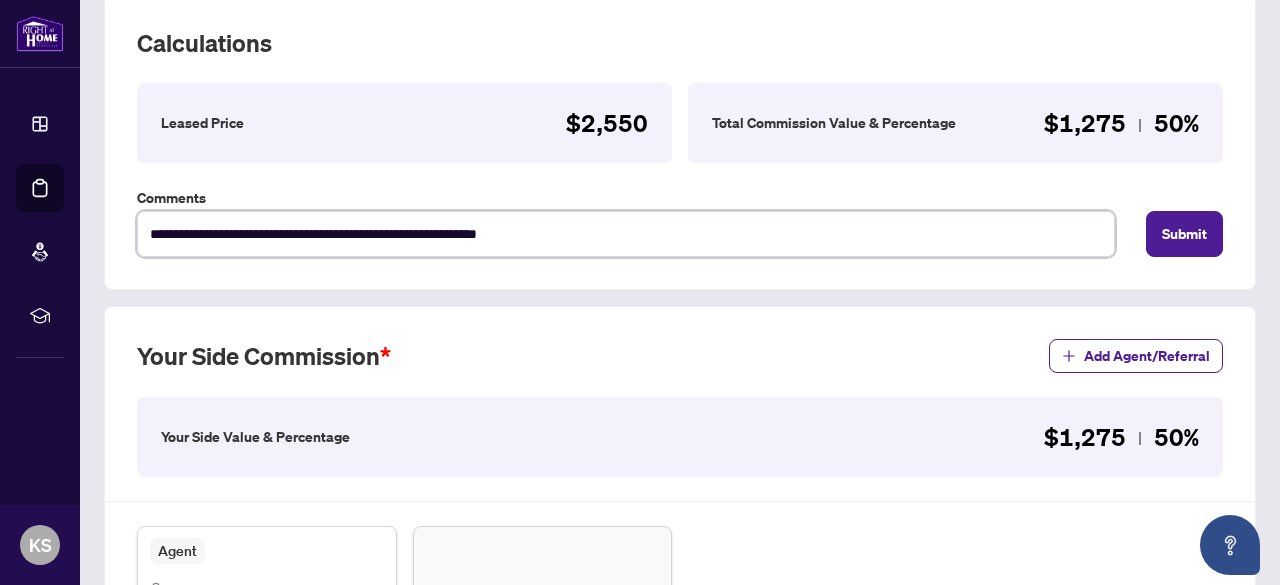 type on "**********" 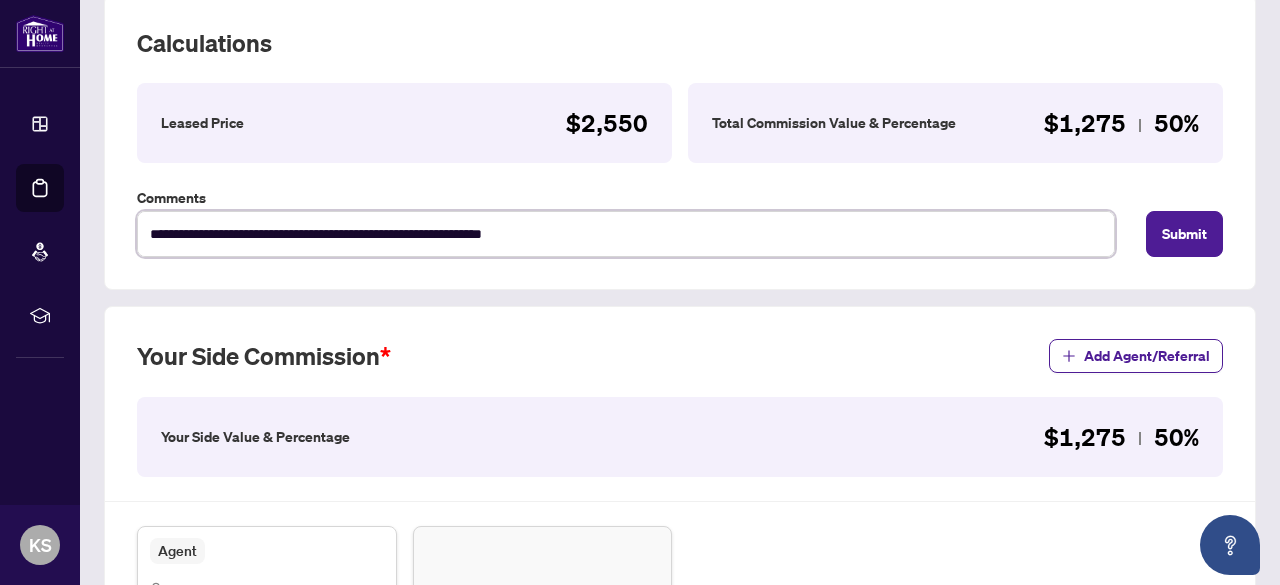 type on "**********" 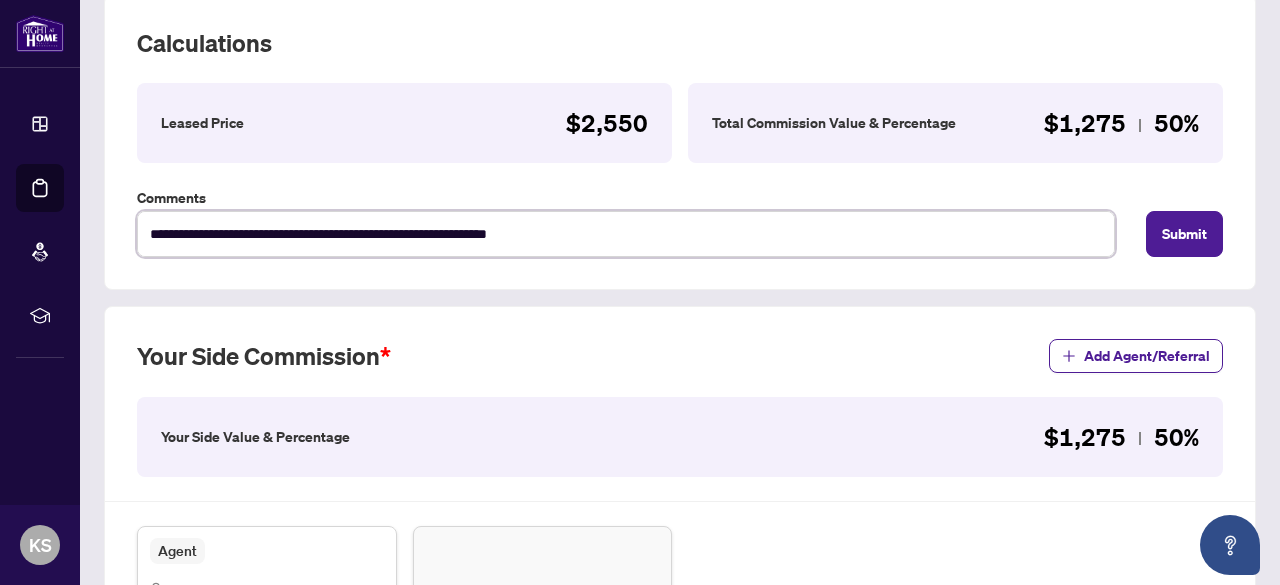 type on "**********" 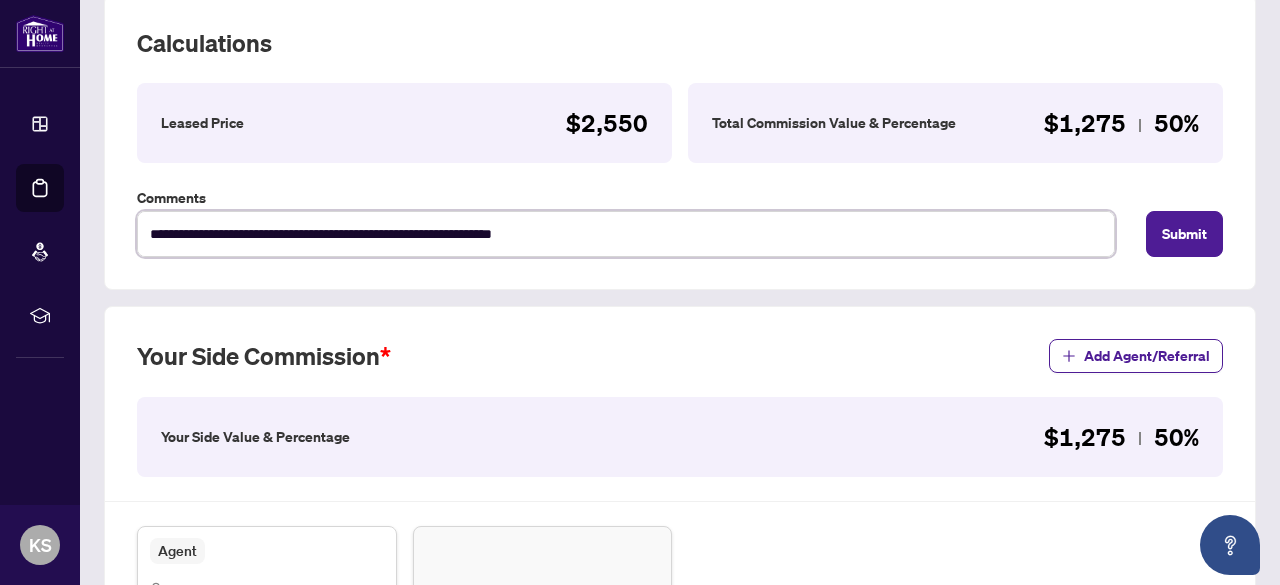 type on "**********" 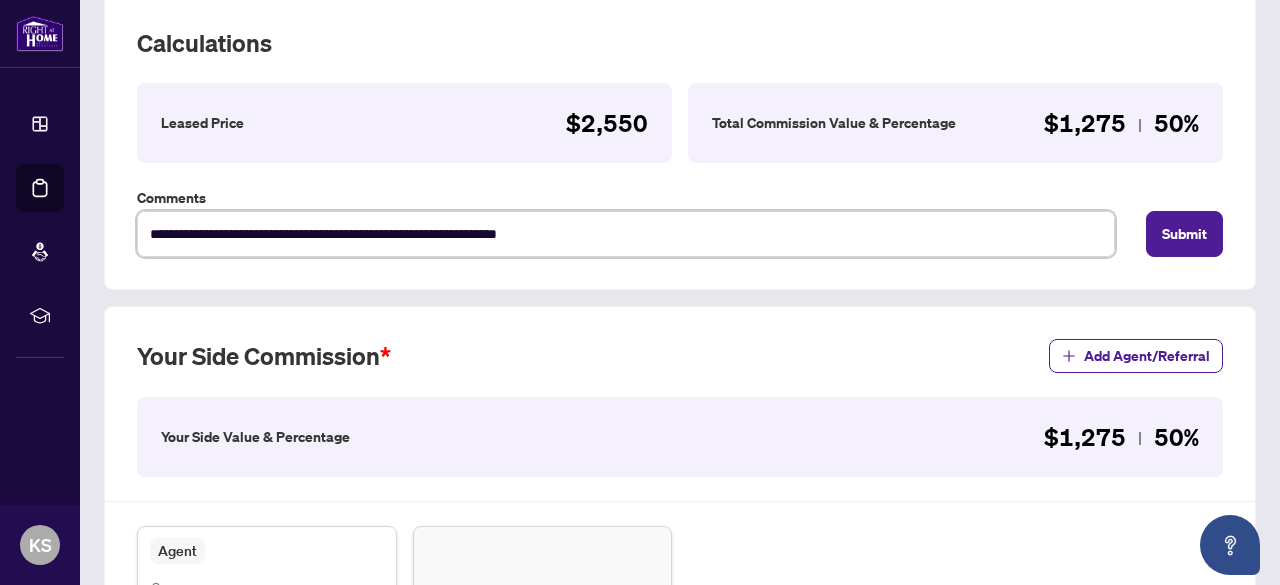 type on "**********" 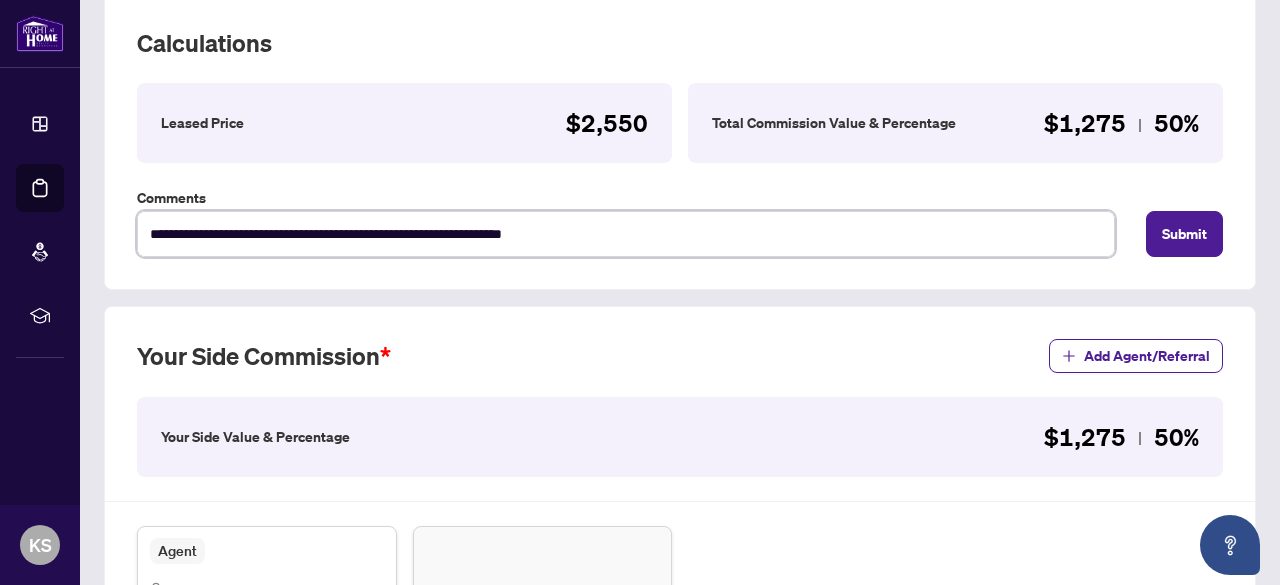 type on "**********" 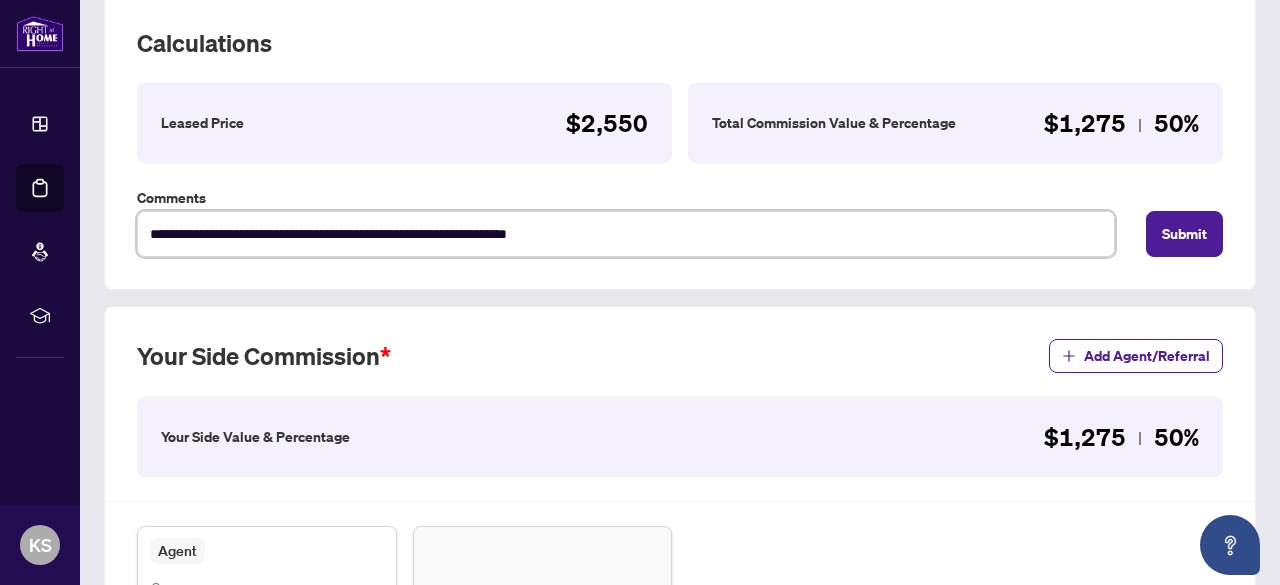 type on "**********" 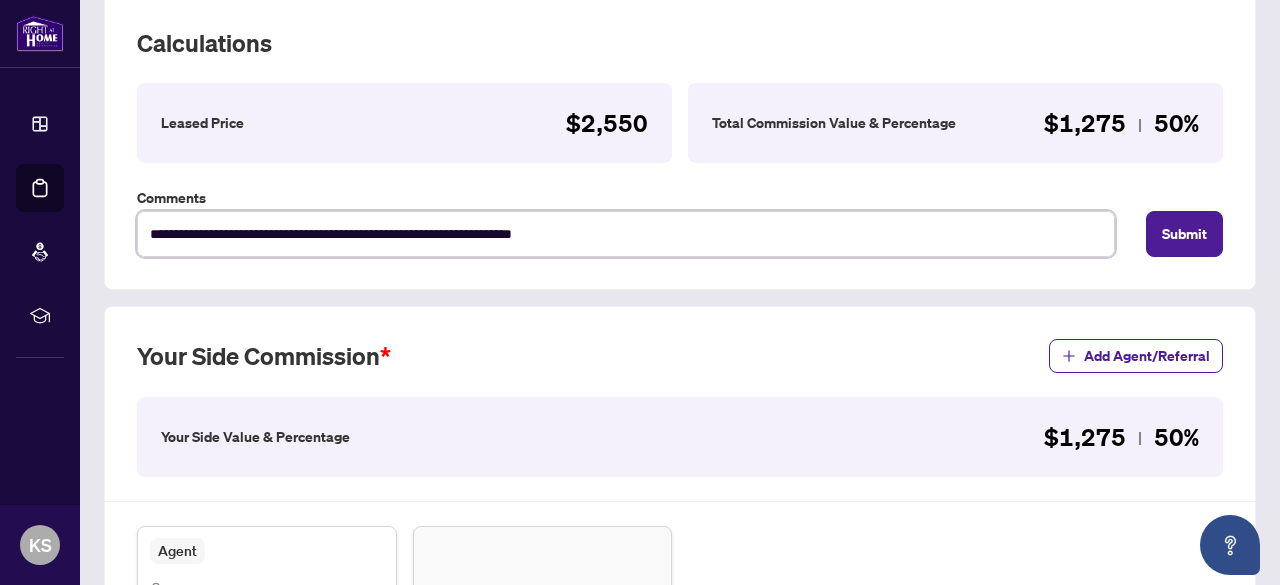 type on "**********" 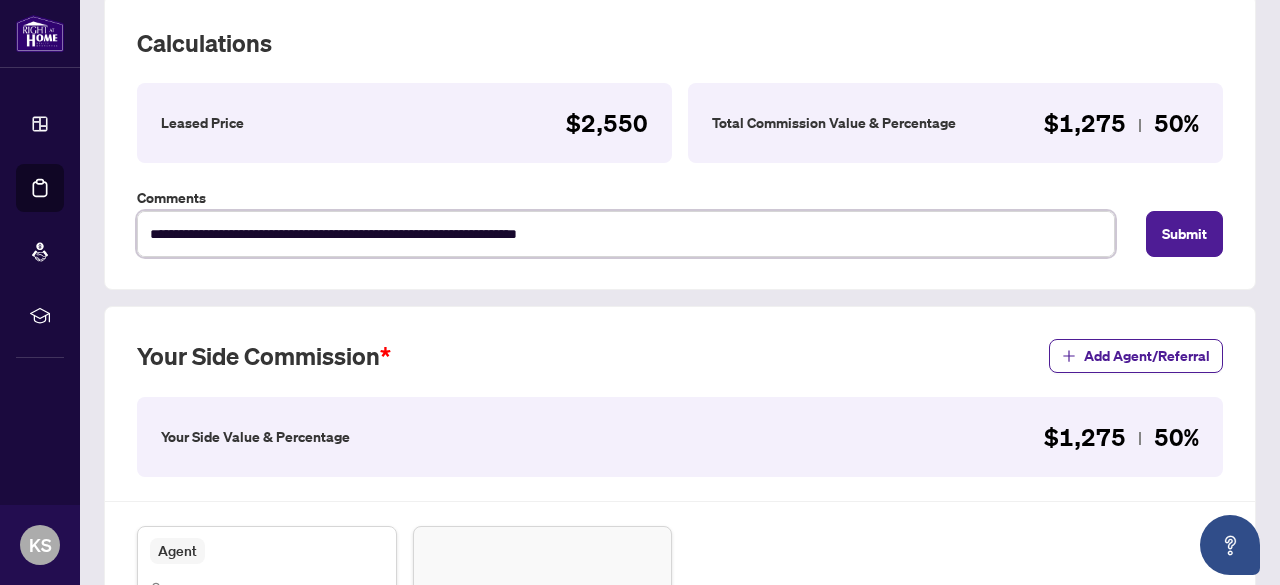 type on "**********" 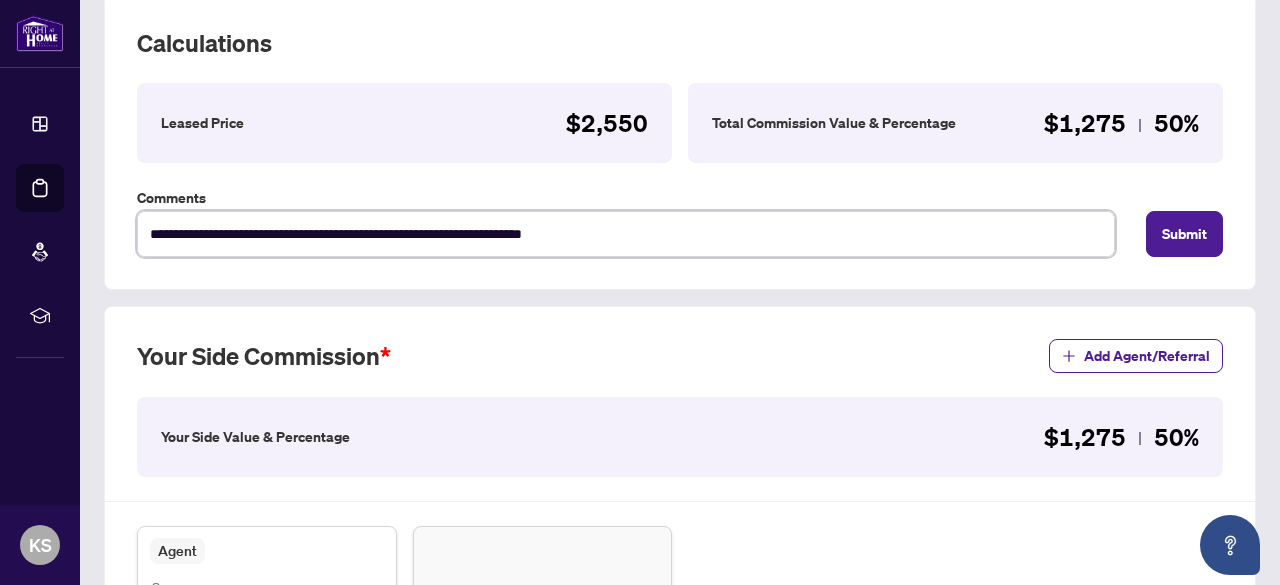 type on "**********" 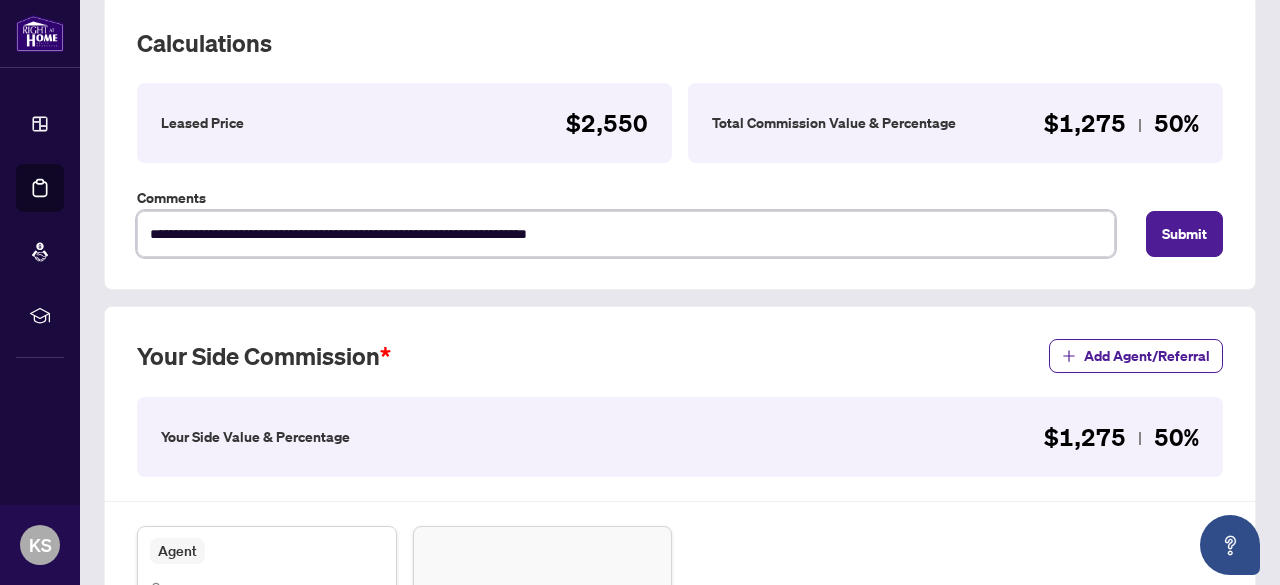 type on "**********" 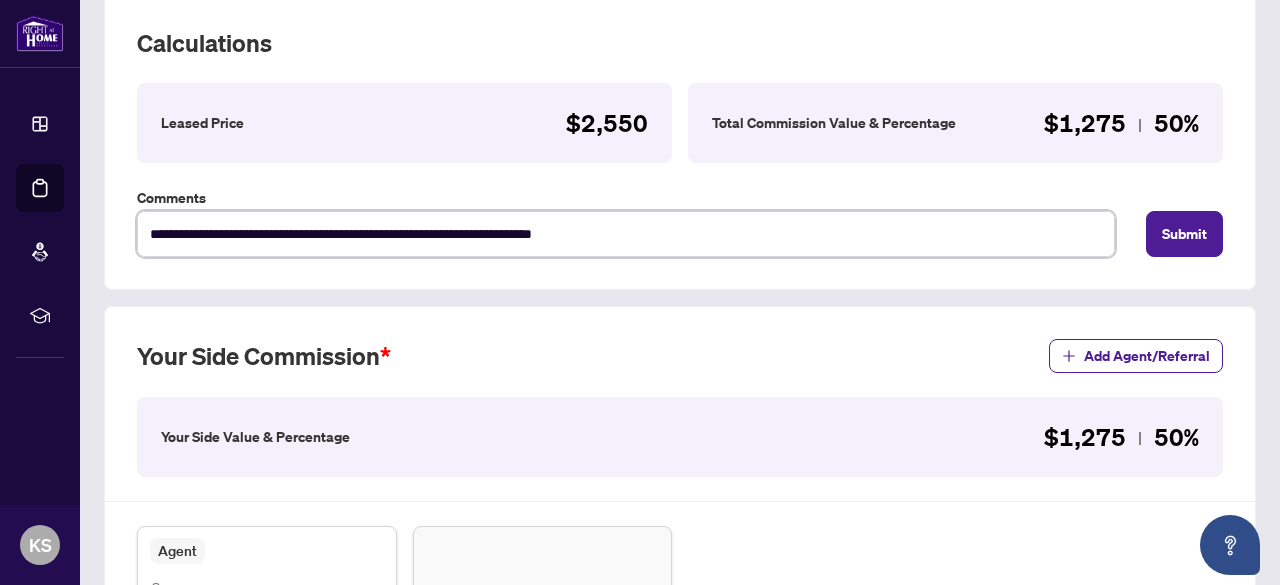 type on "**********" 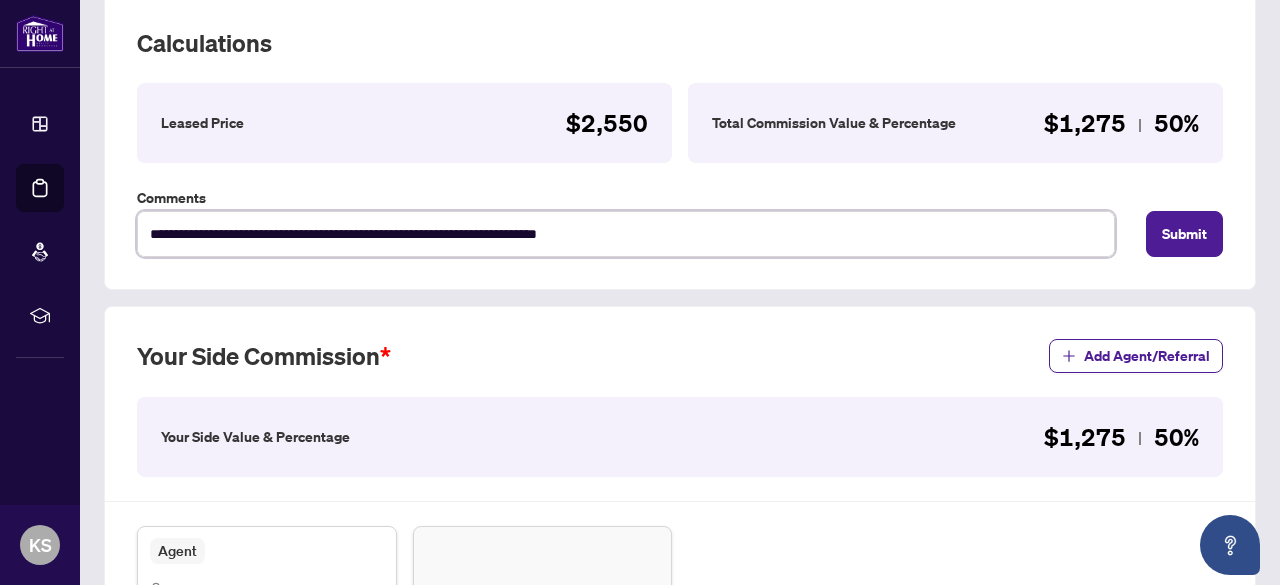 type on "**********" 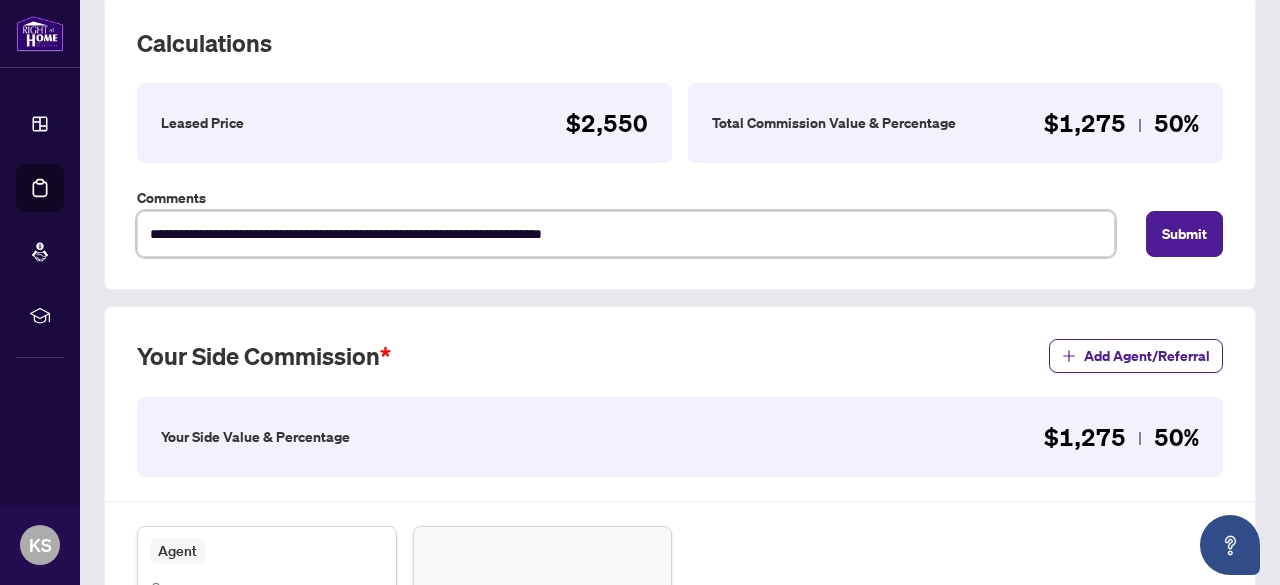 type on "**********" 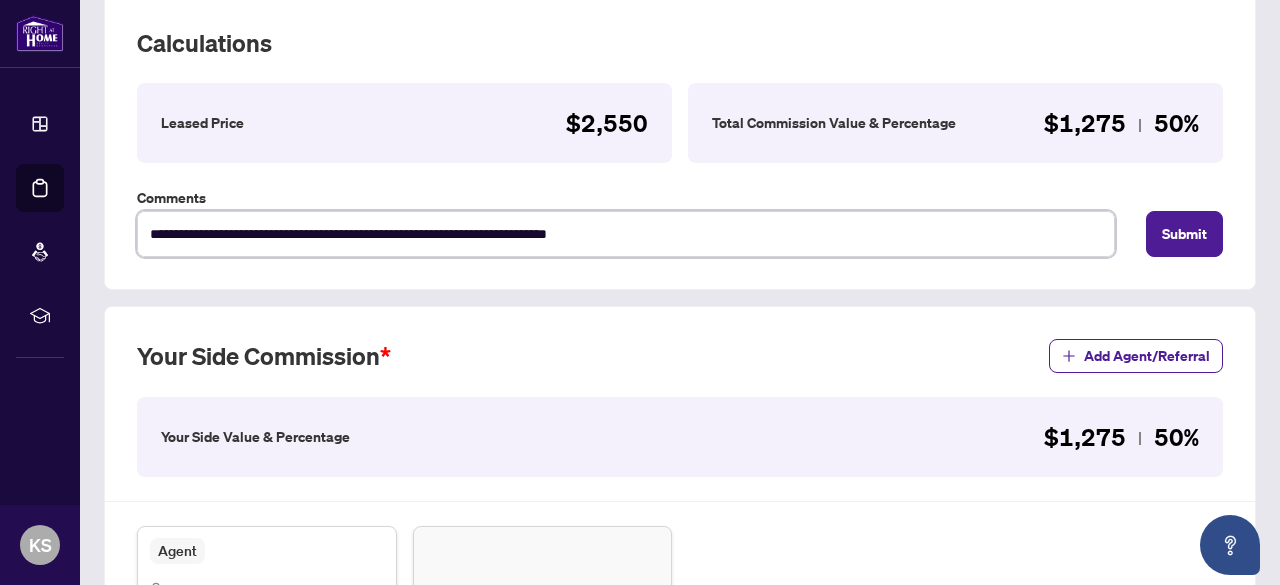 type on "**********" 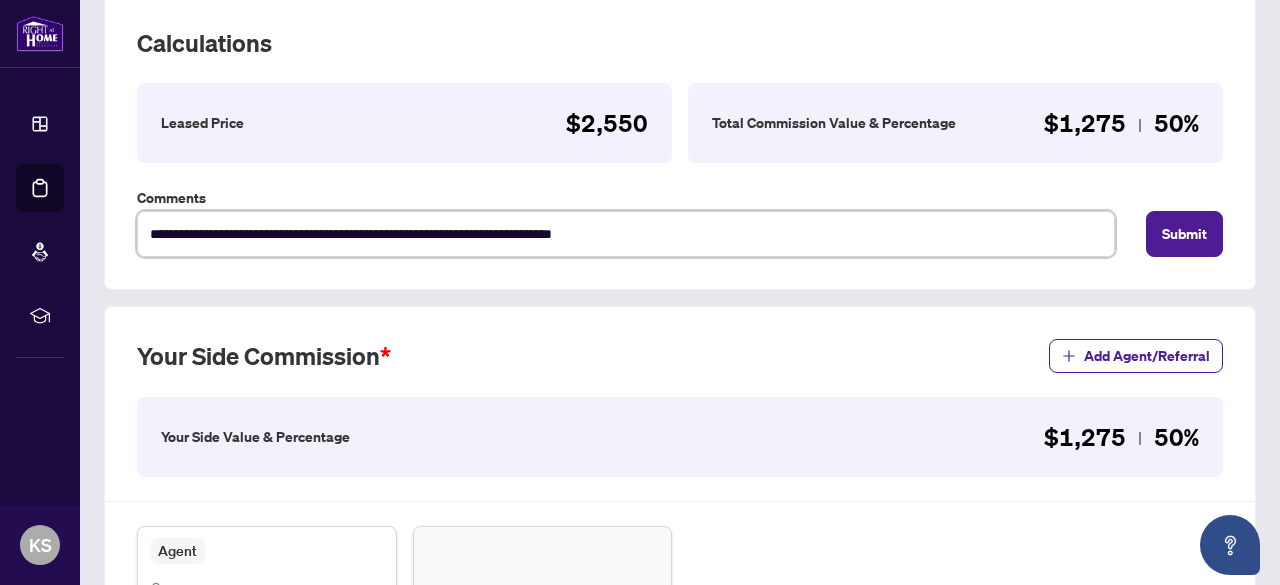 type on "**********" 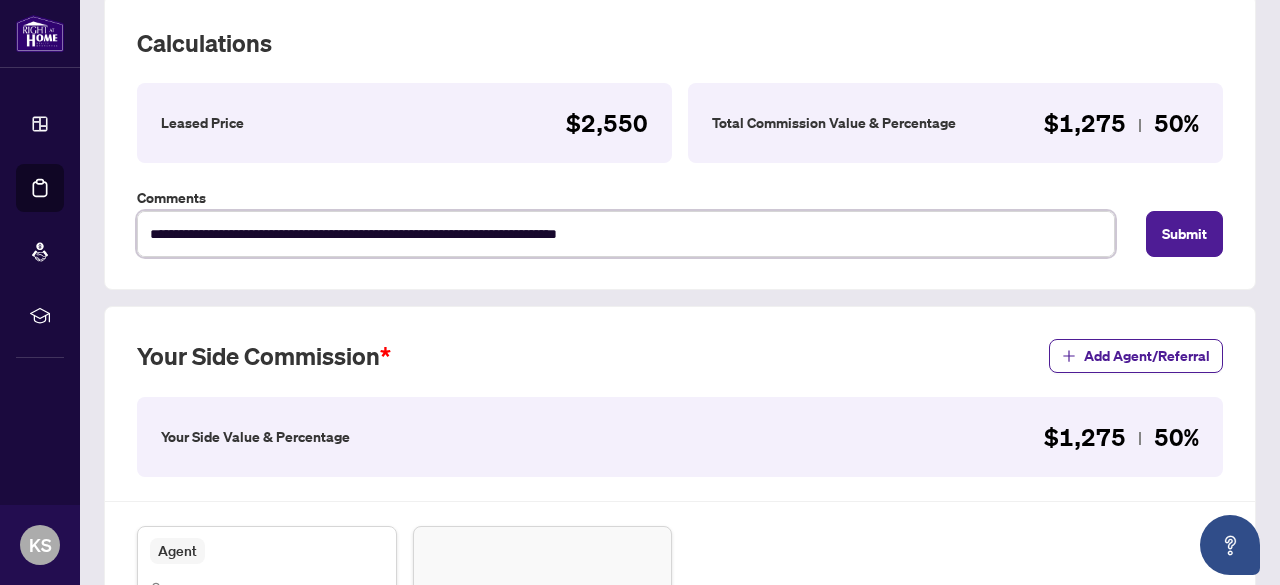 type on "**********" 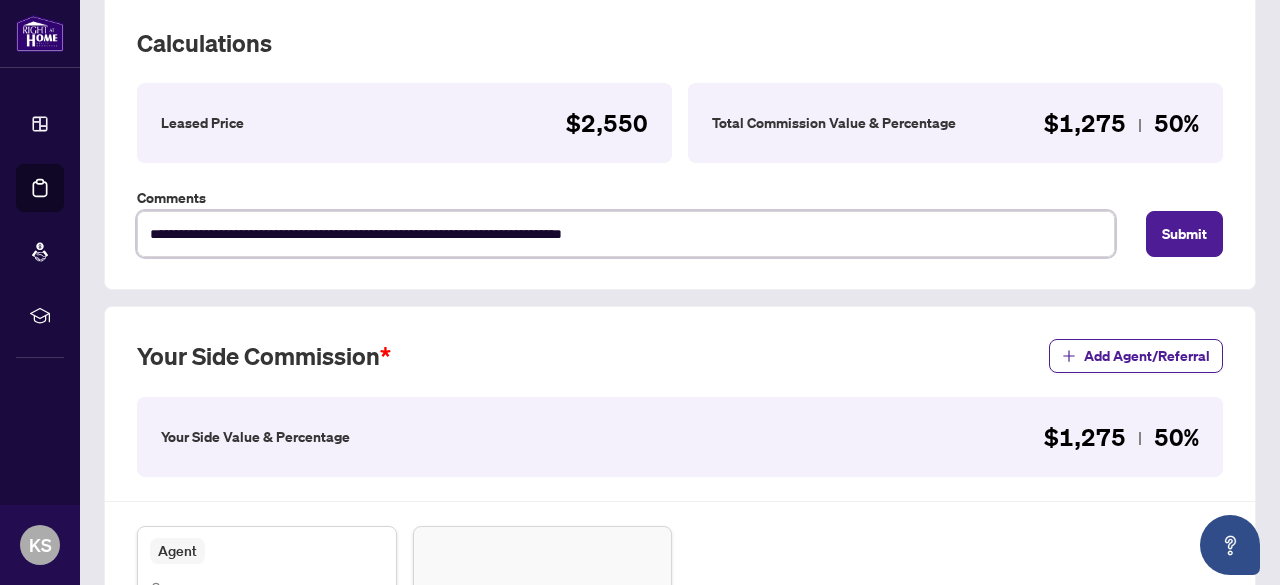 type on "**********" 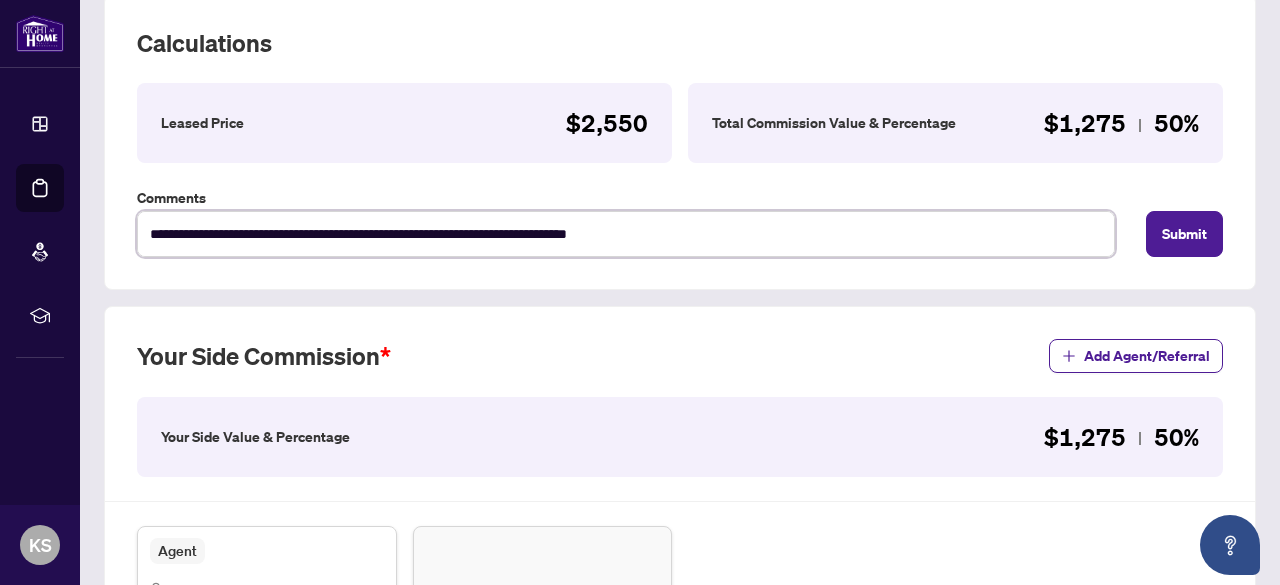 type on "**********" 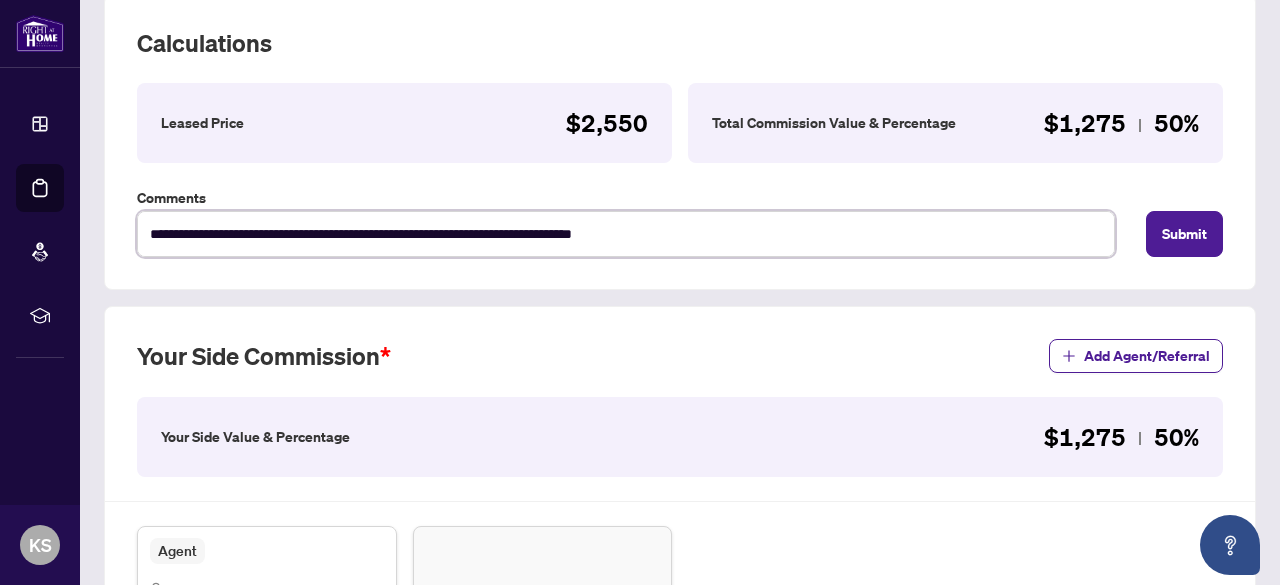 type on "**********" 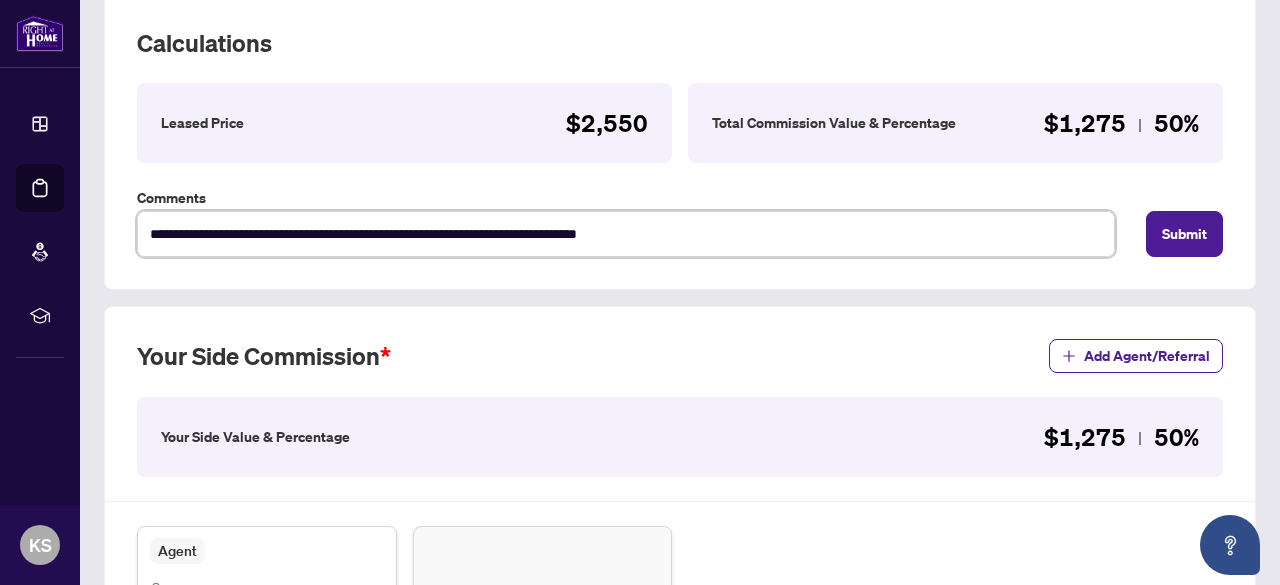 type on "**********" 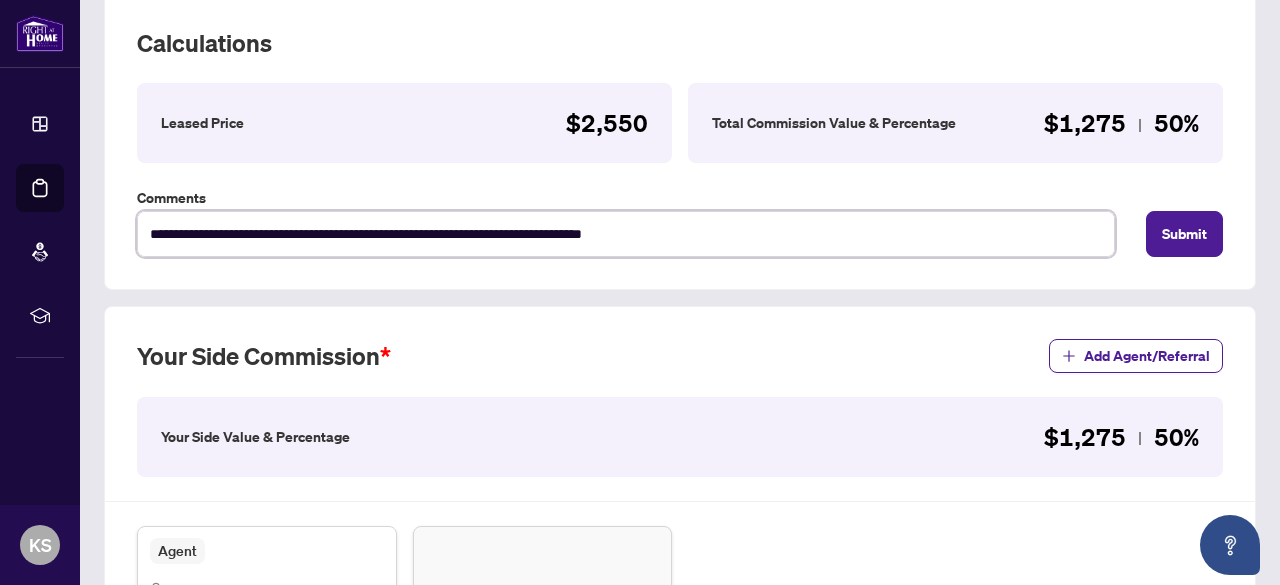 type on "**********" 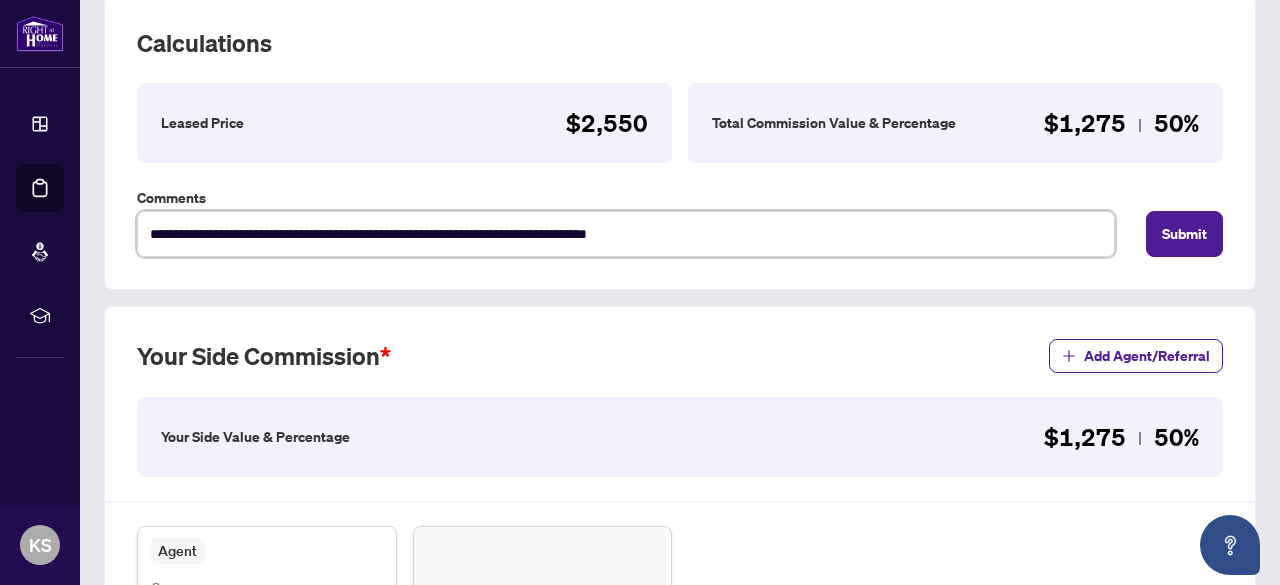 type on "**********" 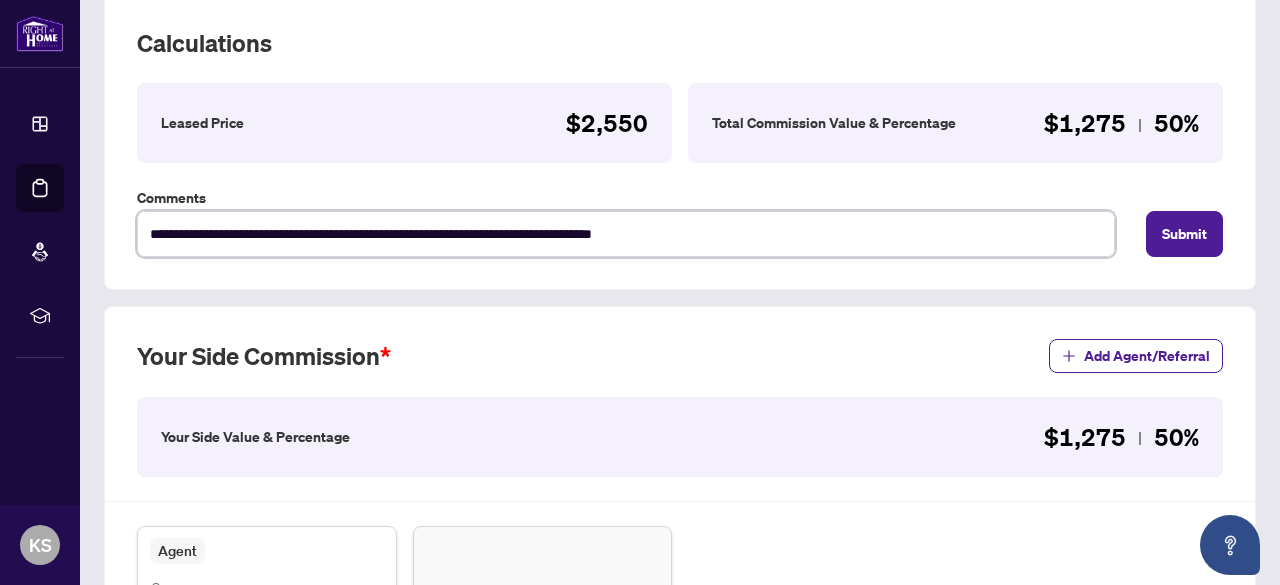 type on "**********" 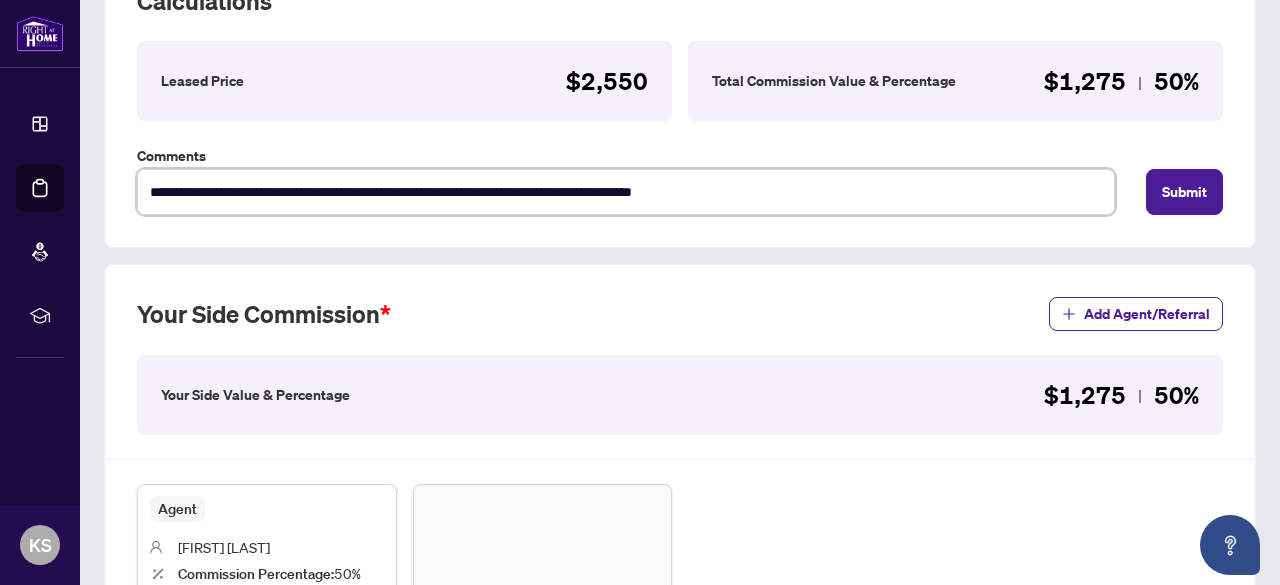 scroll, scrollTop: 322, scrollLeft: 0, axis: vertical 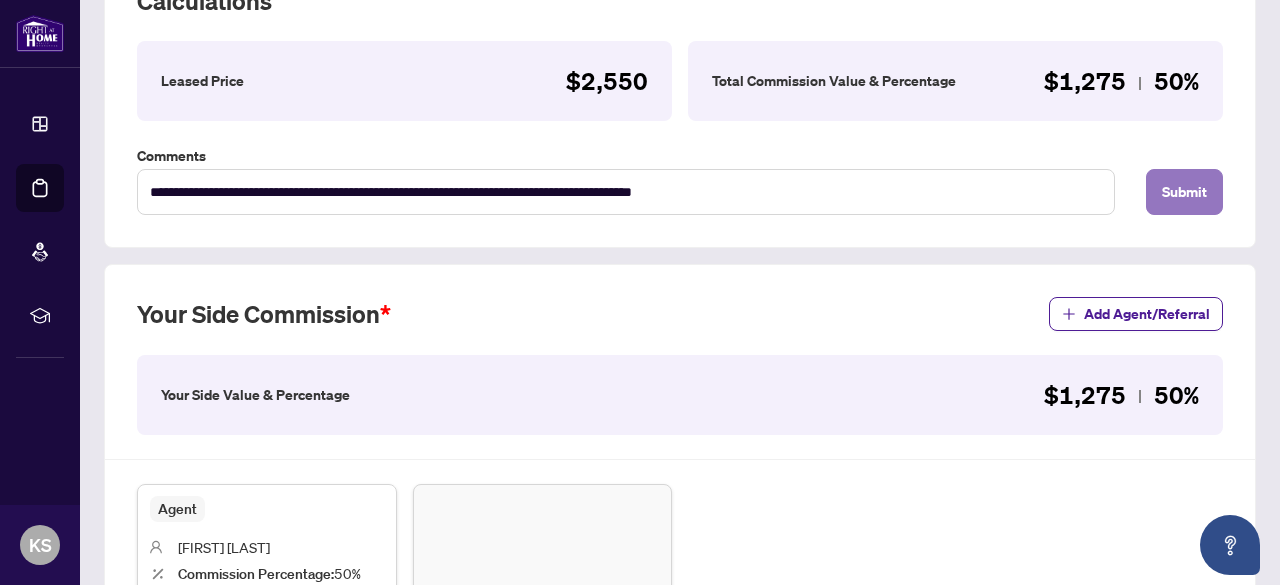 click on "Submit" at bounding box center (1184, 192) 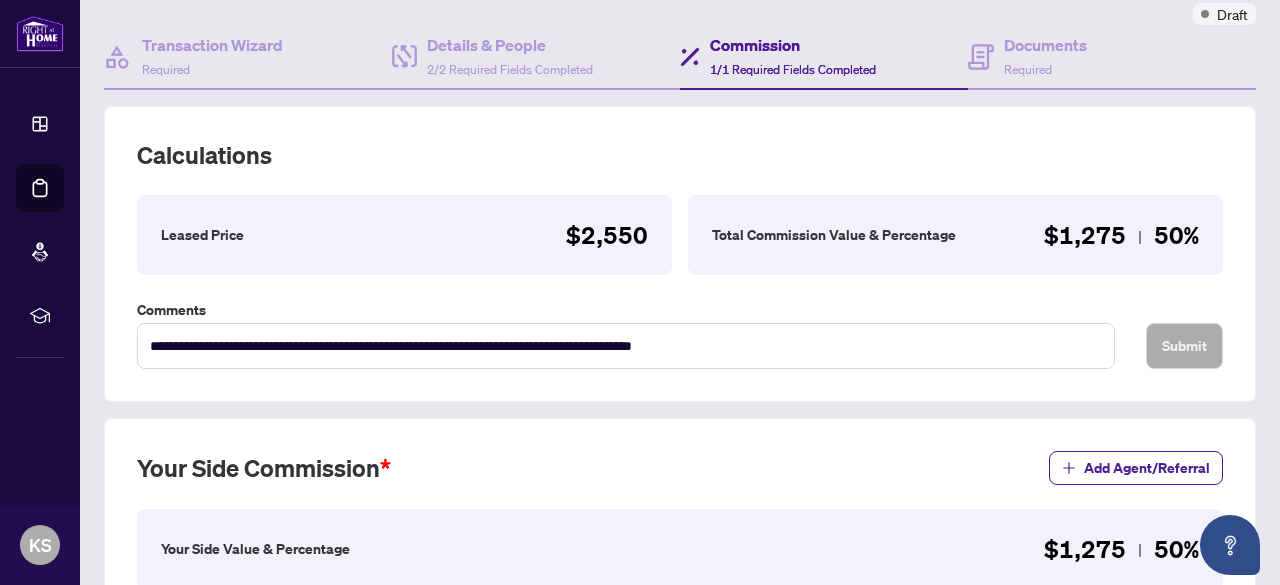 scroll, scrollTop: 0, scrollLeft: 0, axis: both 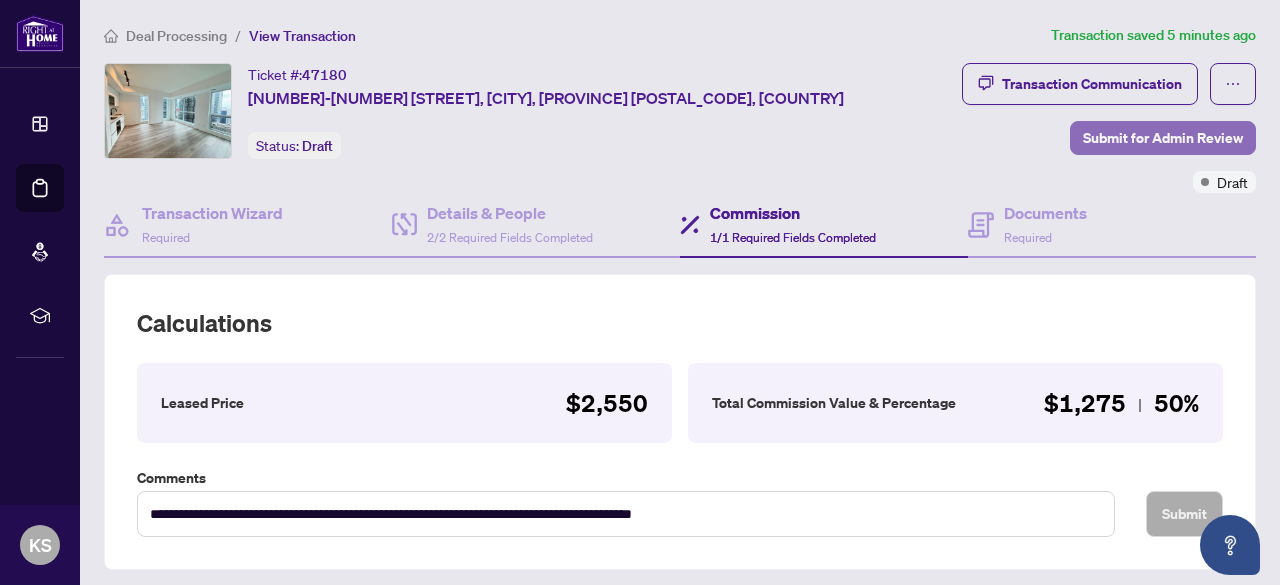click on "Submit for Admin Review" at bounding box center (1163, 138) 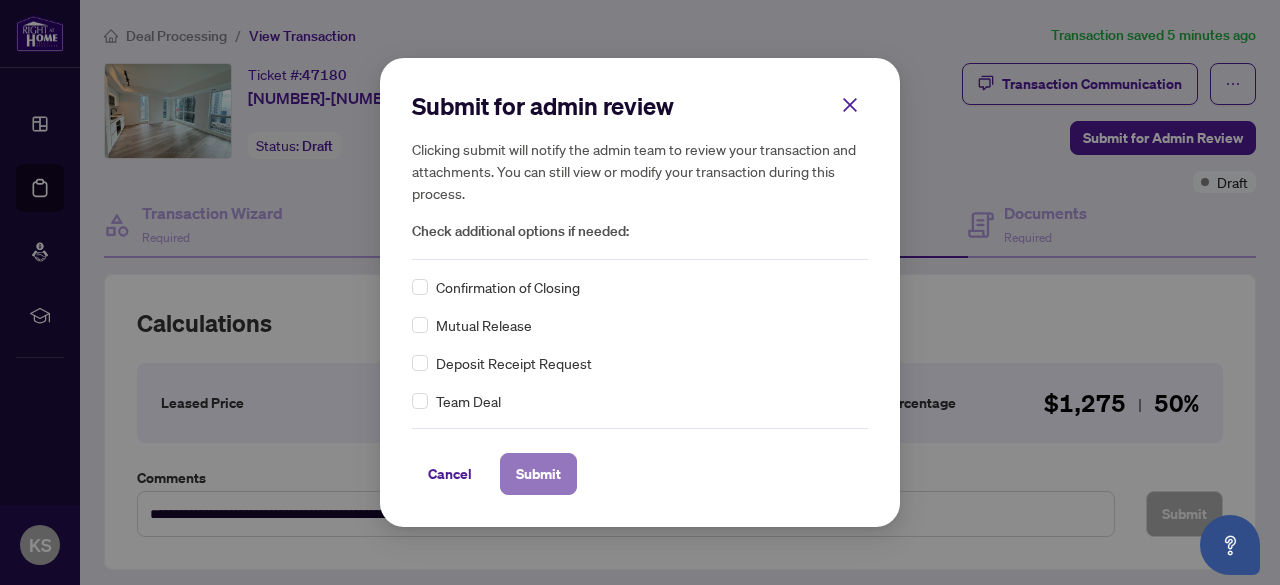 click on "Submit" at bounding box center (538, 474) 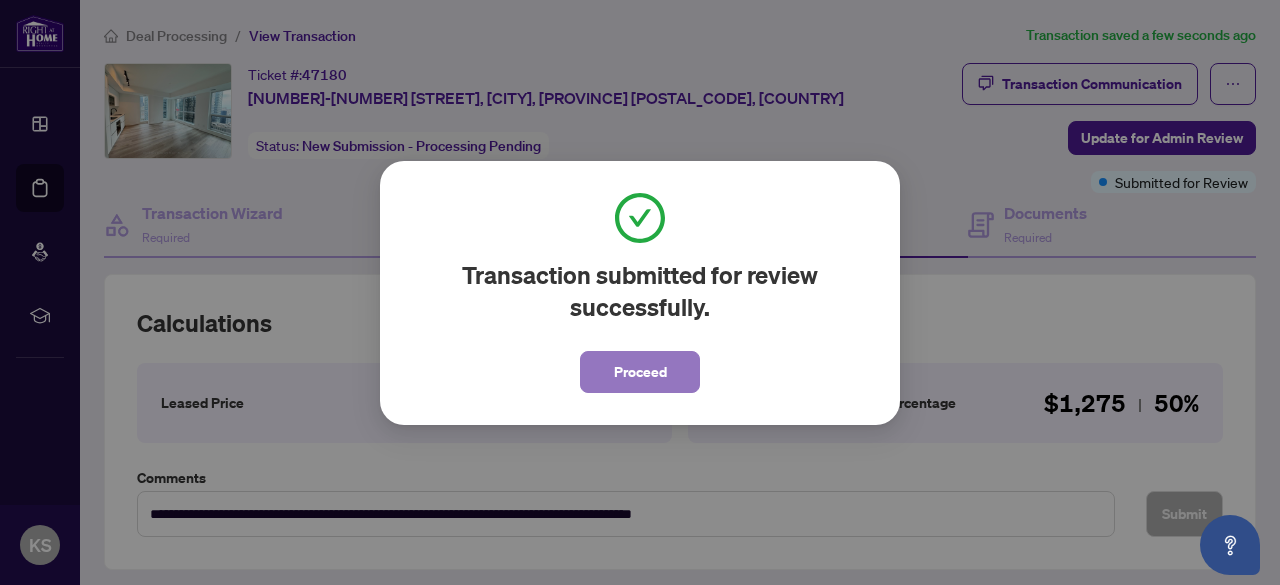 click on "Proceed" at bounding box center [640, 372] 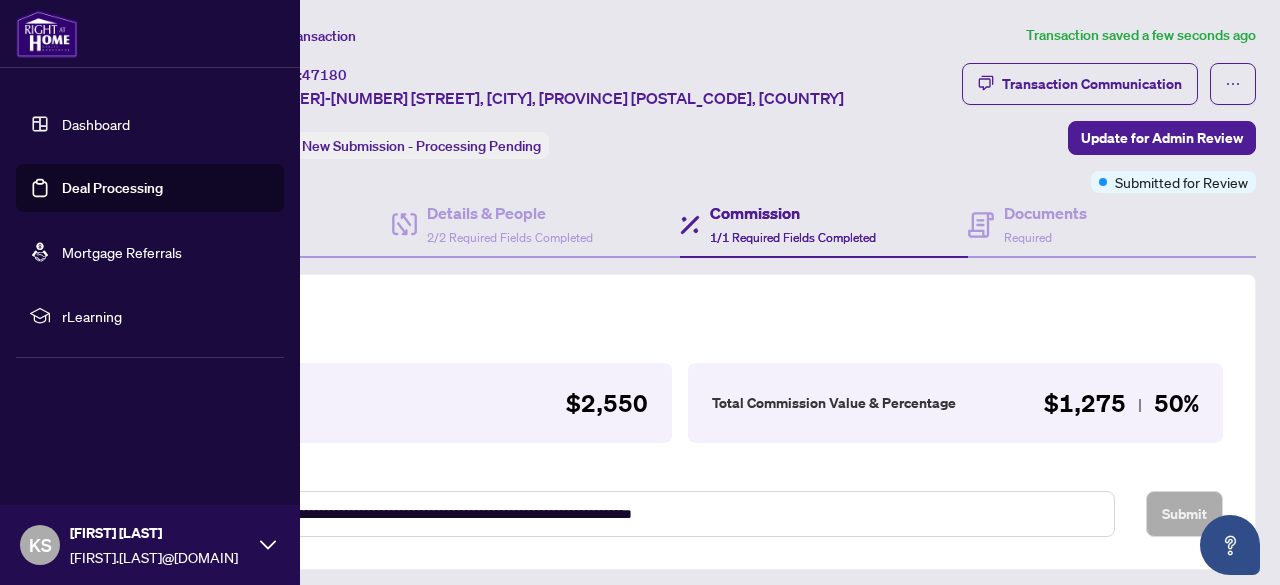 click on "Deal Processing" at bounding box center [112, 188] 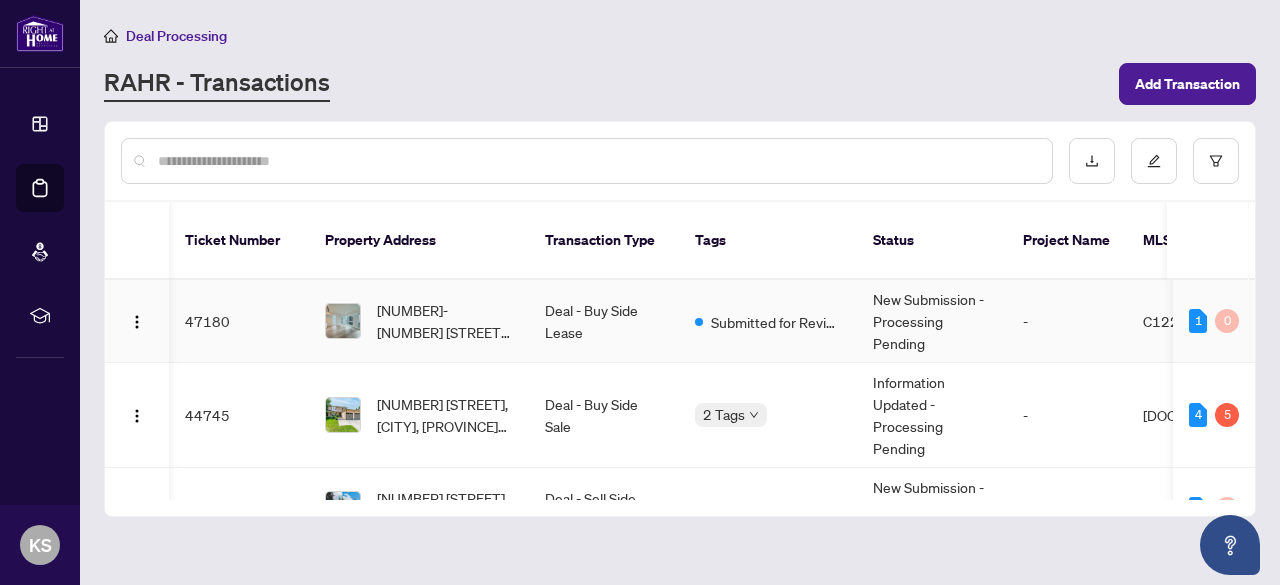 scroll, scrollTop: 2, scrollLeft: 105, axis: both 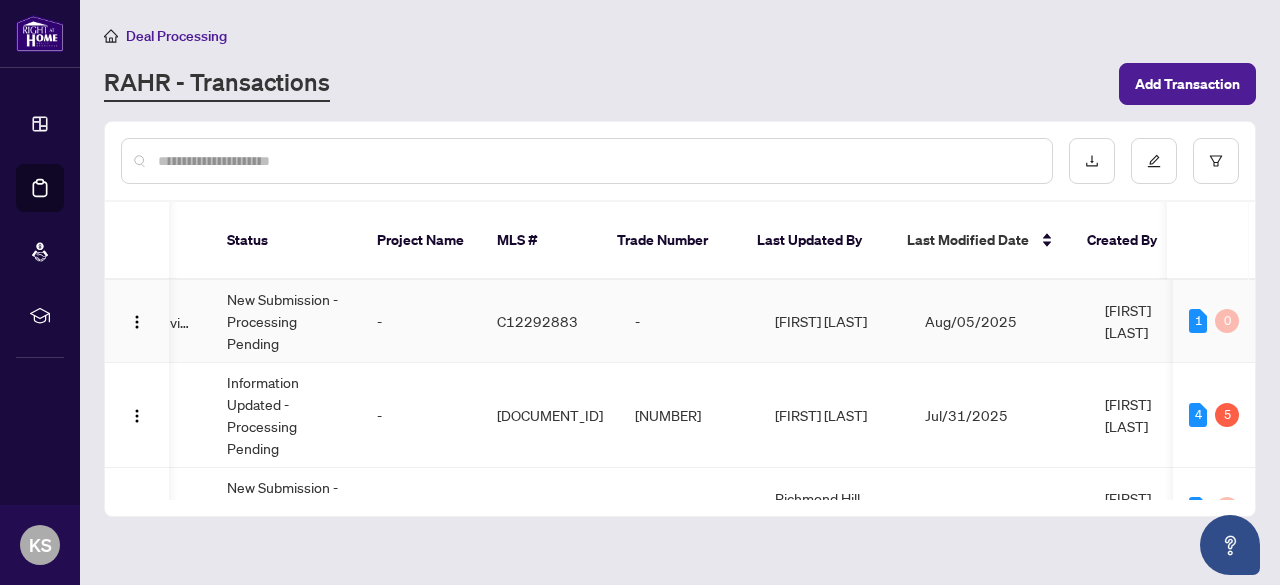 click on "C12292883" at bounding box center (550, 321) 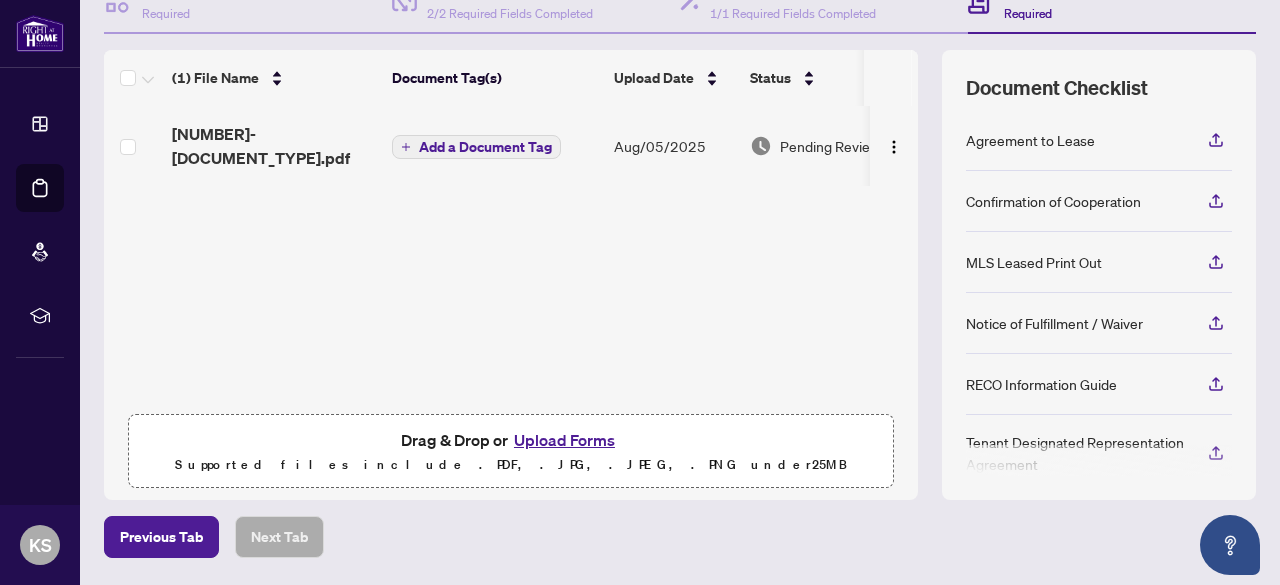 click on "Upload Forms" at bounding box center [564, 440] 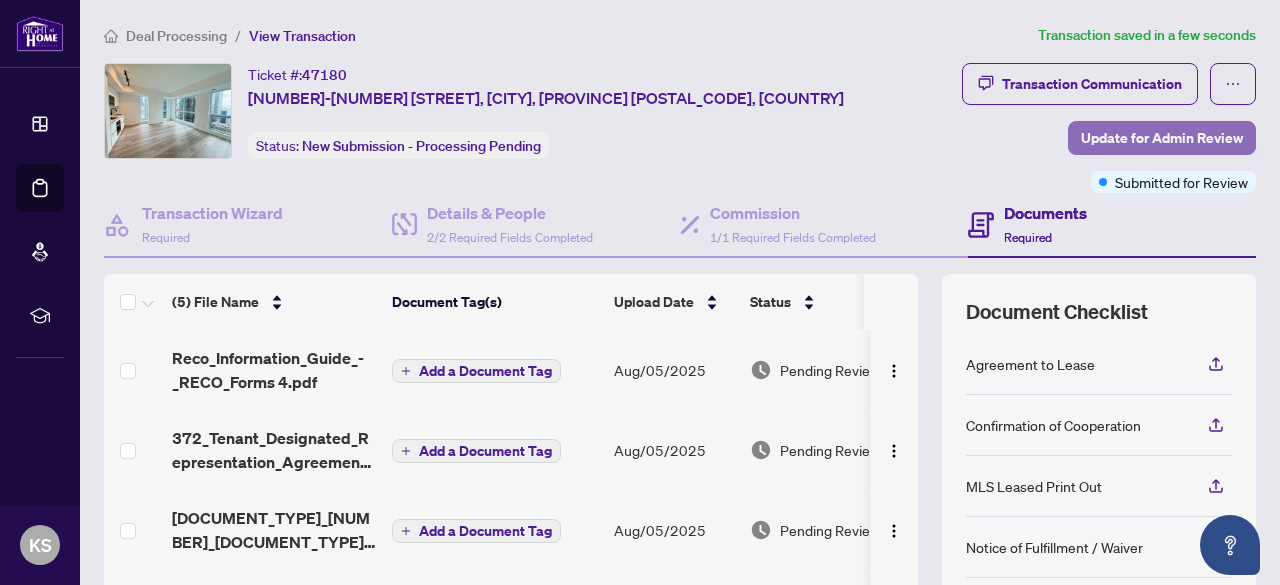 click on "Update for Admin Review" at bounding box center [1162, 138] 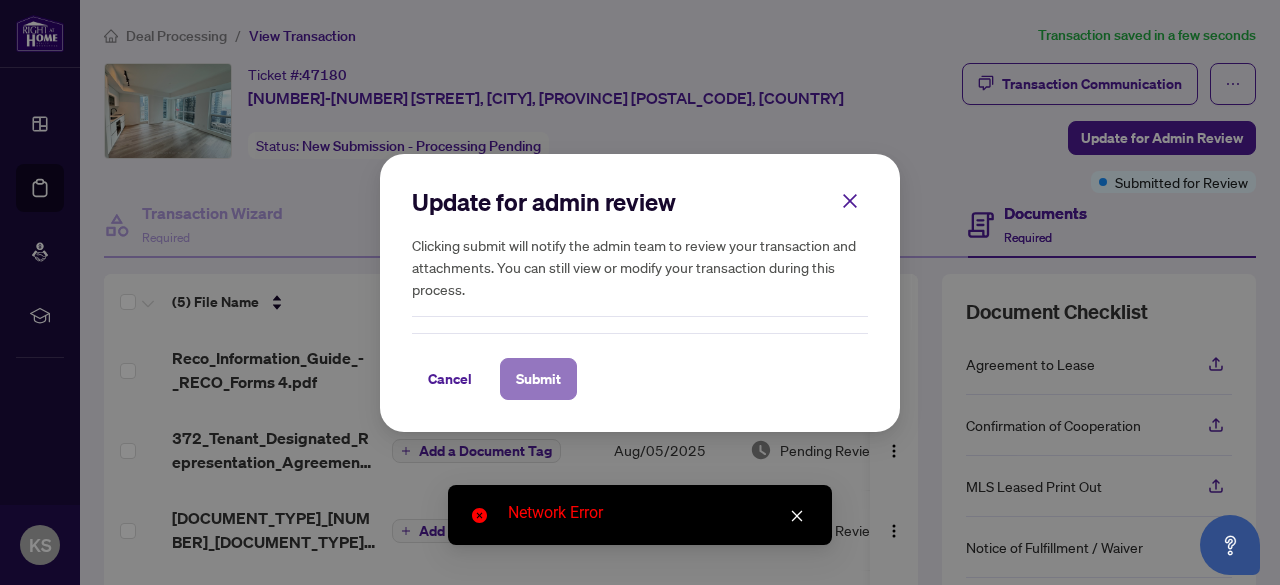 click on "Submit" at bounding box center [538, 379] 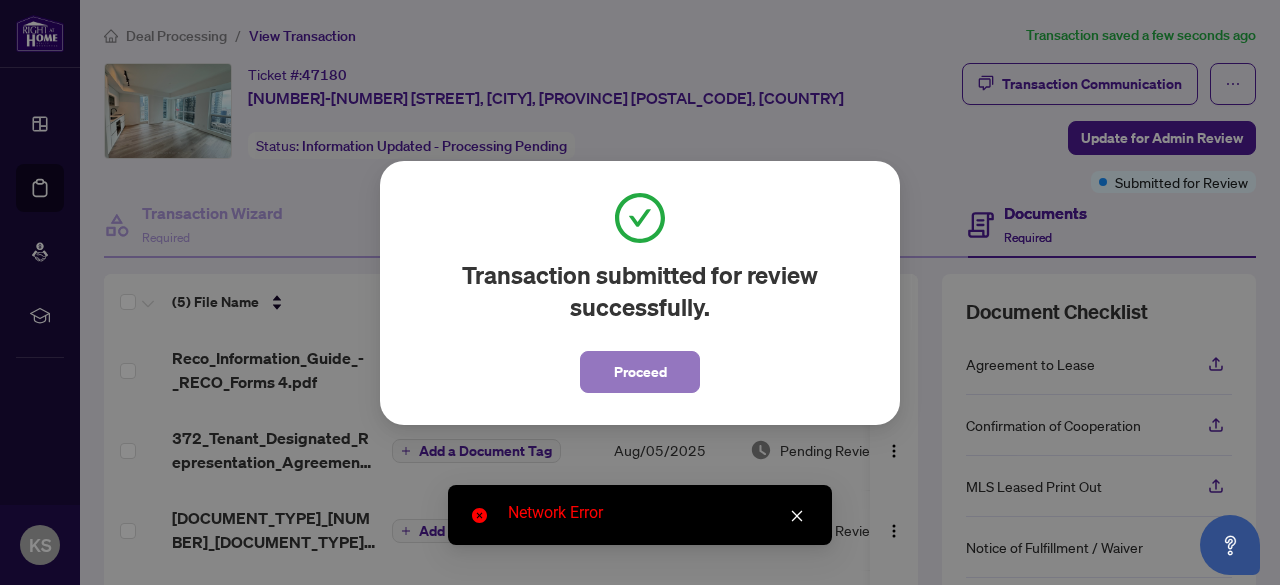 click on "Proceed" at bounding box center [640, 372] 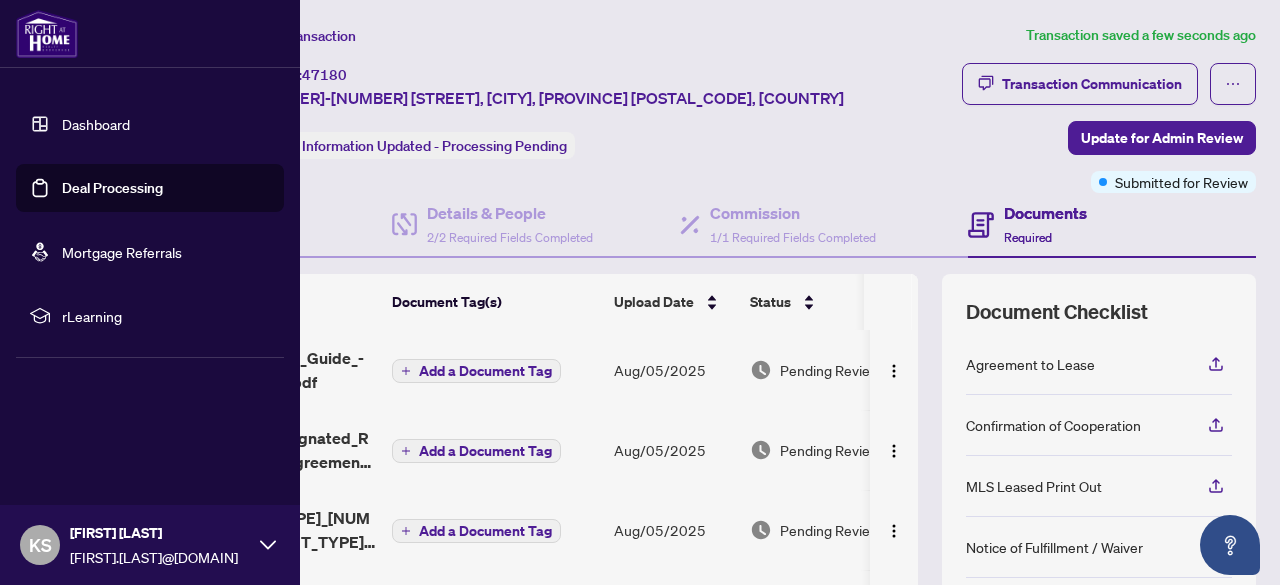 click on "Deal Processing" at bounding box center [112, 188] 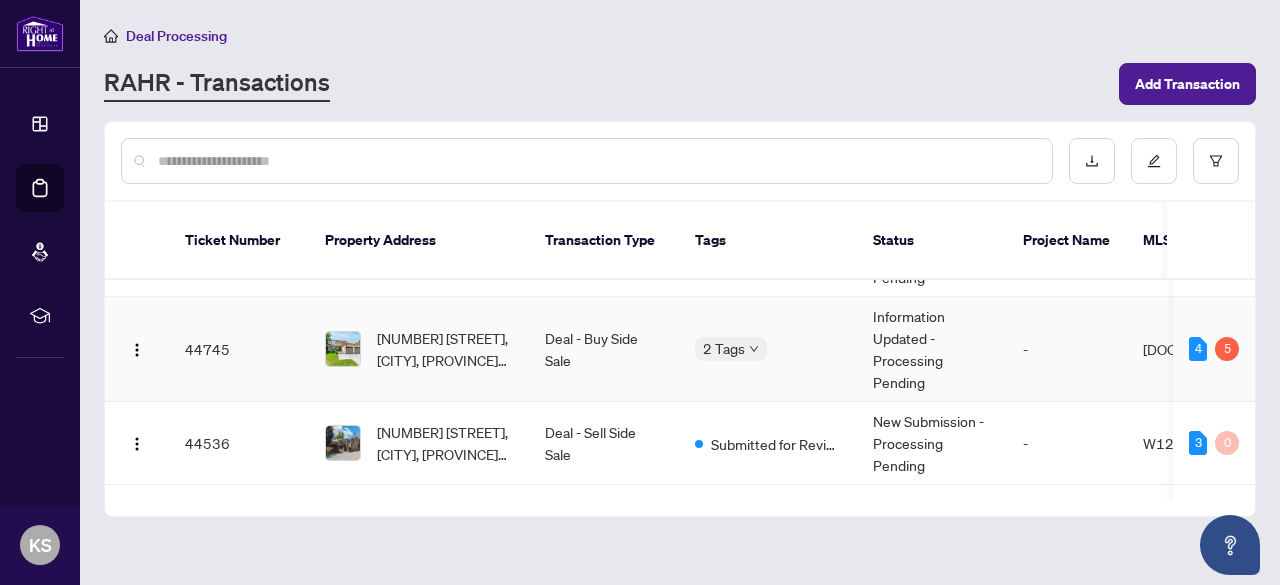 scroll, scrollTop: 89, scrollLeft: 0, axis: vertical 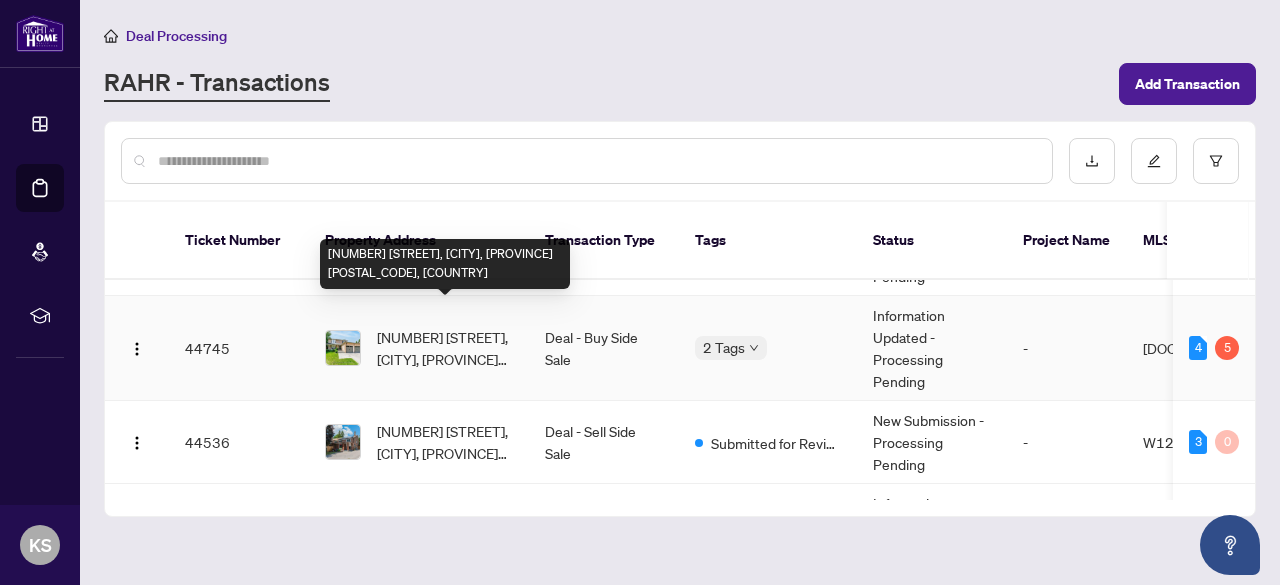 click on "[NUMBER] [STREET], [CITY], [PROVINCE] [POSTAL_CODE], [COUNTRY]" at bounding box center [445, 348] 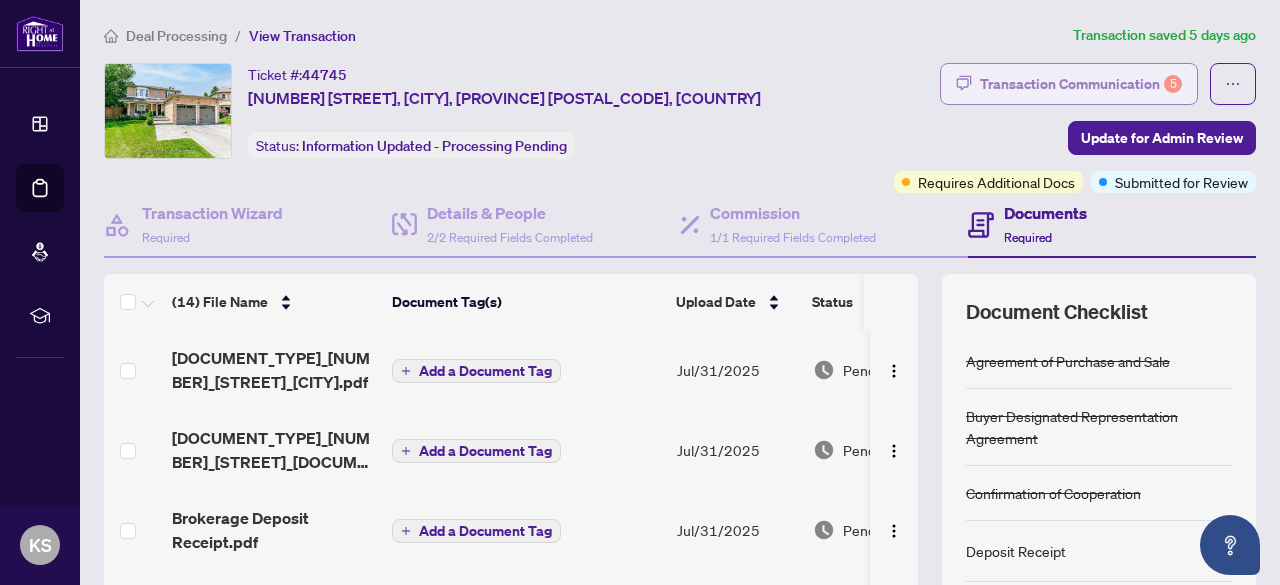 click on "Transaction Communication 5" at bounding box center [1081, 84] 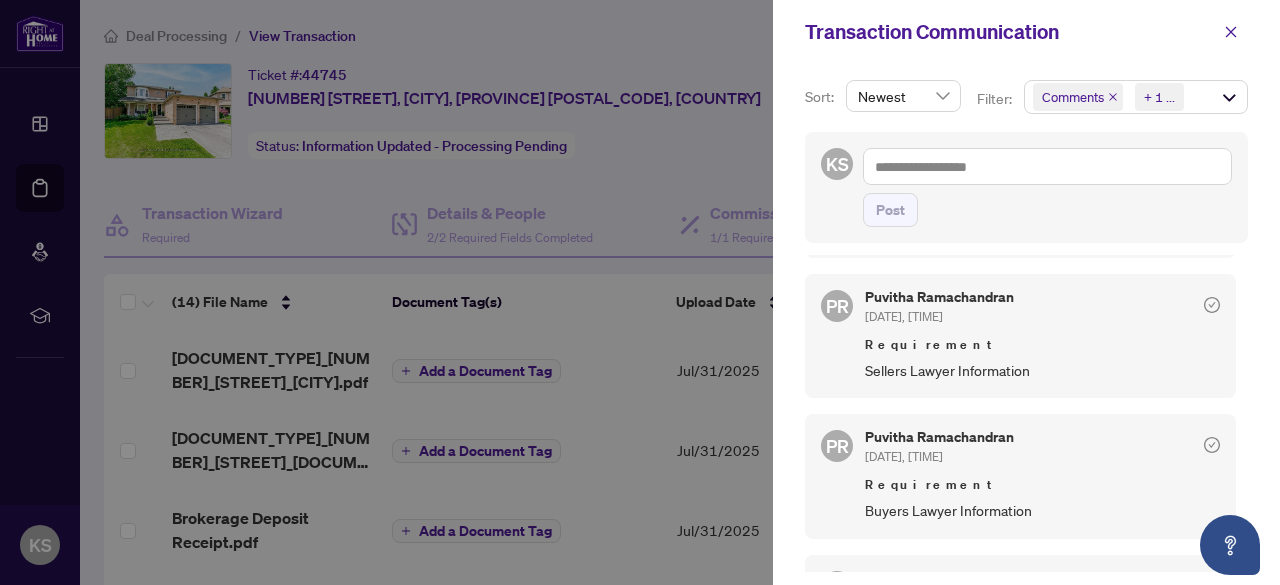 scroll, scrollTop: 336, scrollLeft: 0, axis: vertical 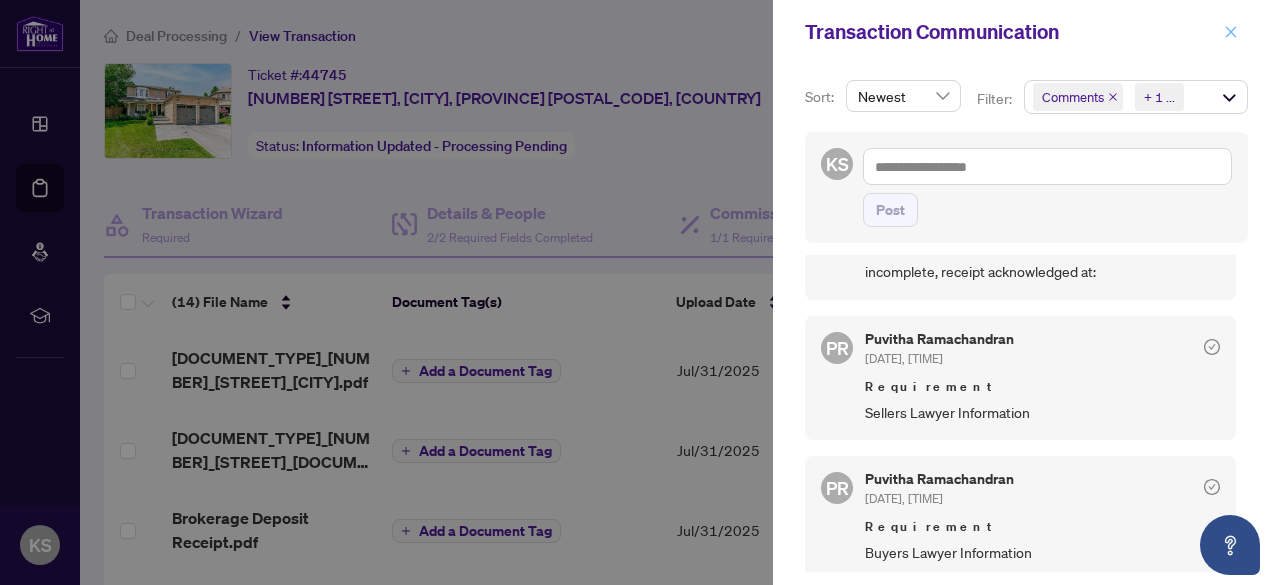 click at bounding box center [1231, 32] 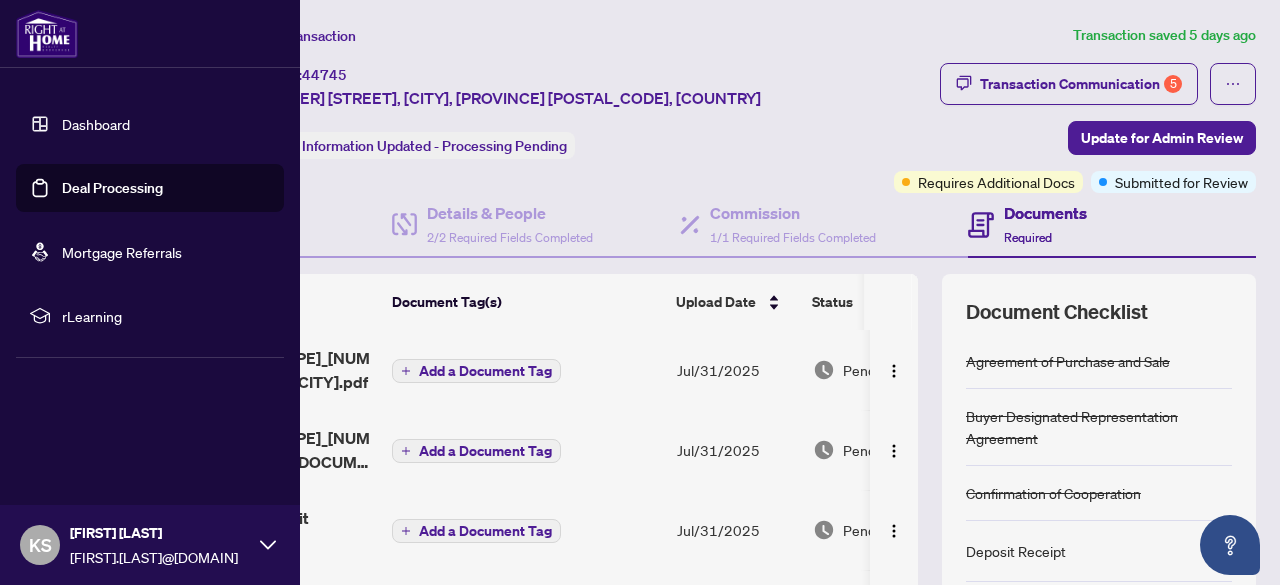 click on "Deal Processing" at bounding box center (112, 188) 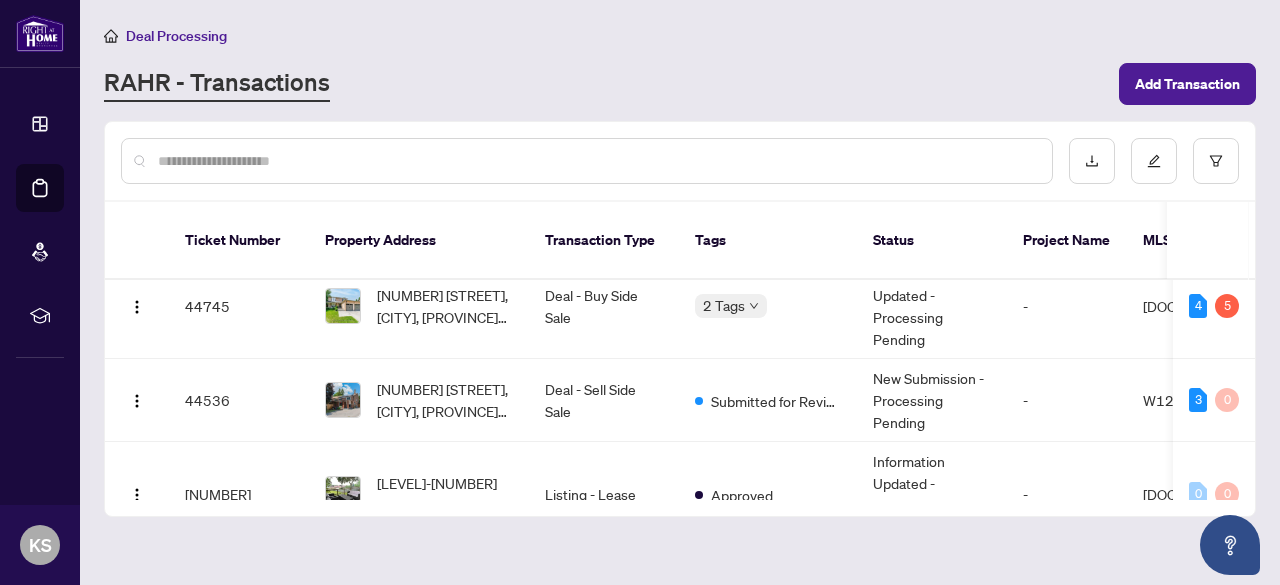 scroll, scrollTop: 0, scrollLeft: 0, axis: both 